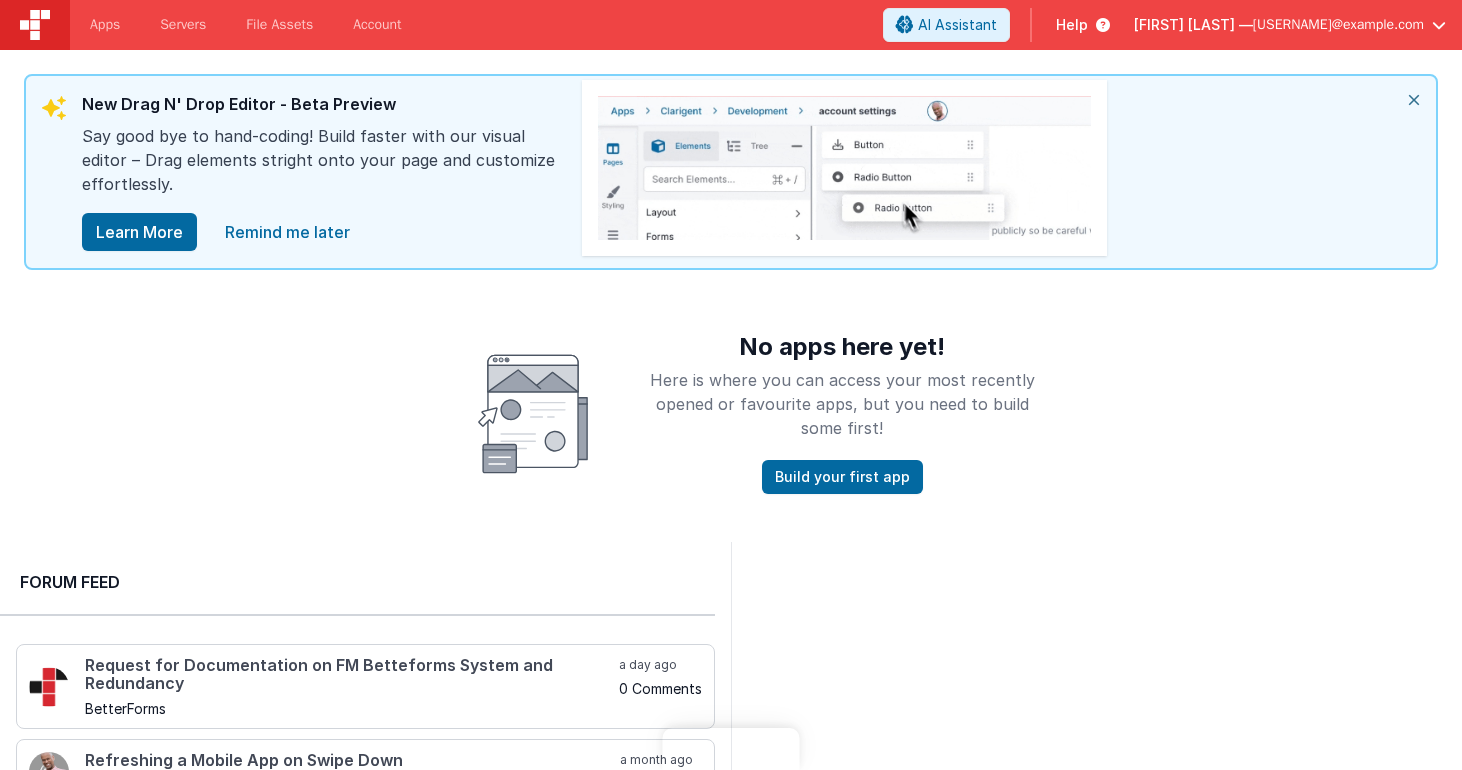 scroll, scrollTop: 0, scrollLeft: 0, axis: both 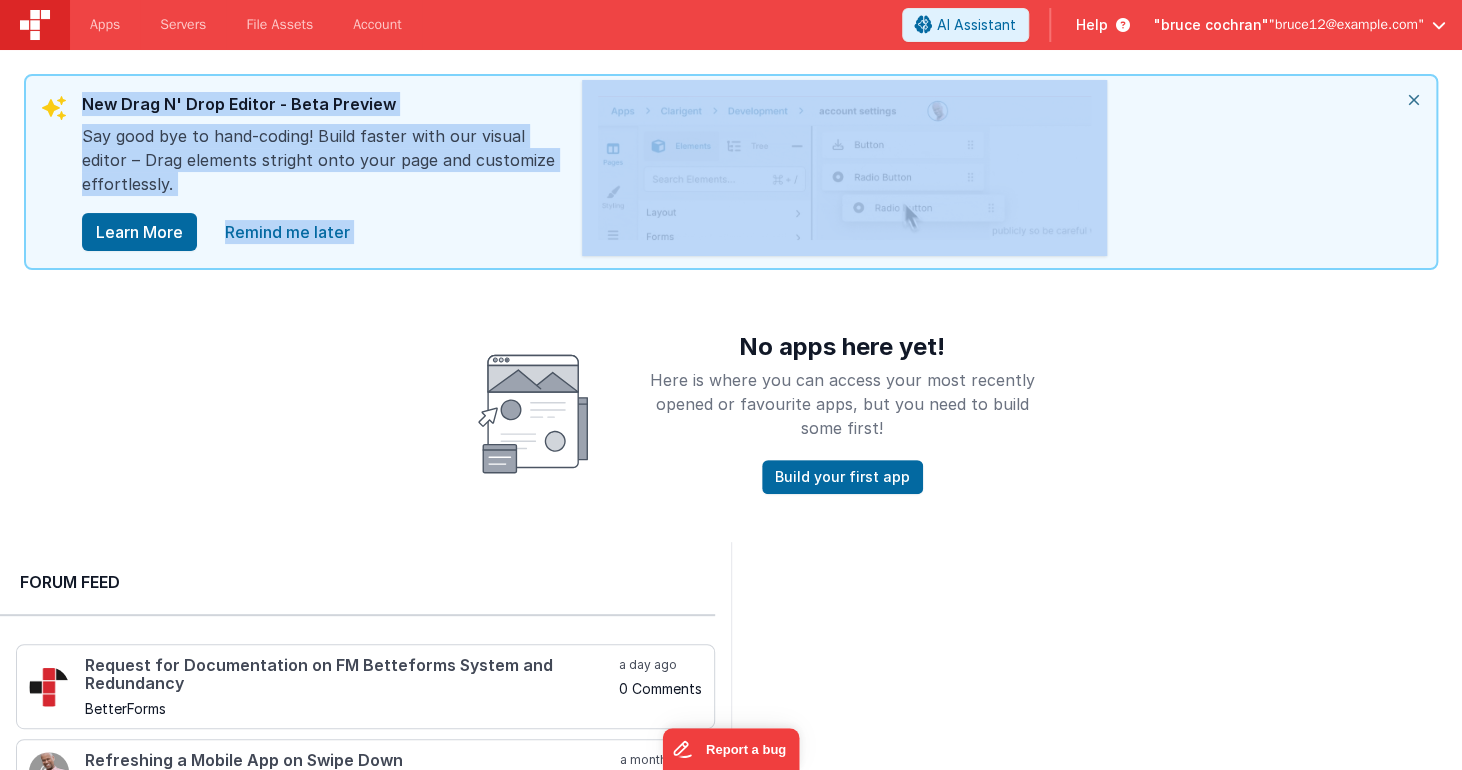 drag, startPoint x: 1257, startPoint y: 99, endPoint x: 1300, endPoint y: -112, distance: 215.33694 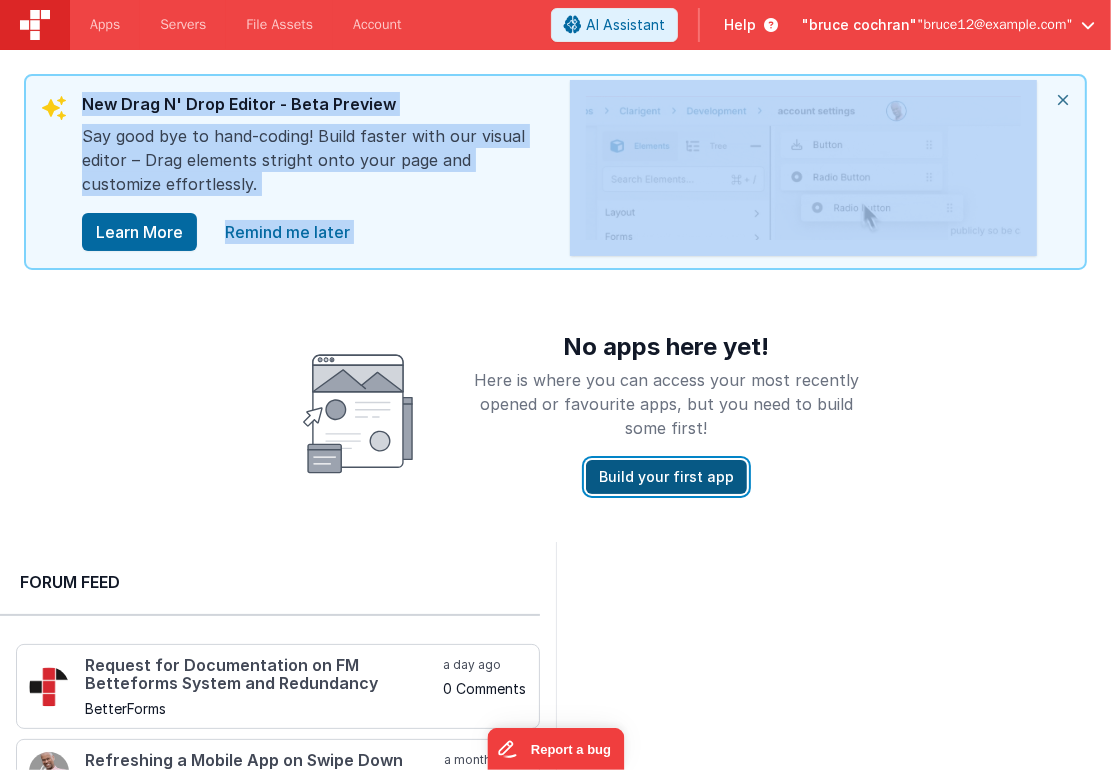 click on "Build your first app" at bounding box center (666, 477) 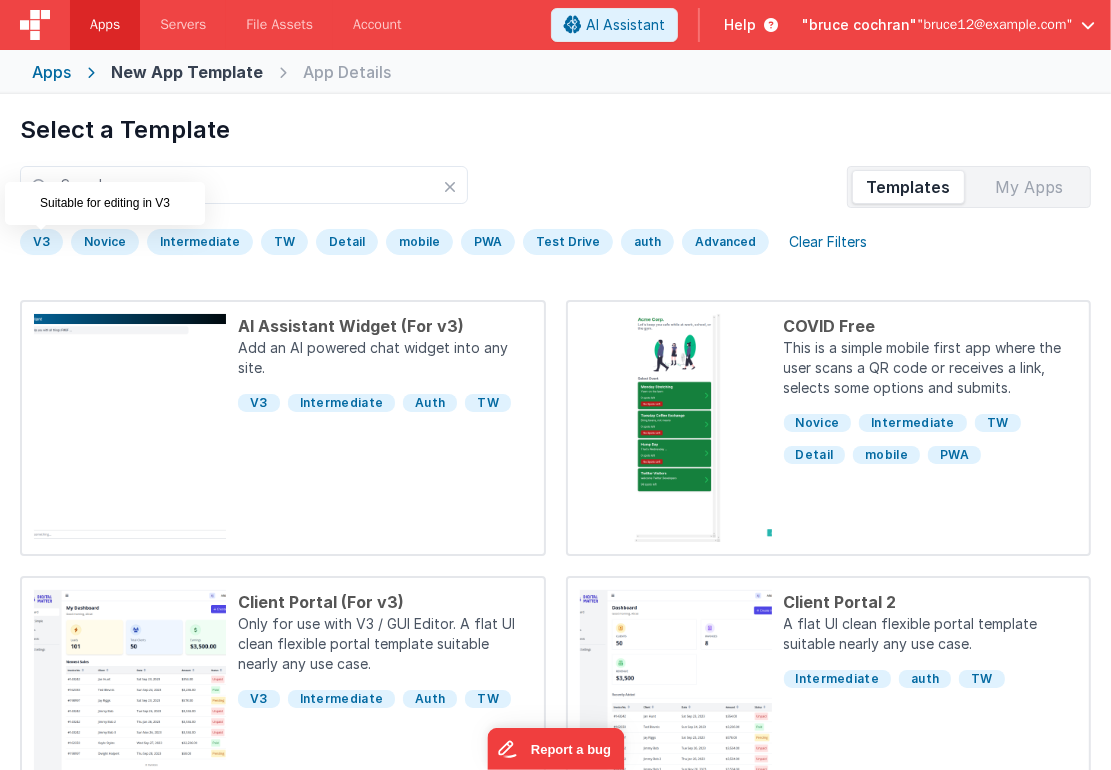 click on "V3" at bounding box center (41, 242) 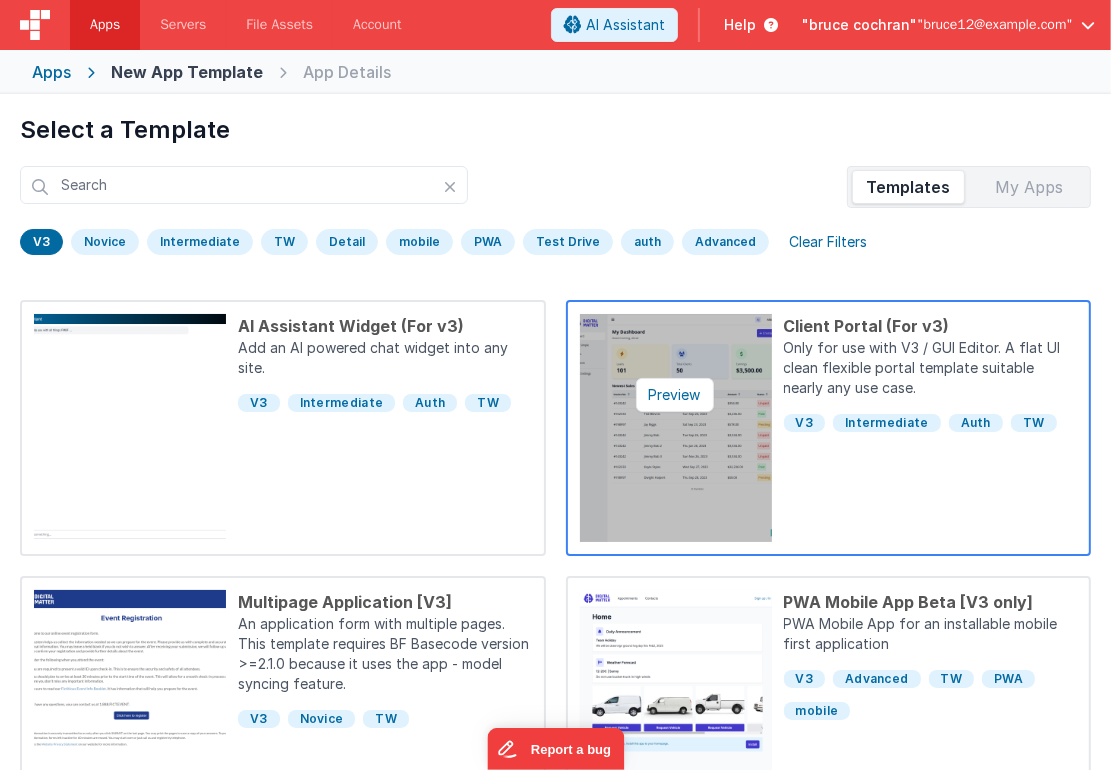 click at bounding box center (676, 428) 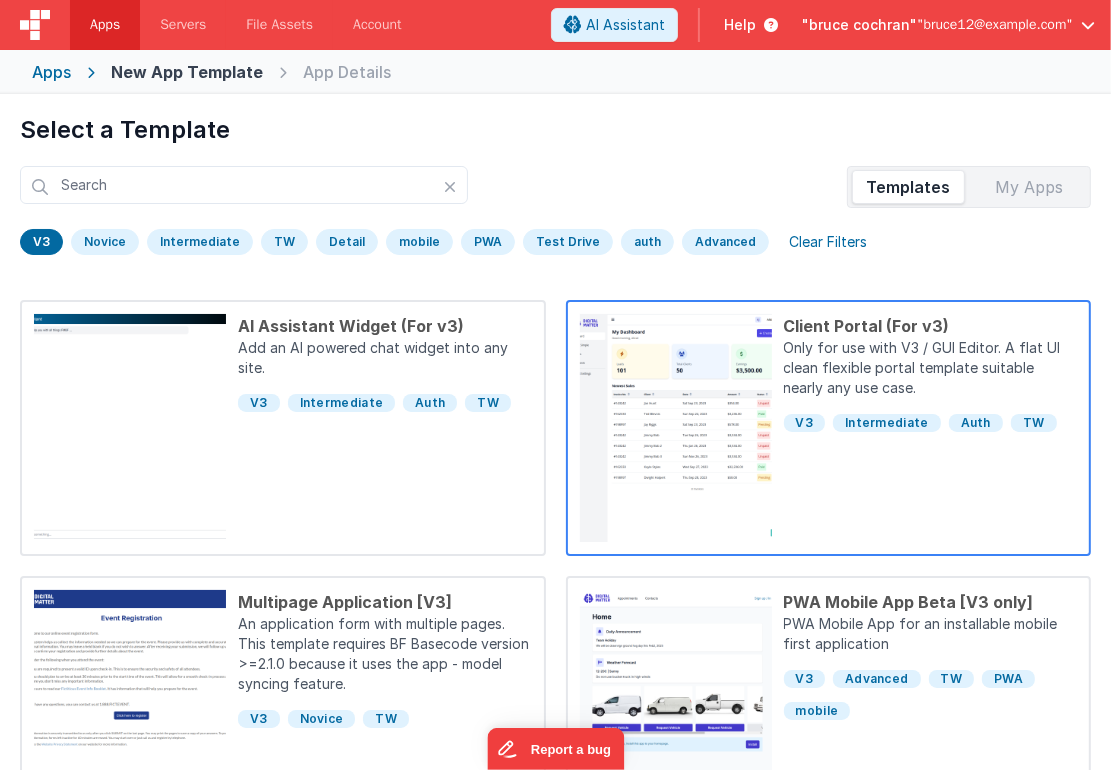 click on "Client Portal (For v3)   Only for use with V3 / GUI Editor. A flat UI clean flexible portal template suitable nearly any use case.
V3
Intermediate
Auth
TW" at bounding box center (925, 428) 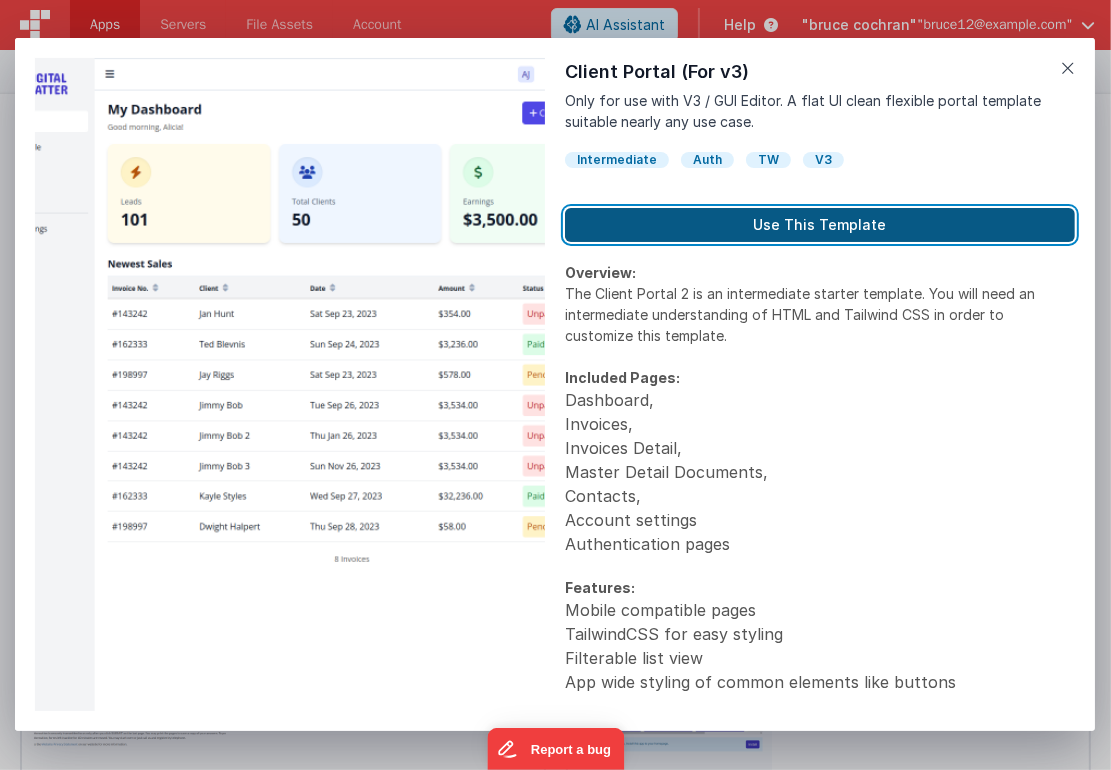 click on "Use This Template" at bounding box center [820, 225] 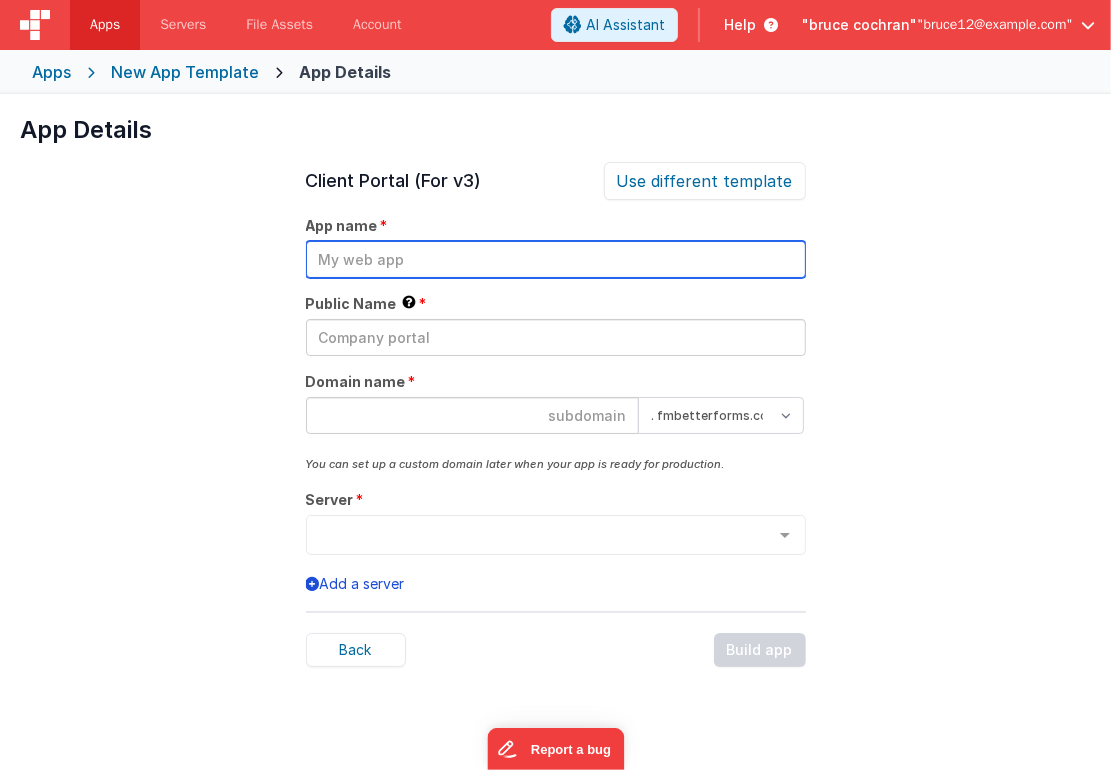click at bounding box center [556, 259] 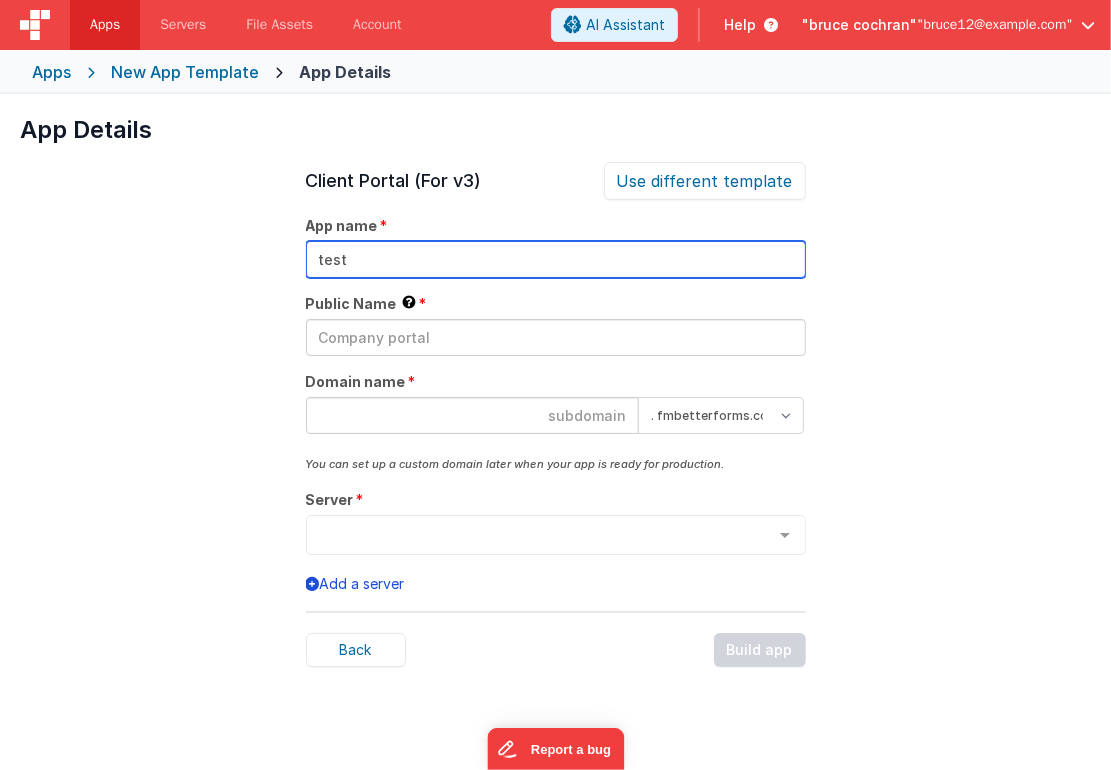 type on "test" 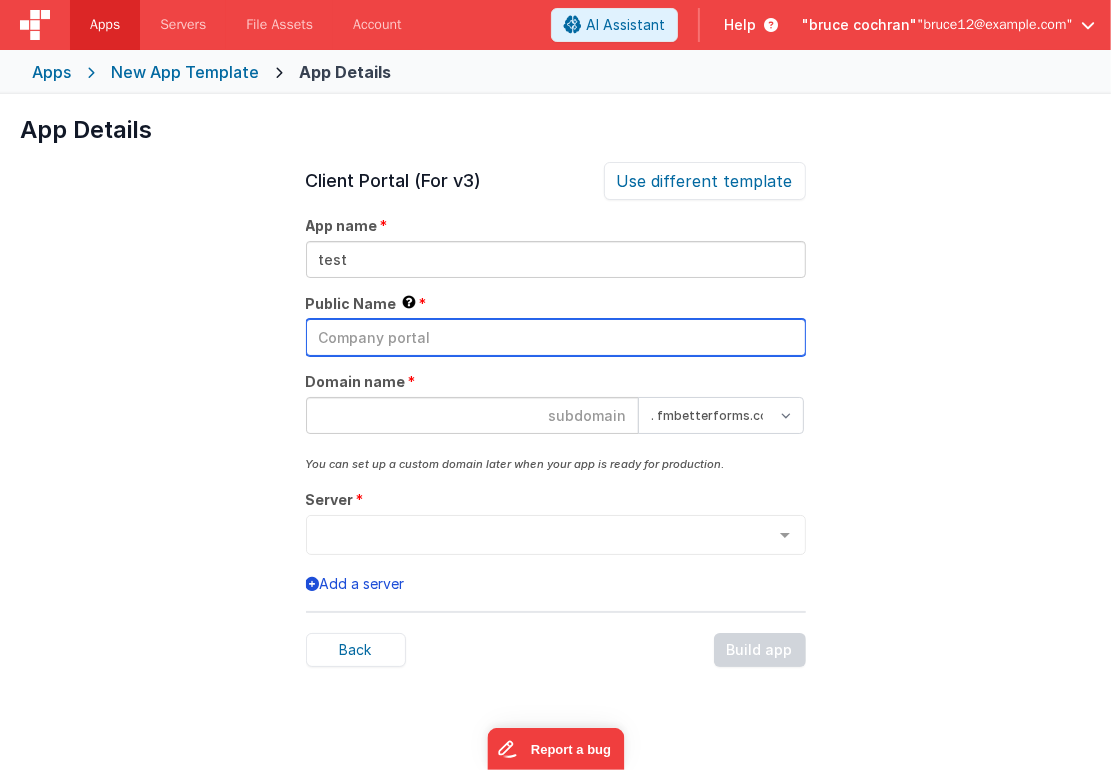 click at bounding box center (556, 337) 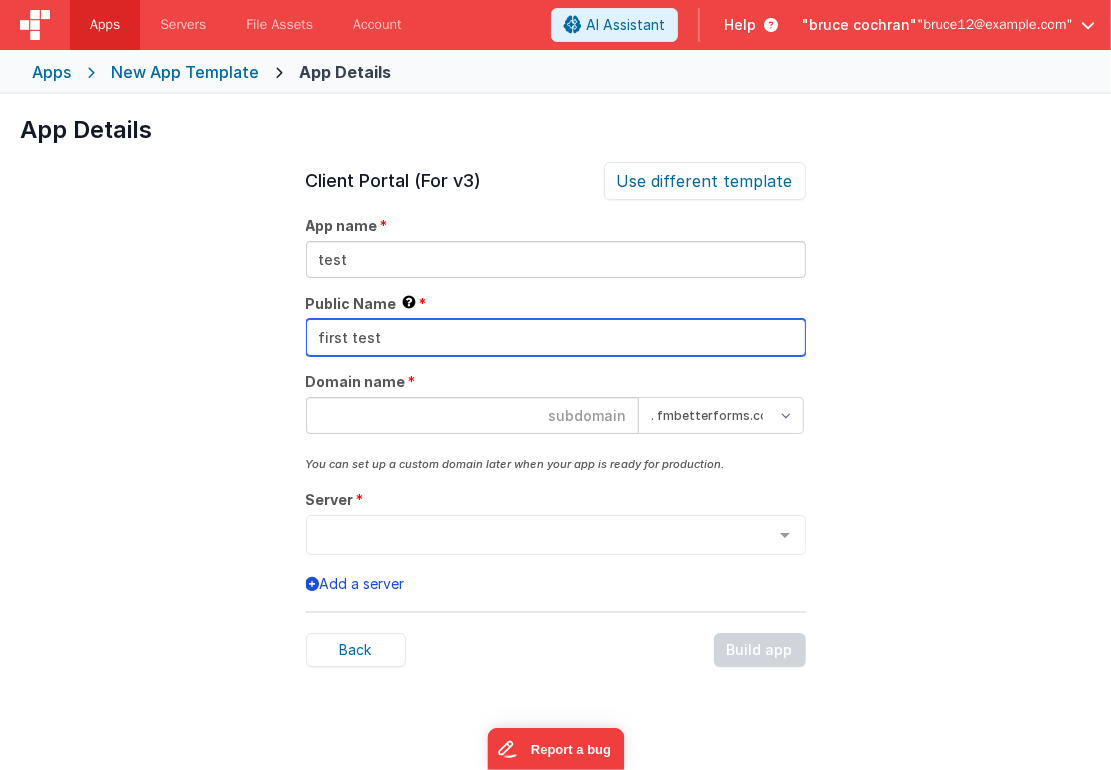 type on "first test" 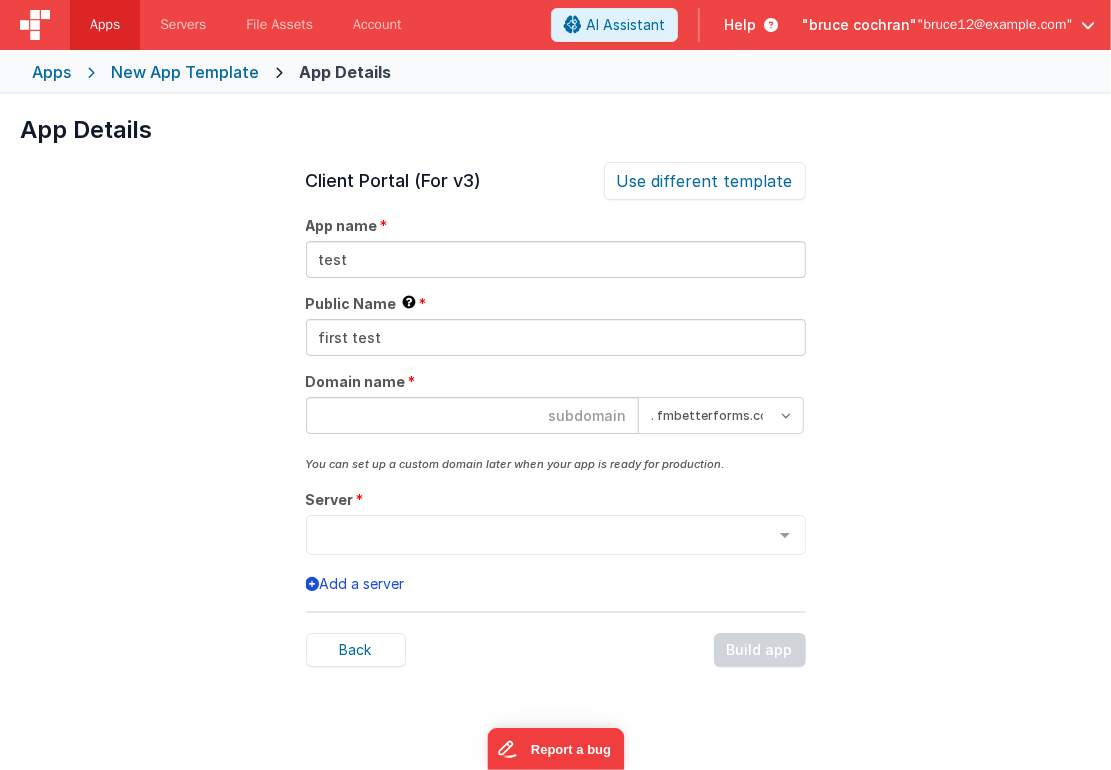 click at bounding box center [472, 415] 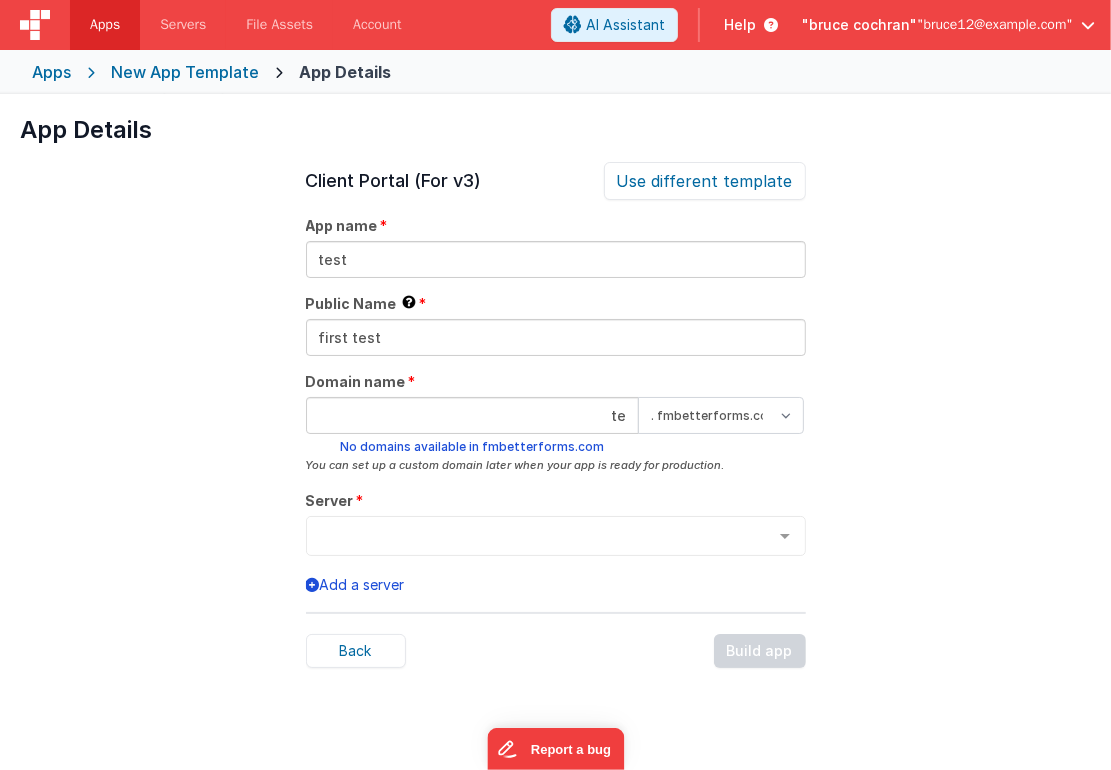 type on "t" 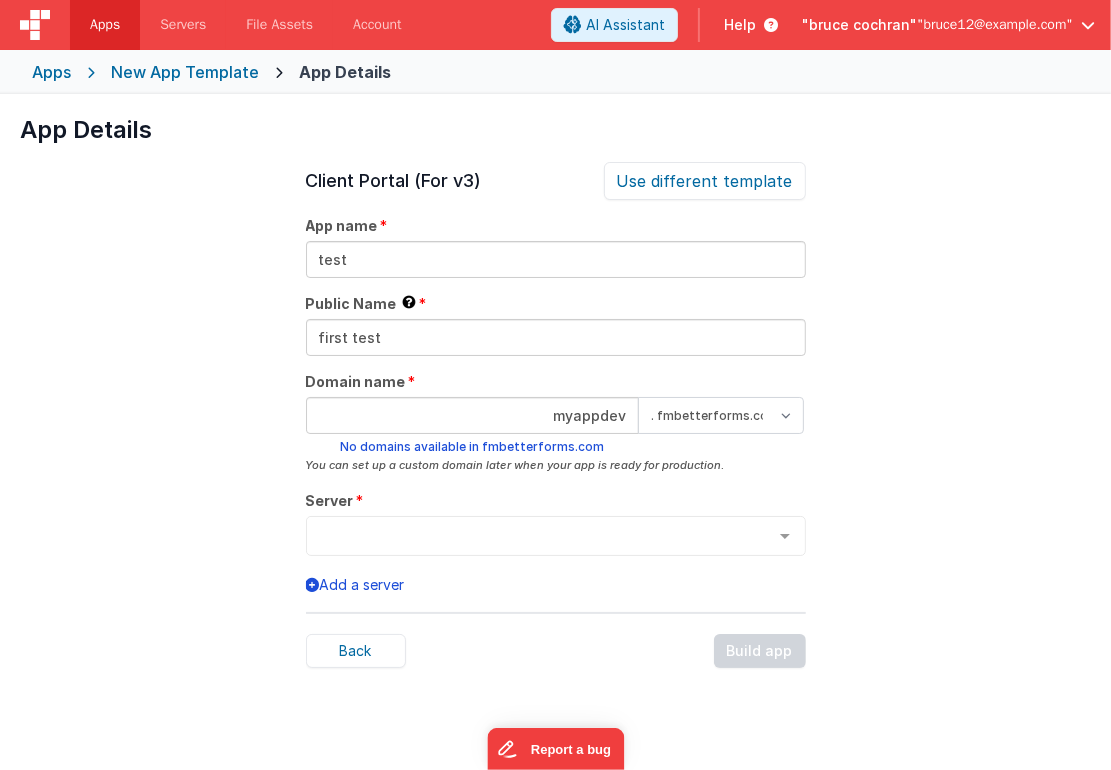 click on "myappdev" at bounding box center [472, 415] 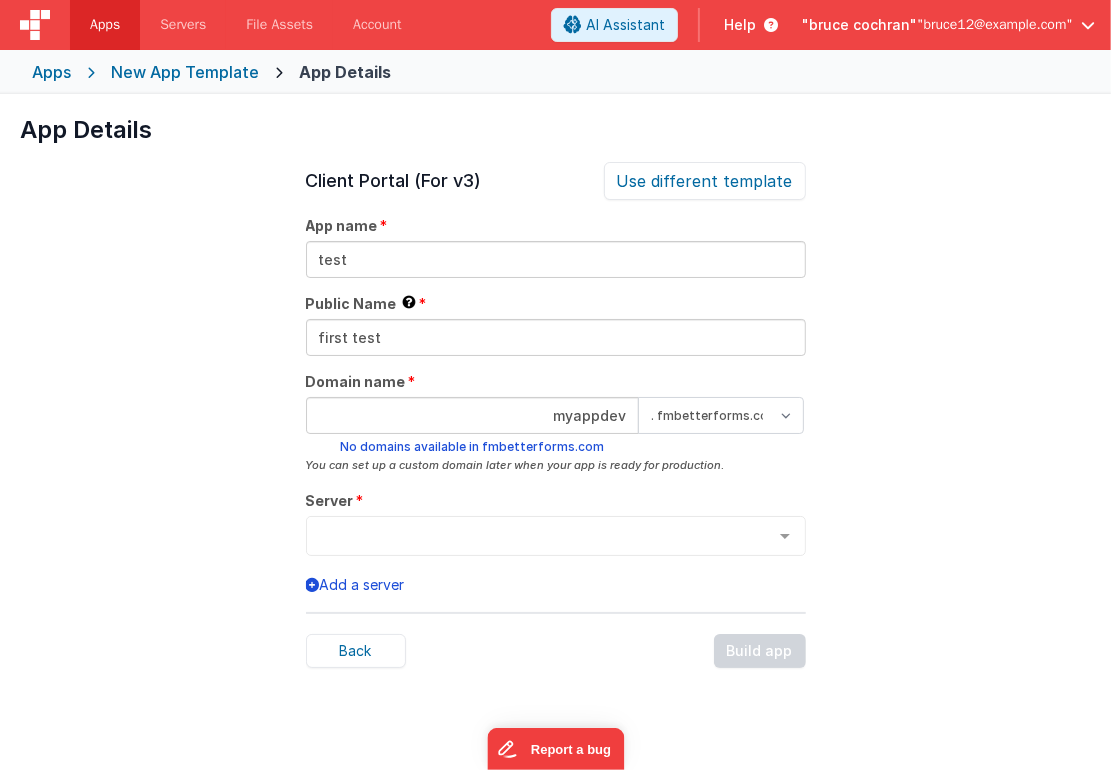 type on "myappdev" 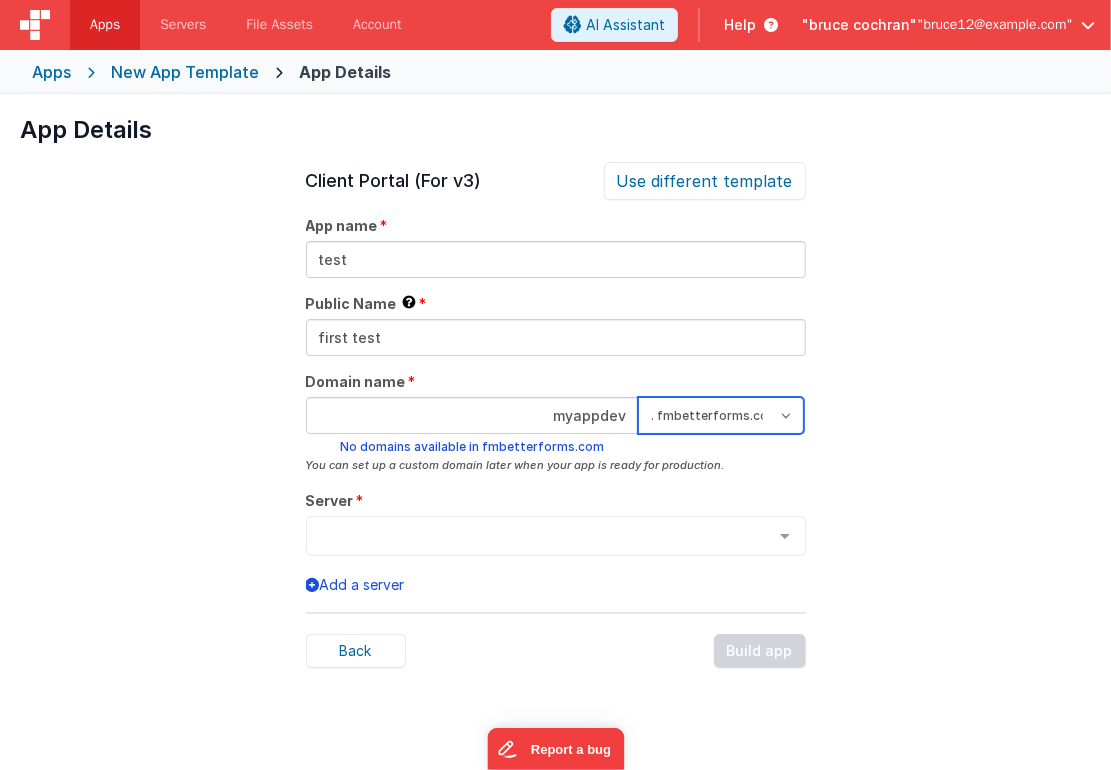 click on ". clientportal.cloud . fmbetterforms.com" at bounding box center [721, 415] 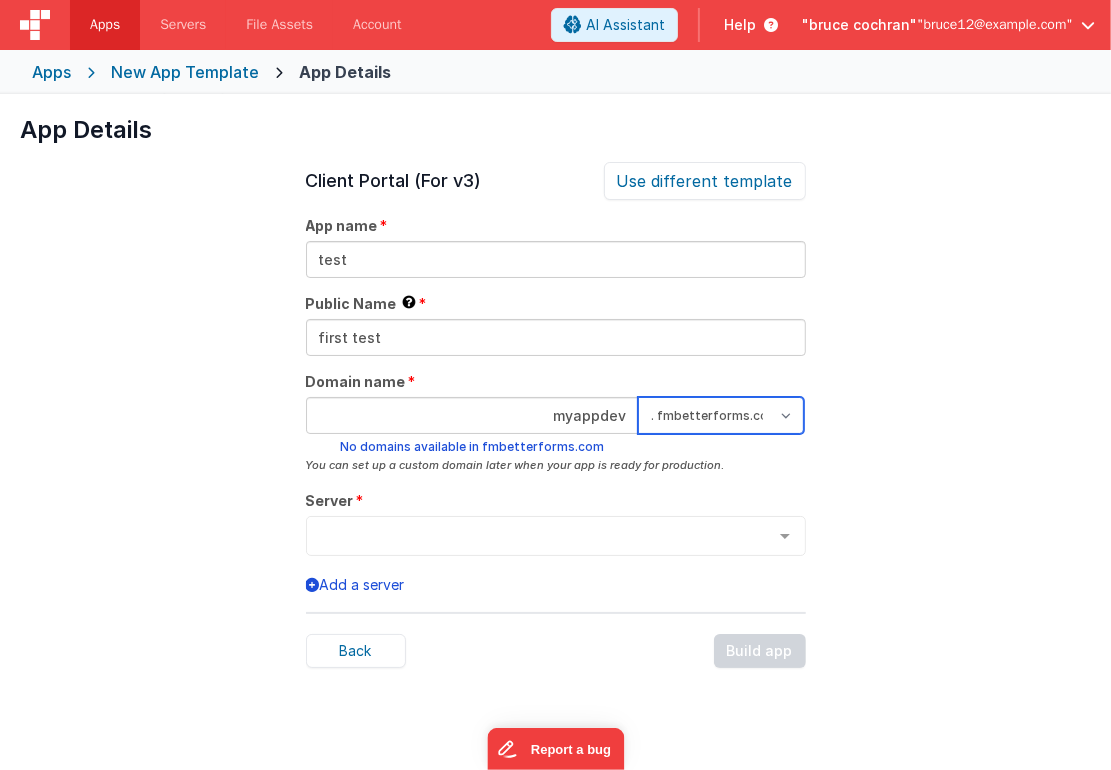 select on "clientportal.cloud" 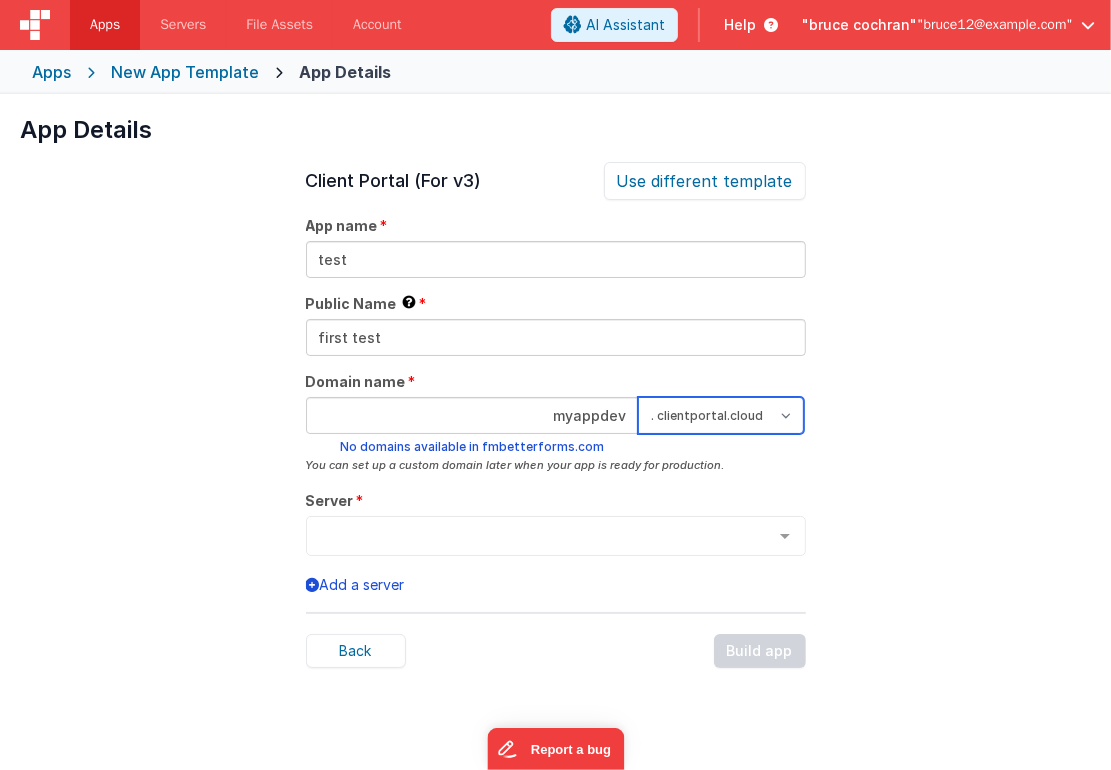 click on ". clientportal.cloud . fmbetterforms.com" at bounding box center (721, 415) 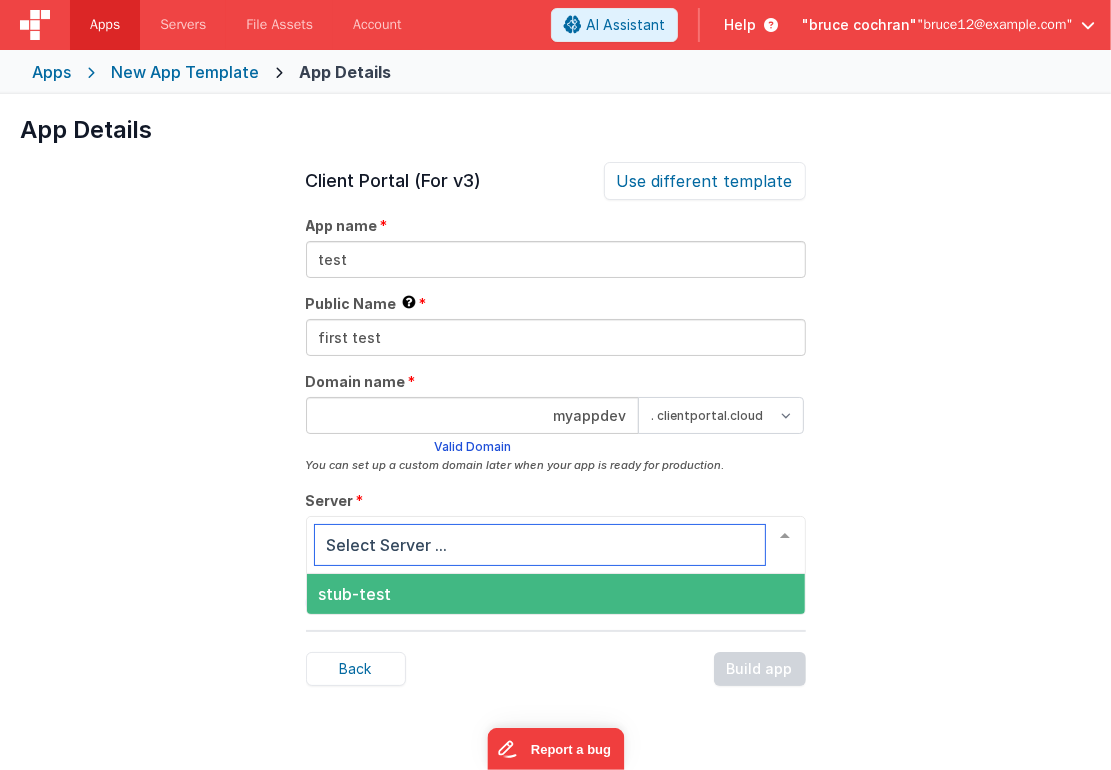 click on "stub-test" at bounding box center (556, 594) 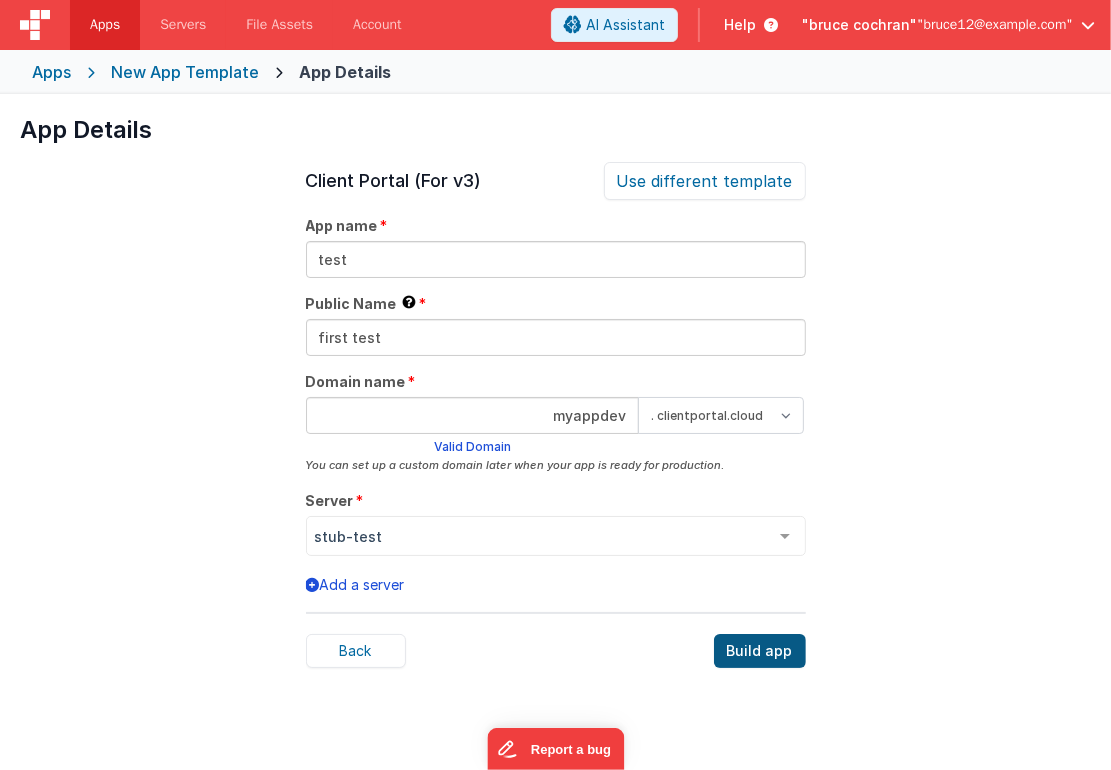 click on "Build app" at bounding box center (760, 651) 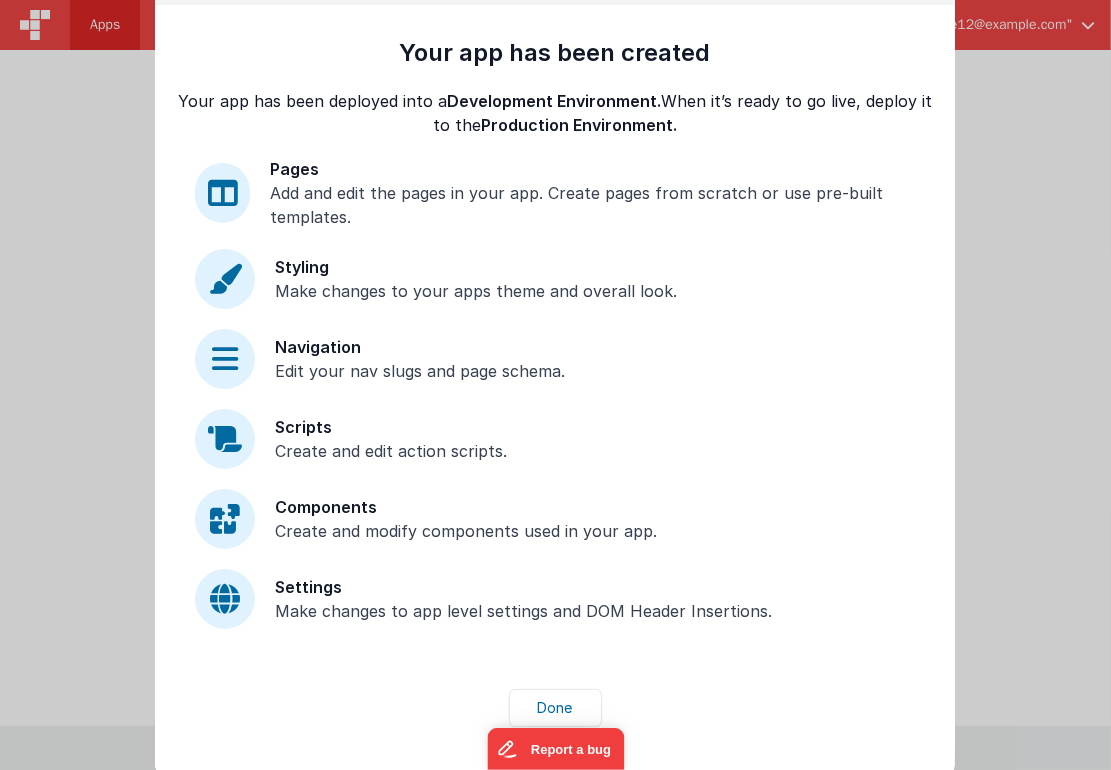 scroll, scrollTop: 72, scrollLeft: 0, axis: vertical 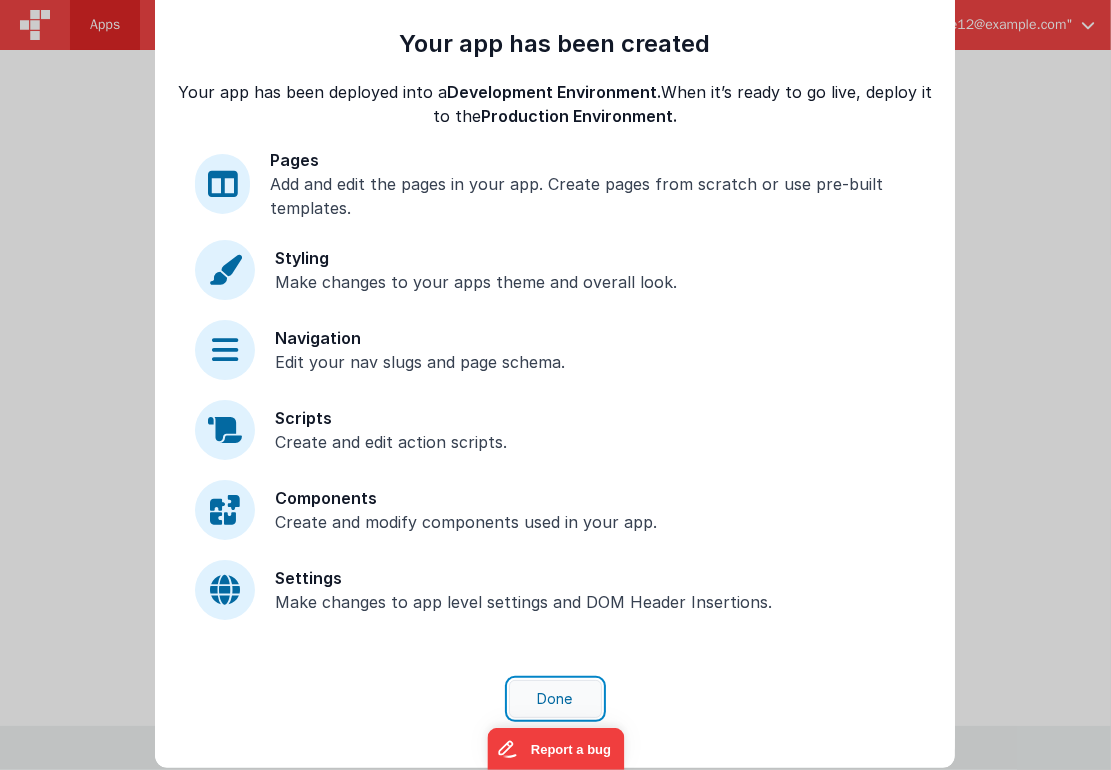 click on "Done" at bounding box center (555, 699) 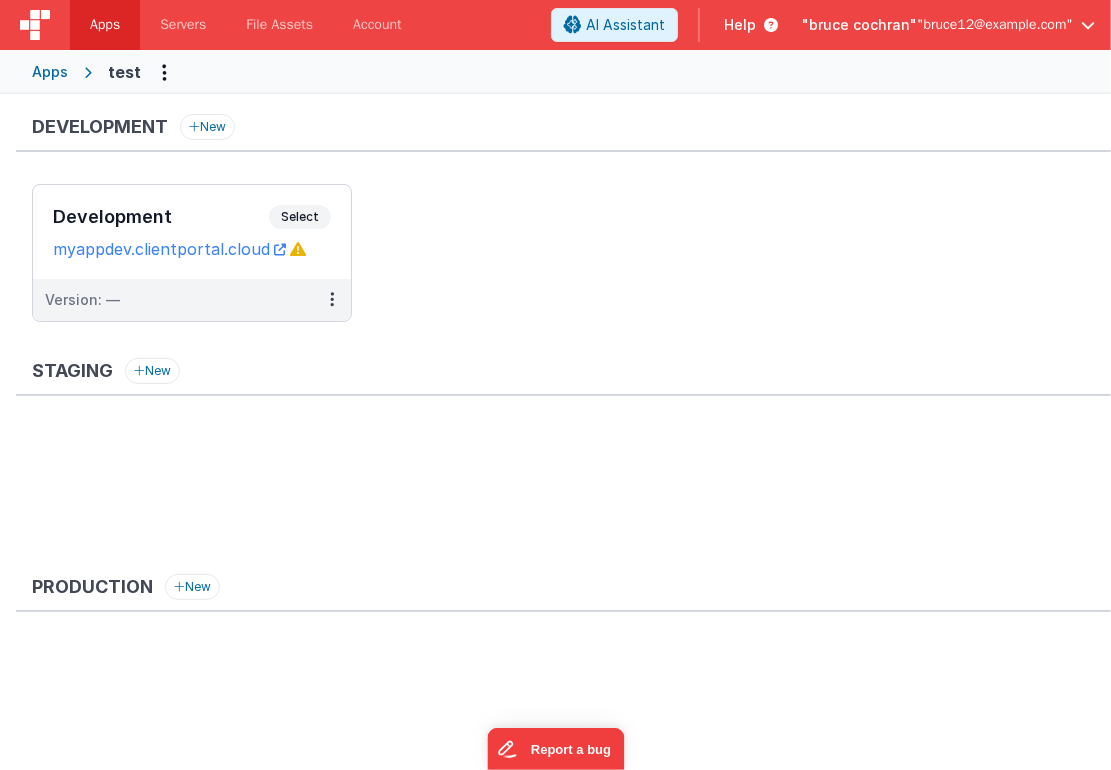 click on "Help" at bounding box center (740, 25) 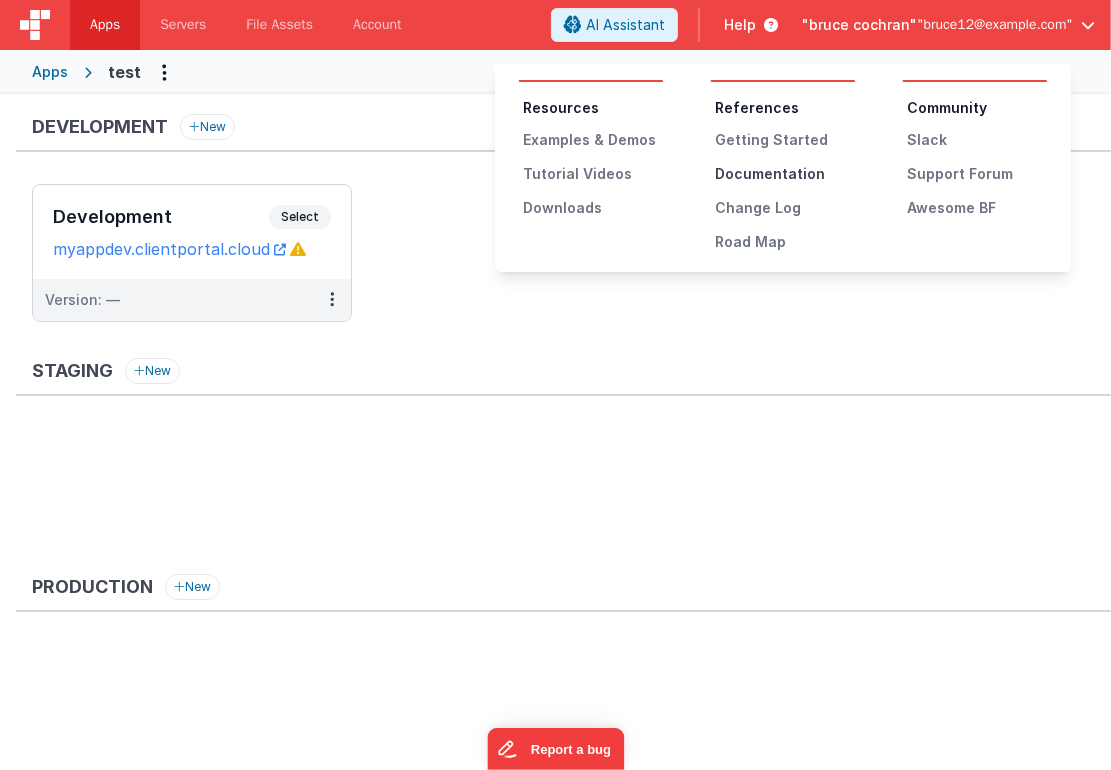 click on "Documentation" at bounding box center [785, 174] 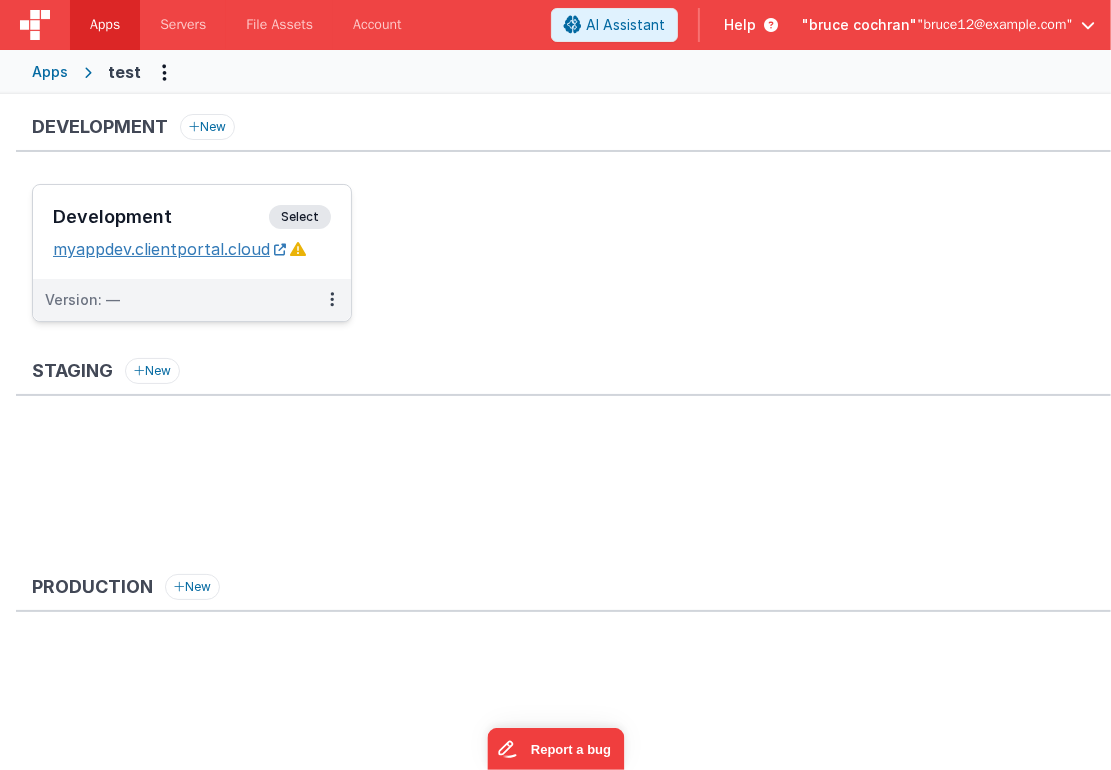 click on "myappdev.clientportal.cloud" at bounding box center [169, 249] 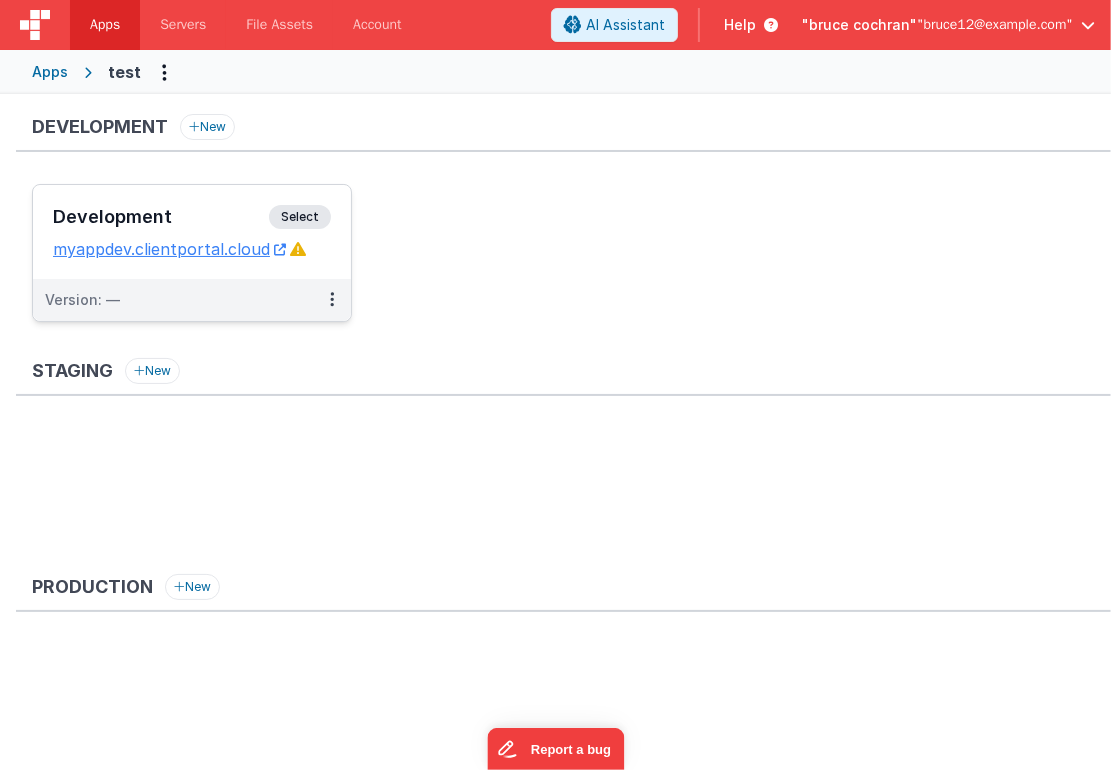 click on "Select" at bounding box center [300, 217] 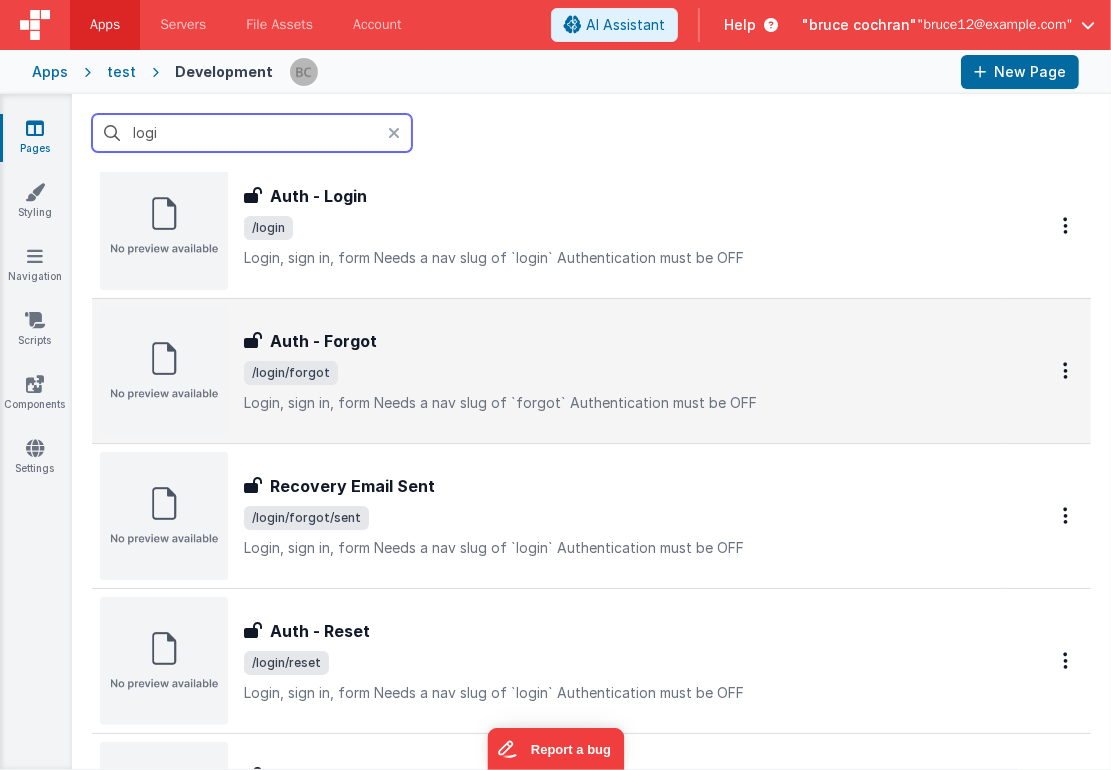 scroll, scrollTop: 59, scrollLeft: 0, axis: vertical 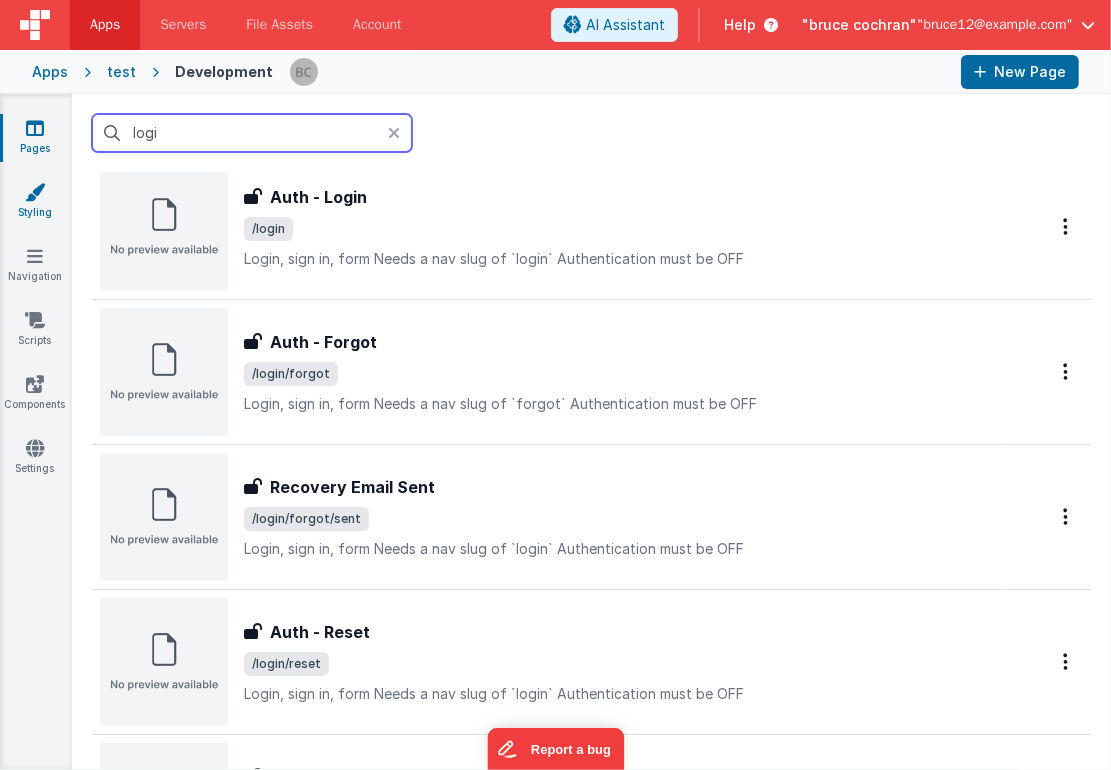 type on "logi" 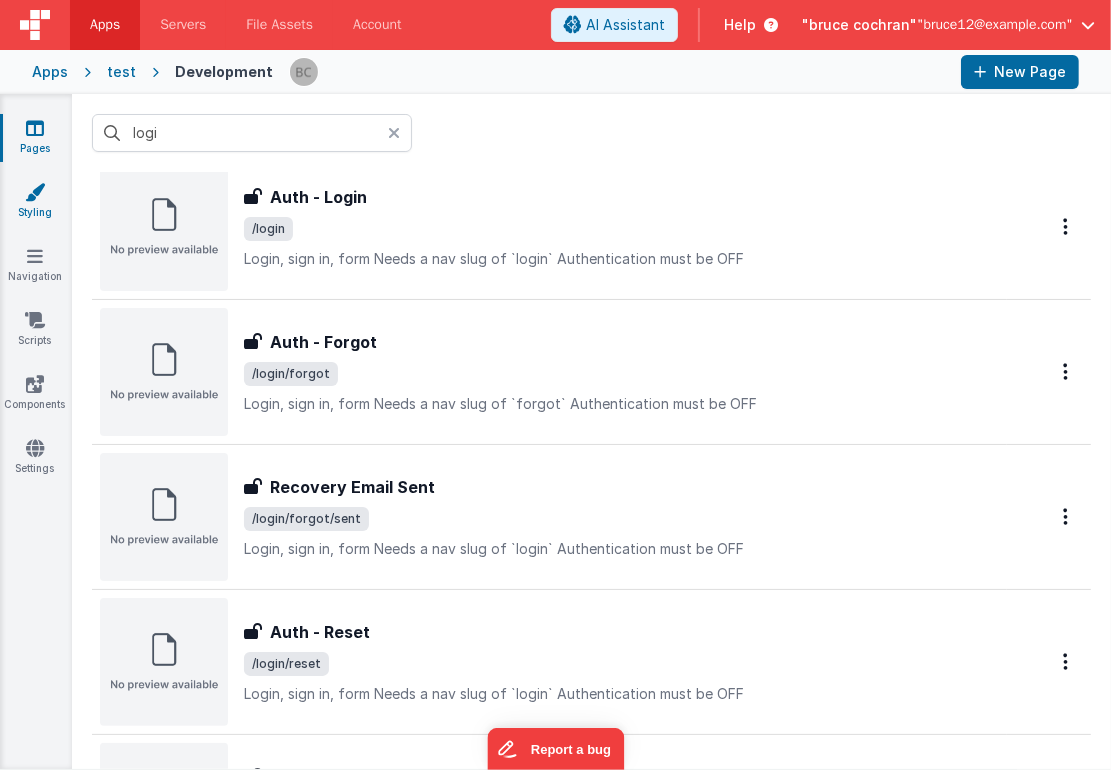 click on "Styling" at bounding box center [35, 202] 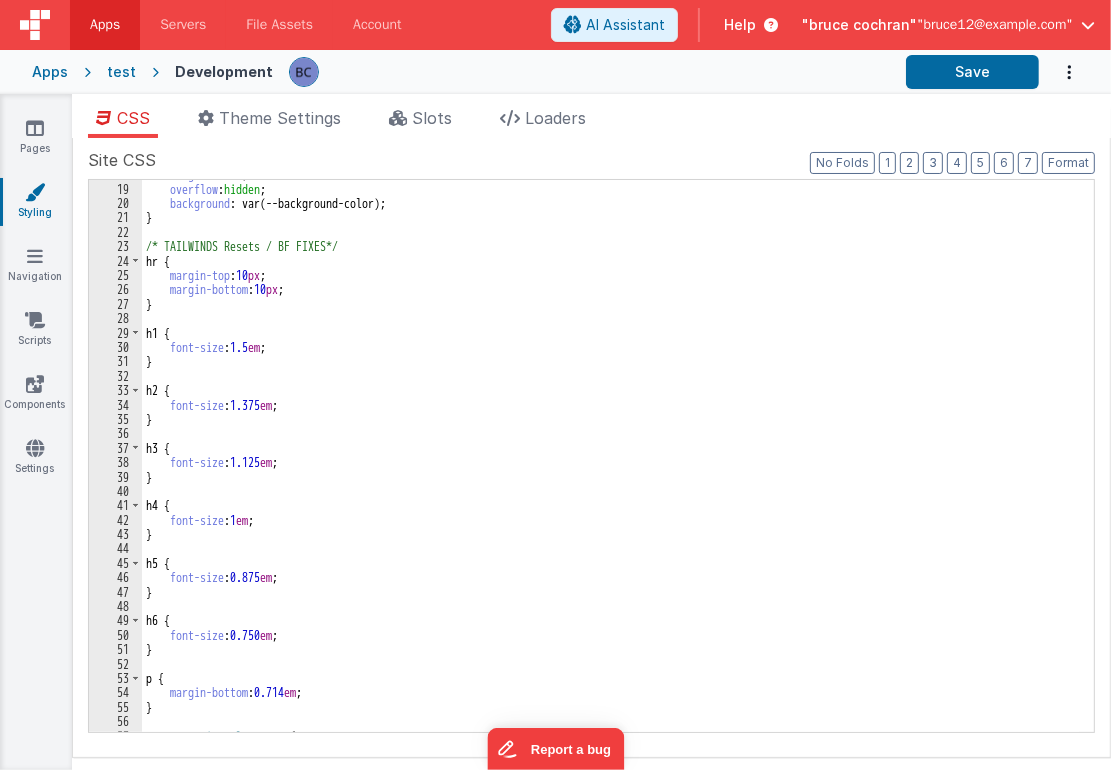 scroll, scrollTop: 0, scrollLeft: 0, axis: both 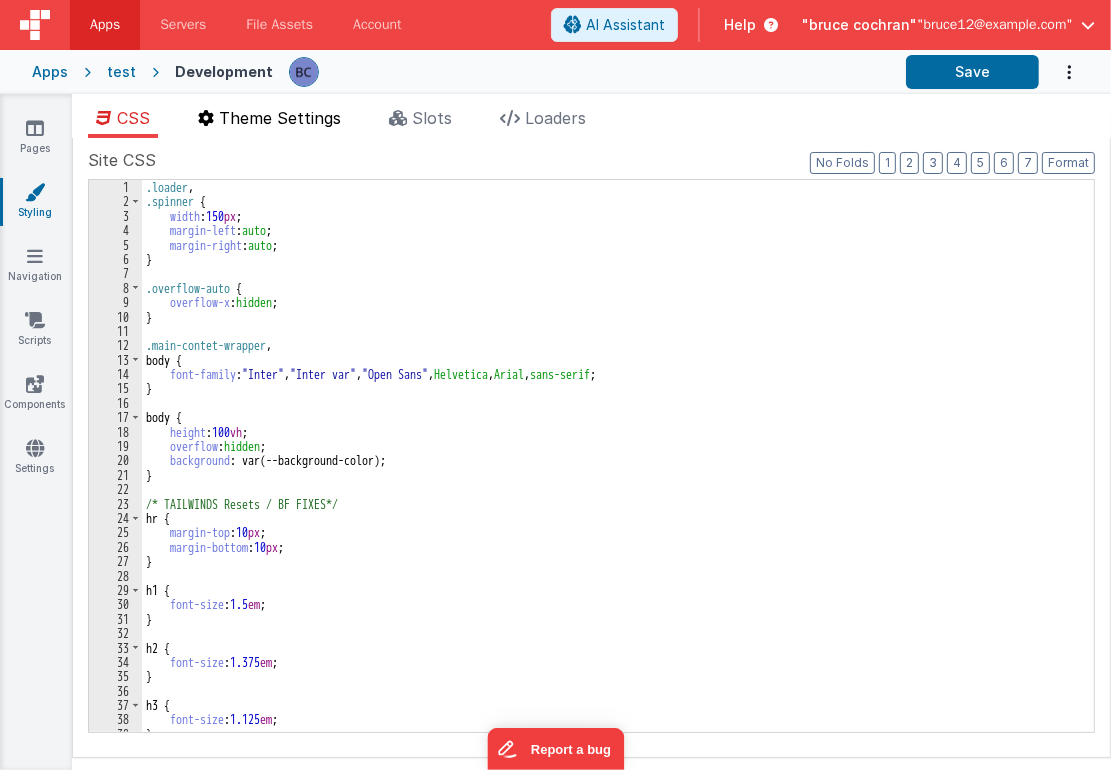 click on "Theme Settings" at bounding box center [280, 118] 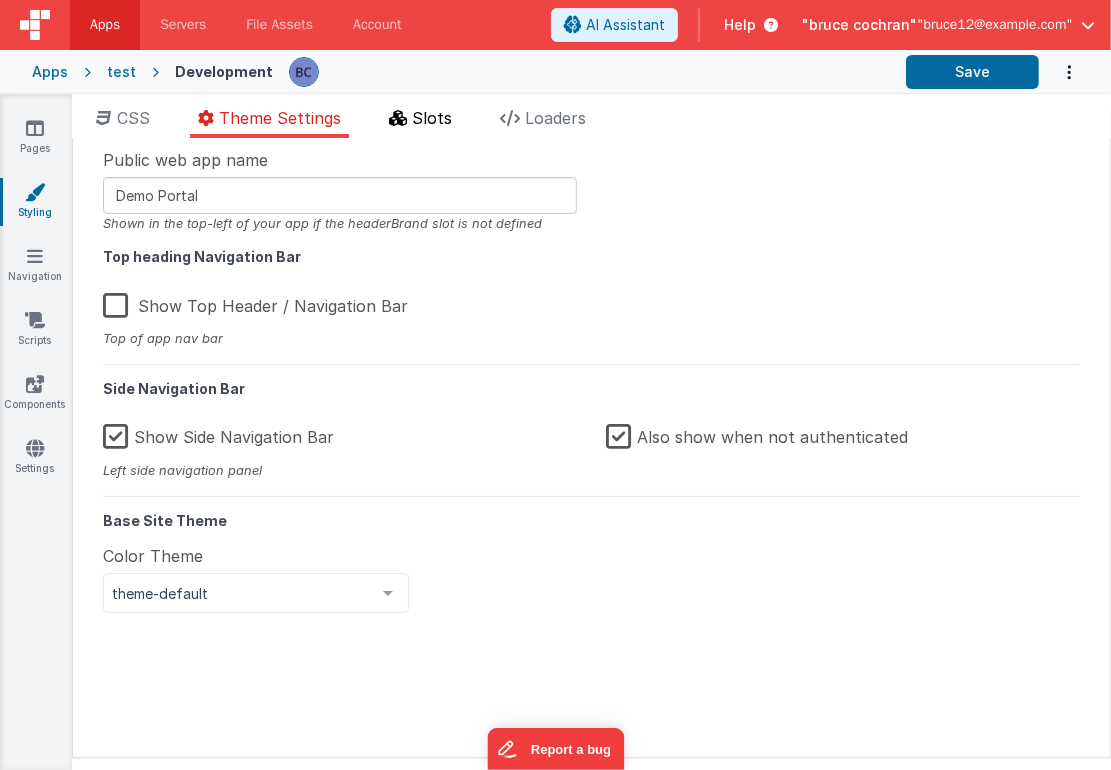 click on "Slots" at bounding box center (432, 118) 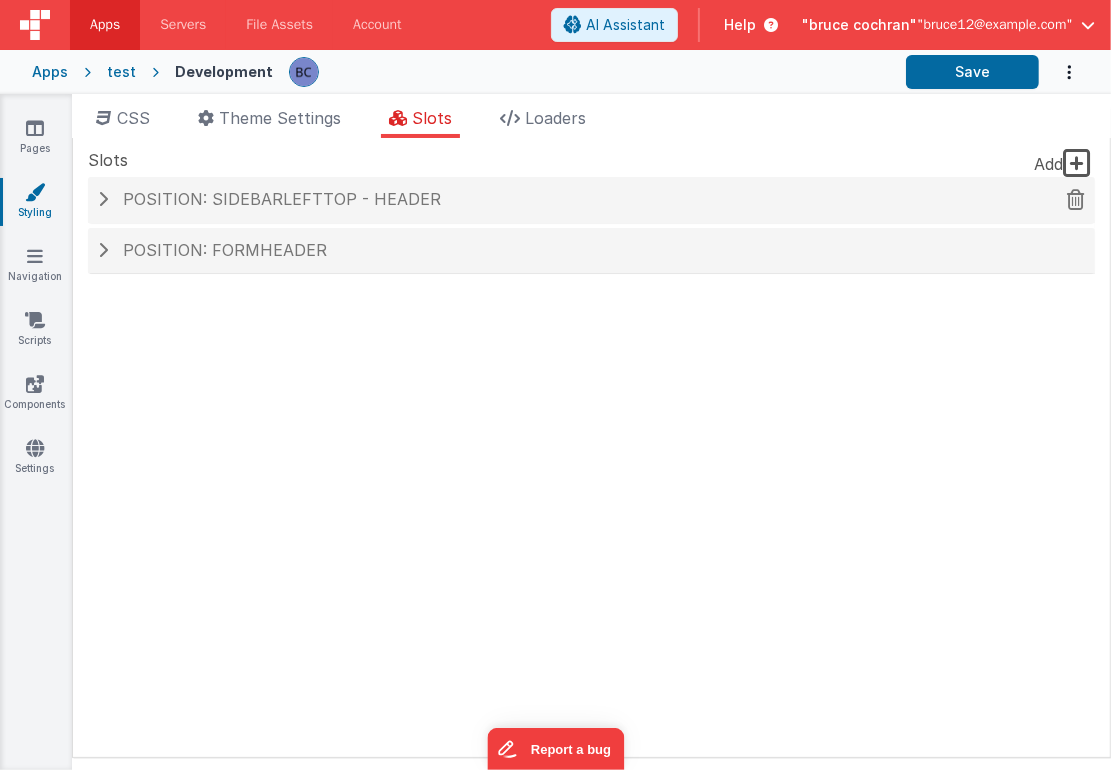 click on "Position: sidebarLeftTop  - header" at bounding box center [282, 199] 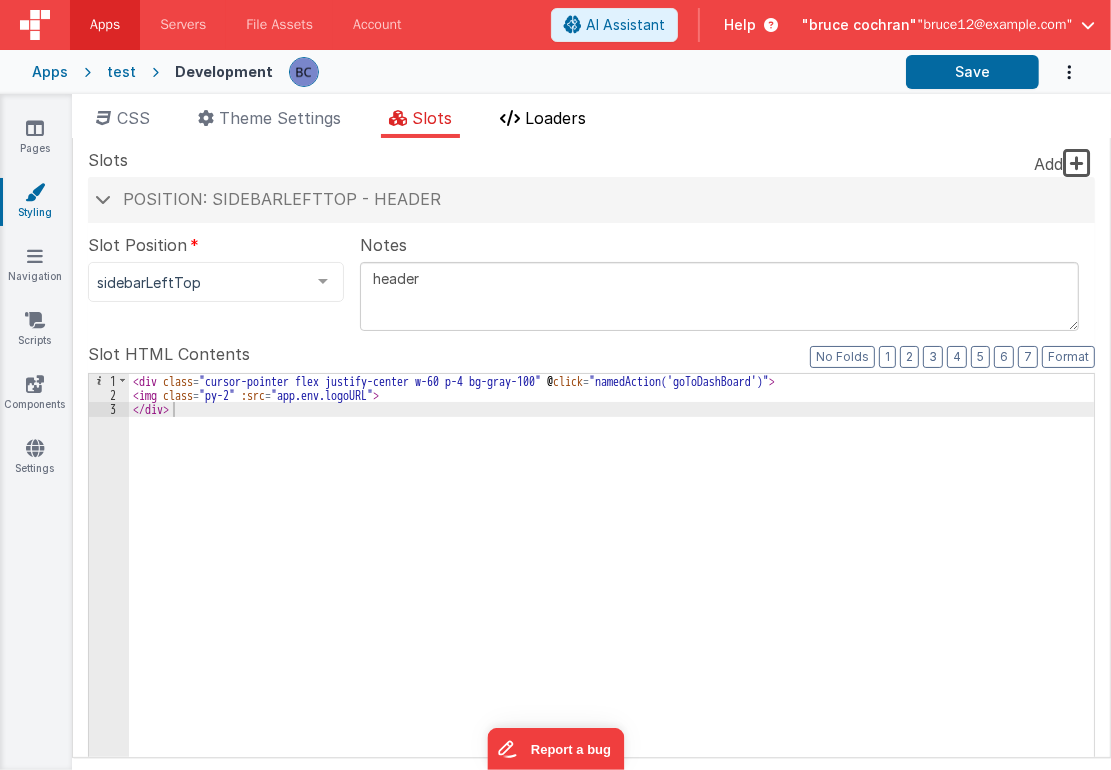 click on "Loaders" at bounding box center [555, 118] 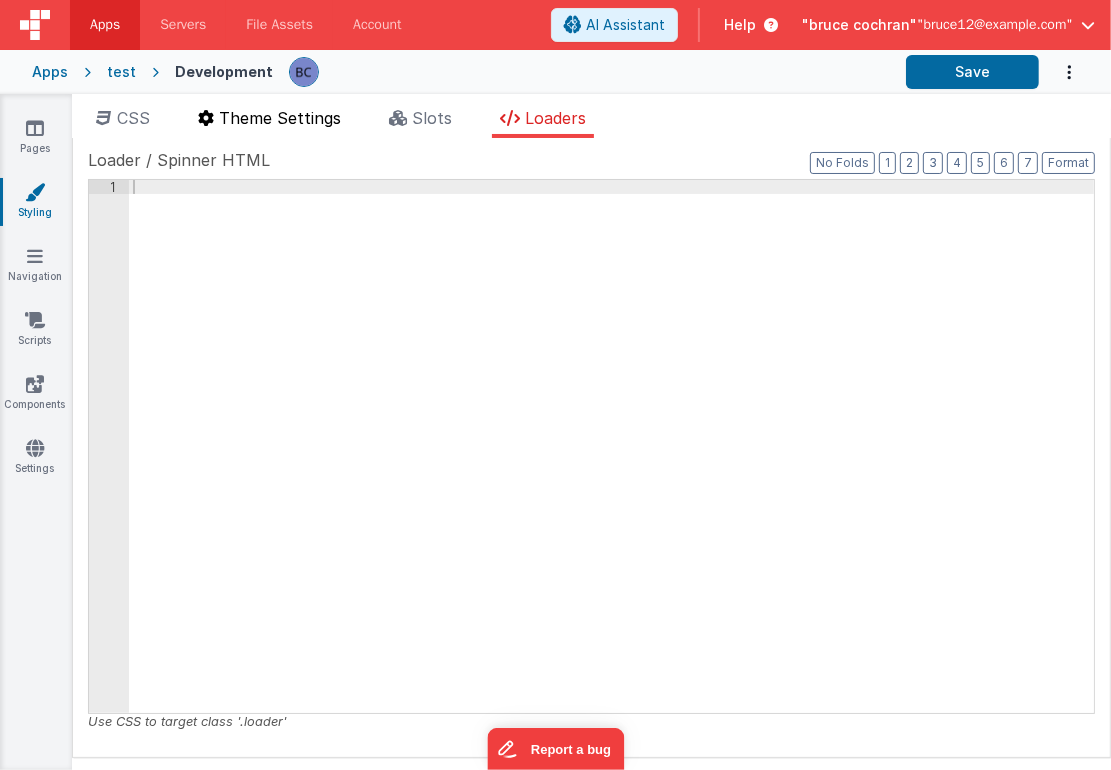 click on "Theme Settings" at bounding box center [280, 118] 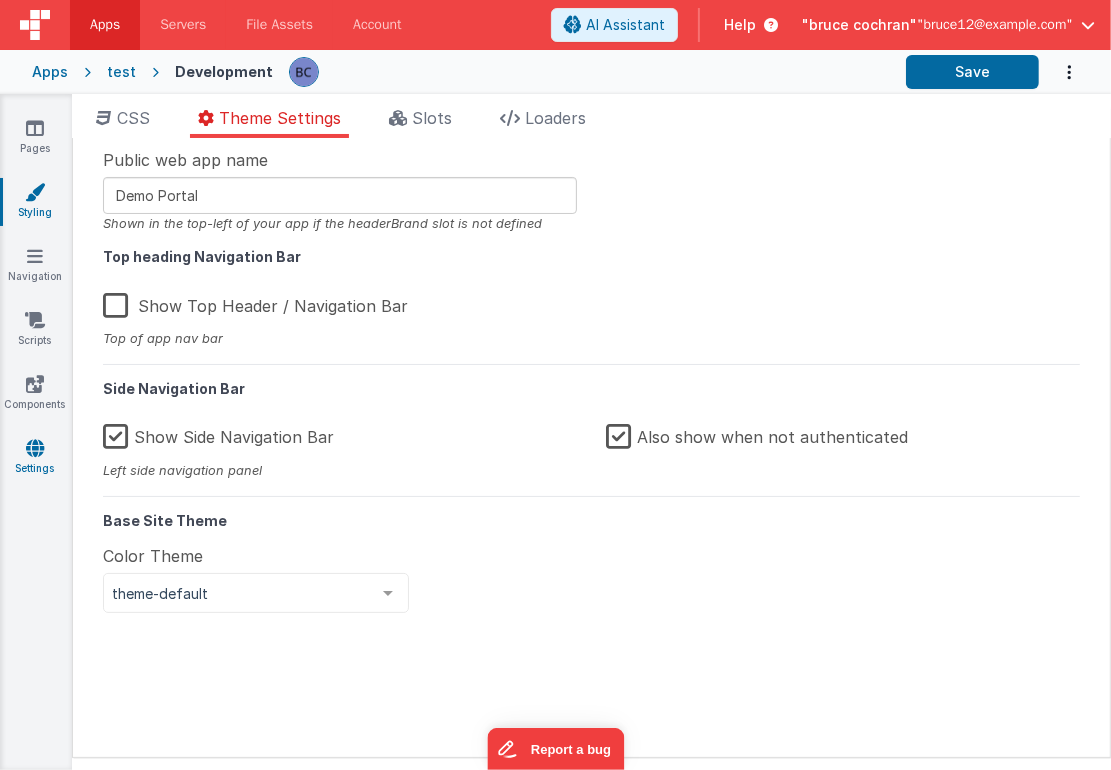 click at bounding box center (35, 448) 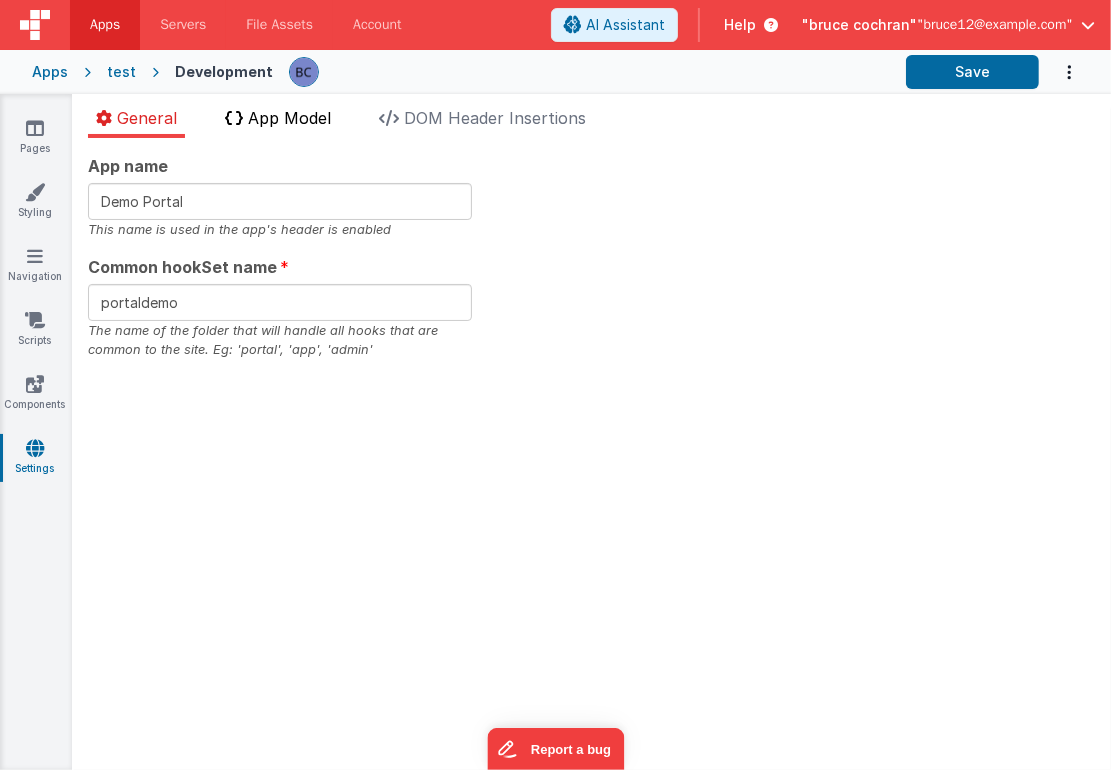 click on "App Model" at bounding box center (289, 118) 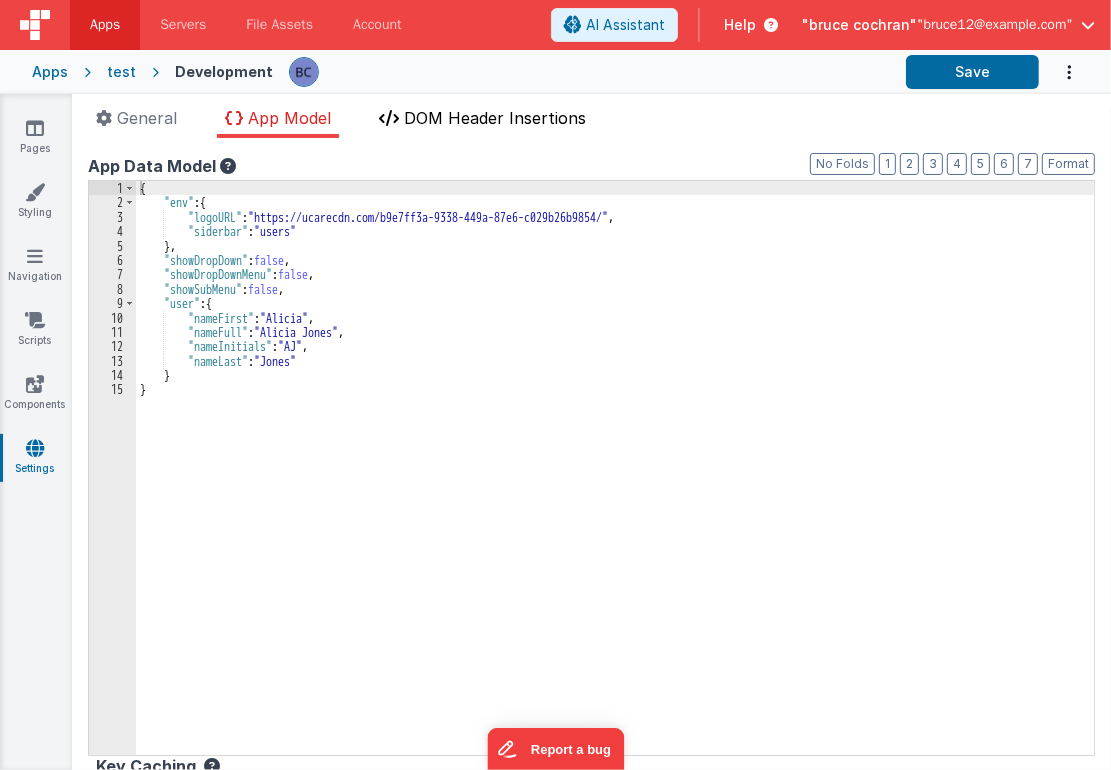 click on "DOM Header Insertions" at bounding box center [495, 118] 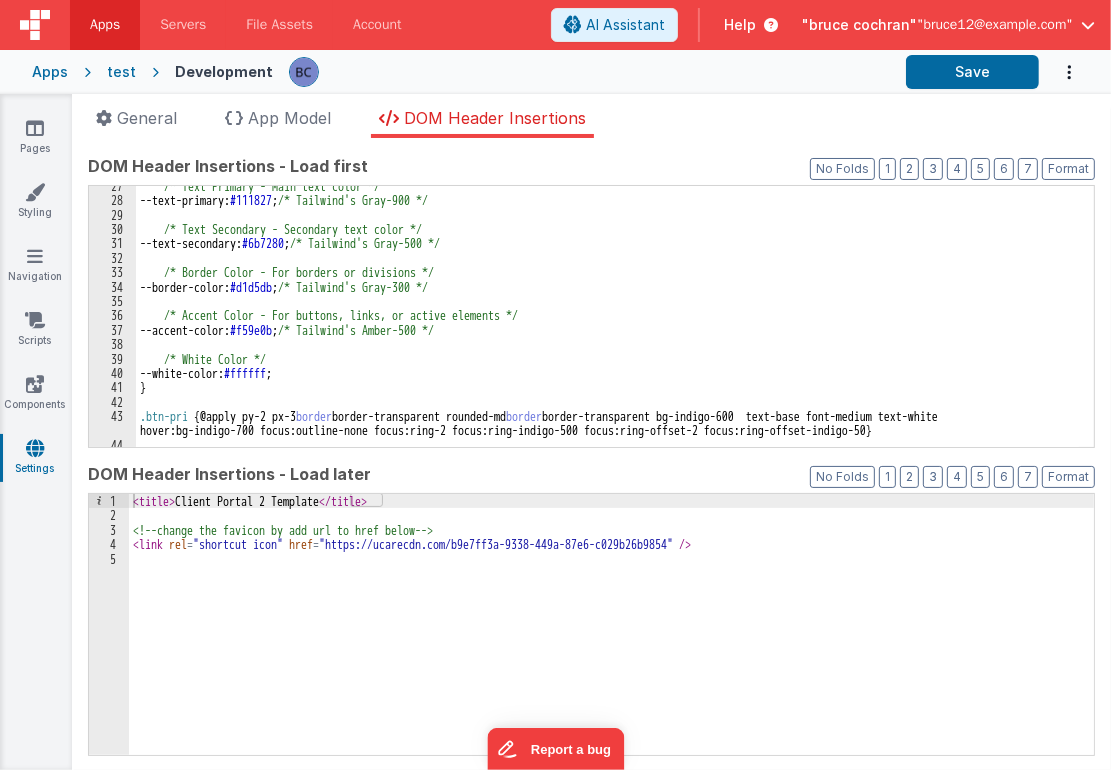scroll, scrollTop: 380, scrollLeft: 0, axis: vertical 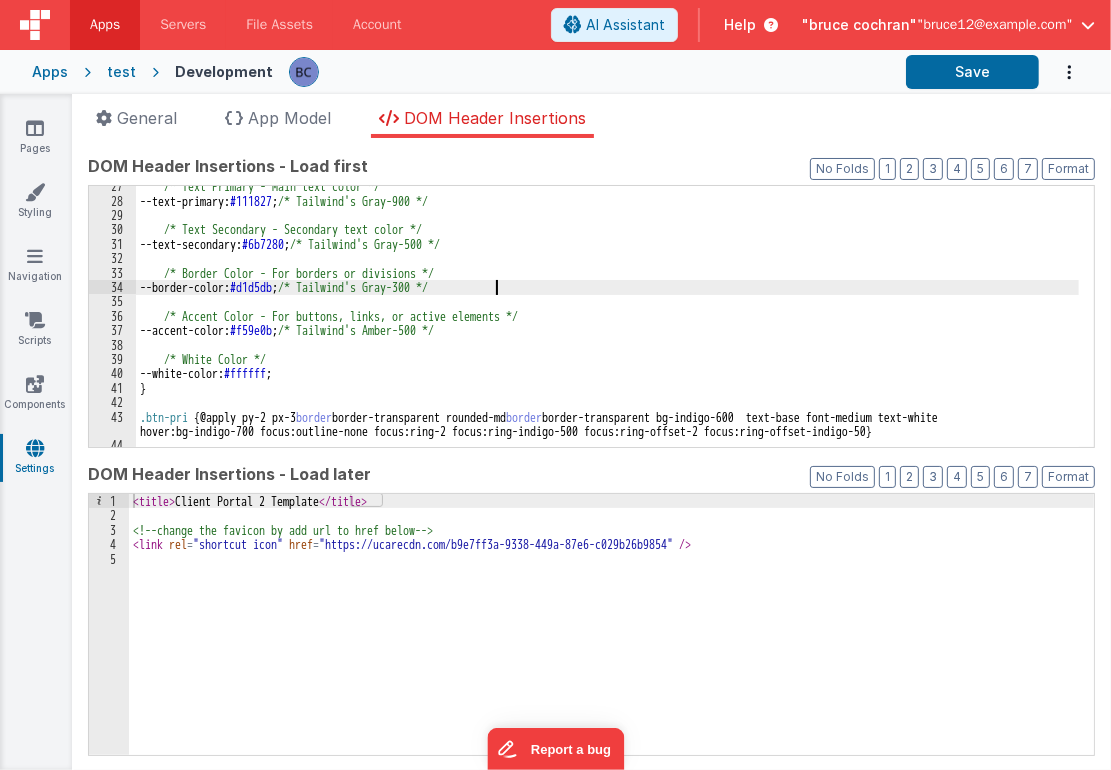 drag, startPoint x: 852, startPoint y: 324, endPoint x: 800, endPoint y: 293, distance: 60.53924 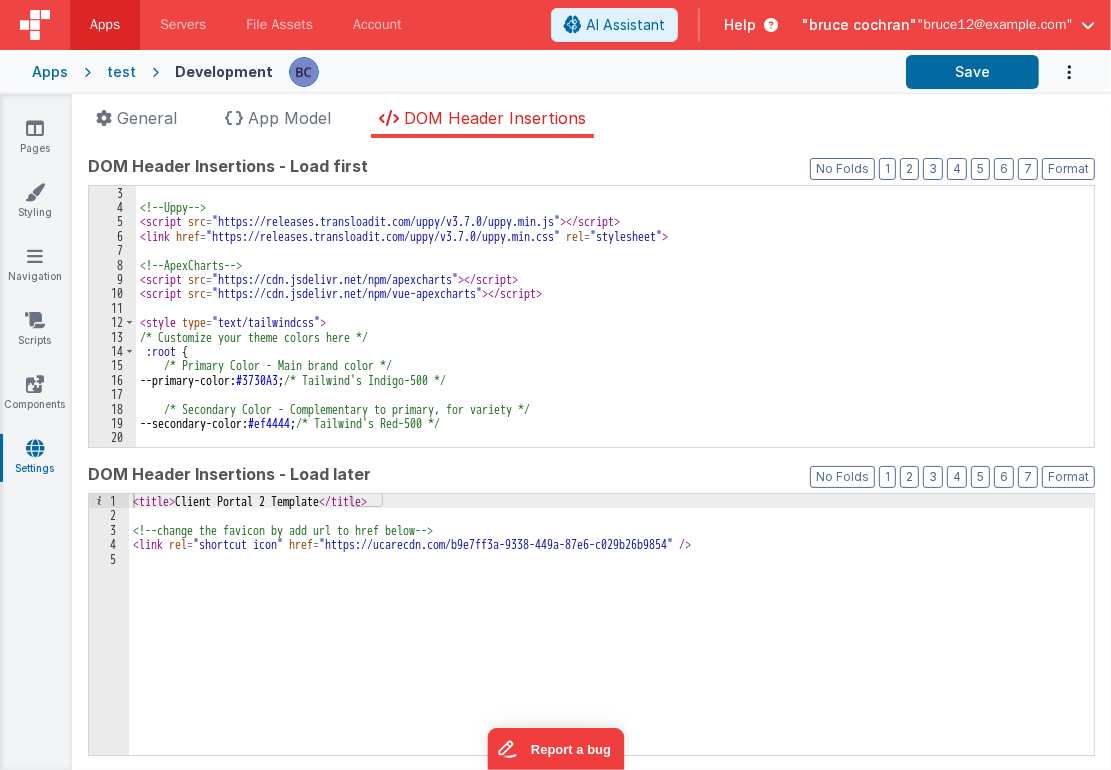 scroll, scrollTop: 0, scrollLeft: 0, axis: both 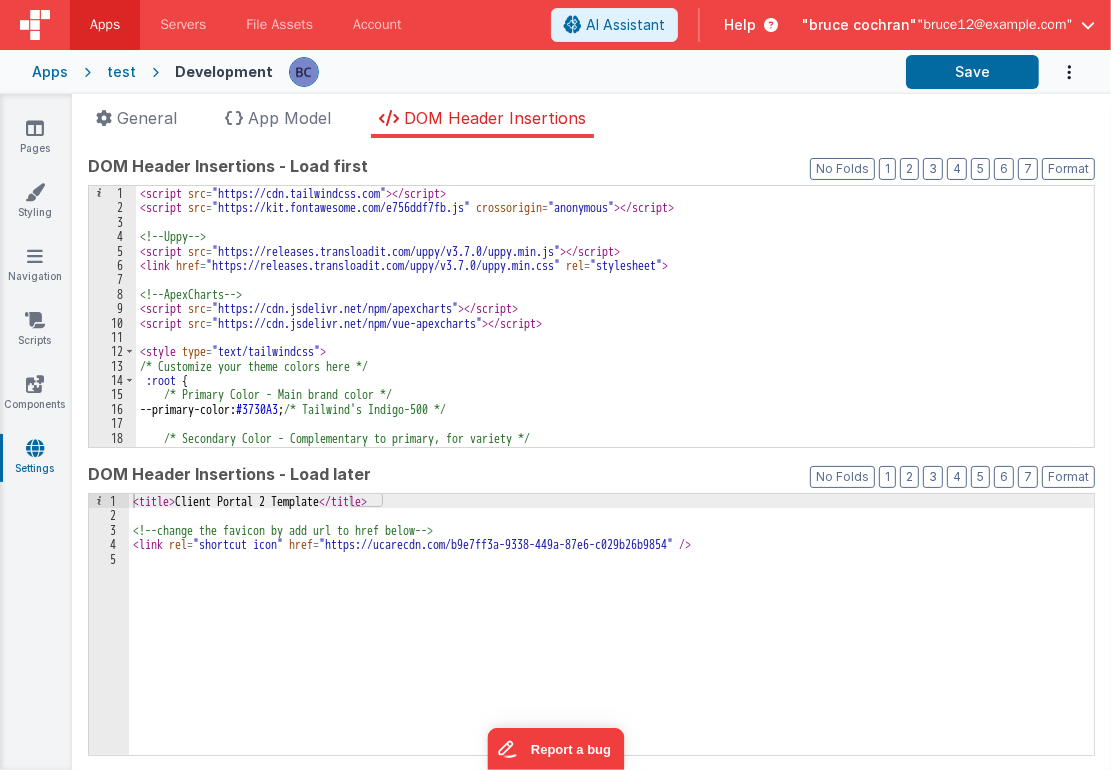 click on "Pages
Styling
Navigation
Scripts
Components
Settings" at bounding box center (36, 432) 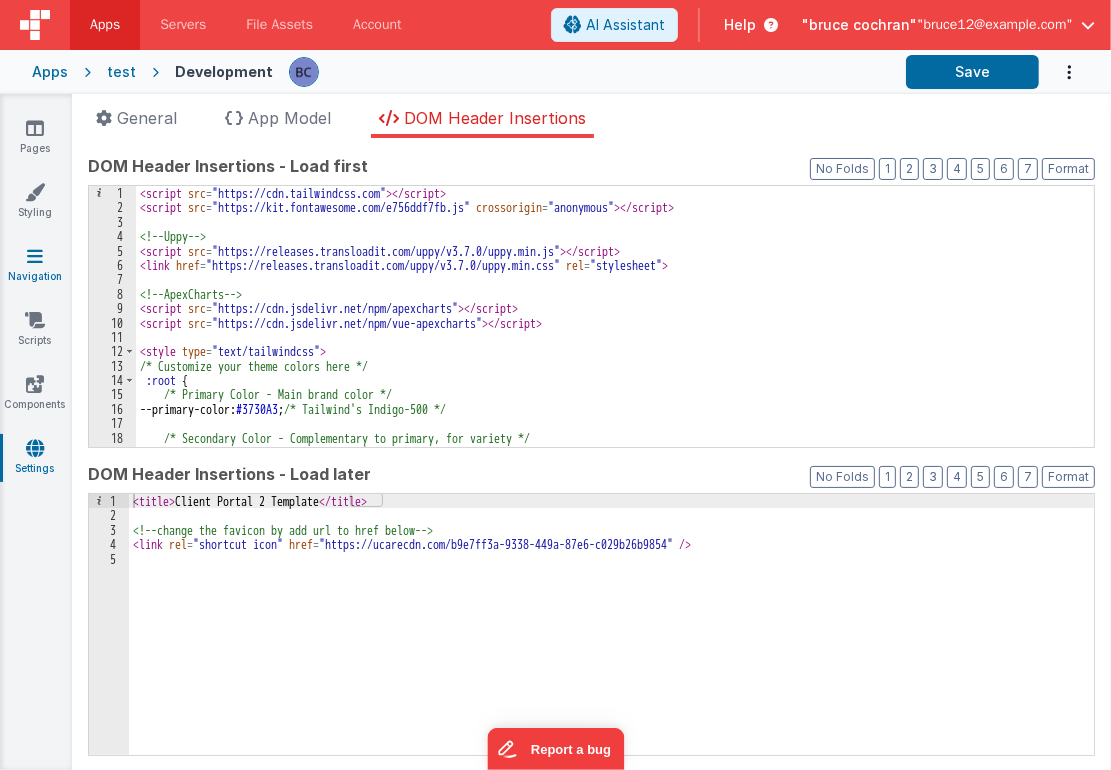 click at bounding box center (35, 256) 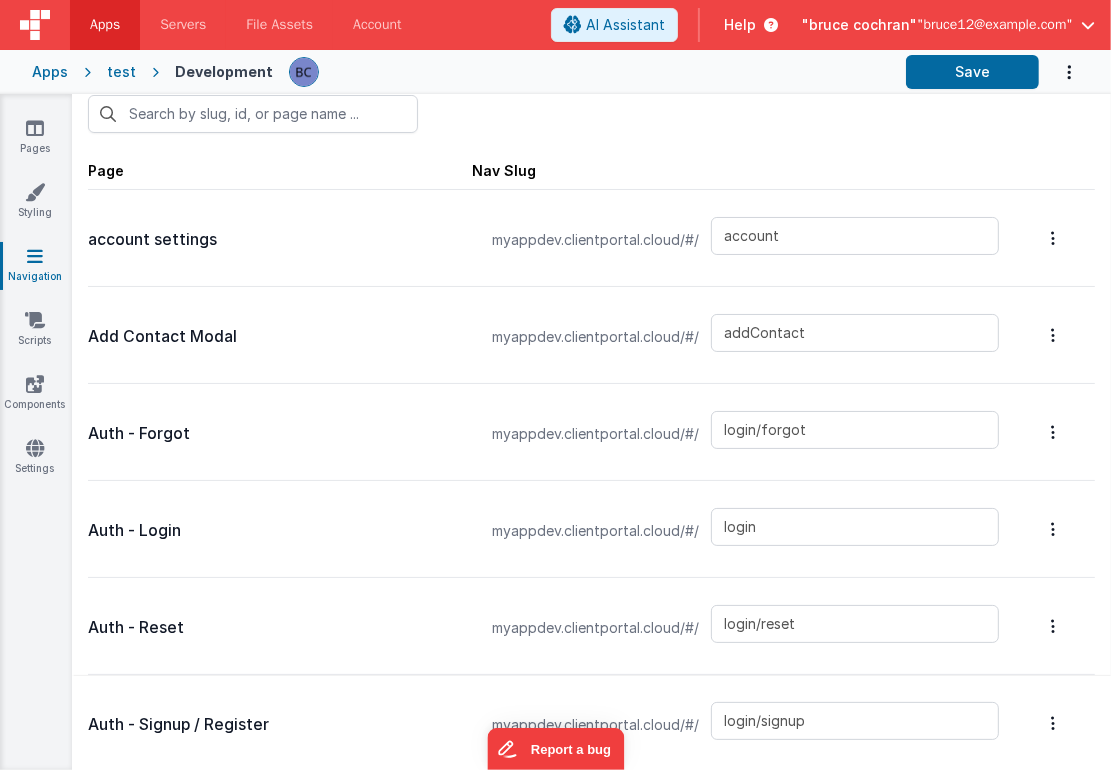 scroll, scrollTop: 0, scrollLeft: 0, axis: both 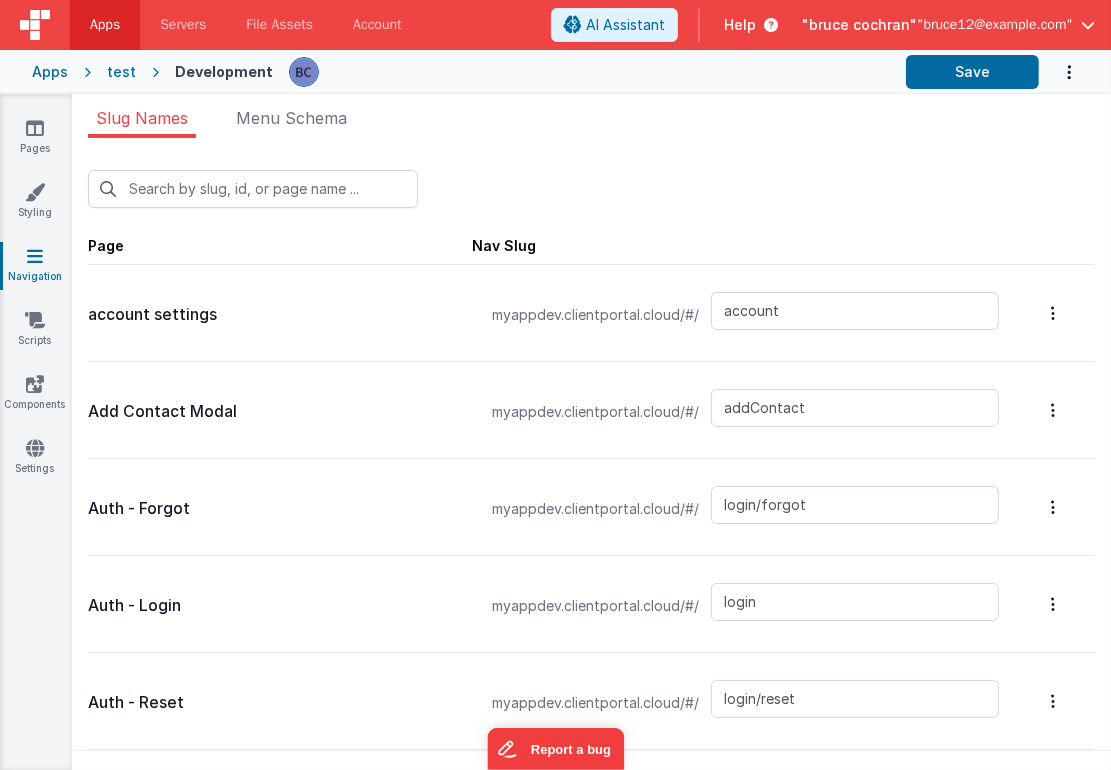 click at bounding box center (1069, 72) 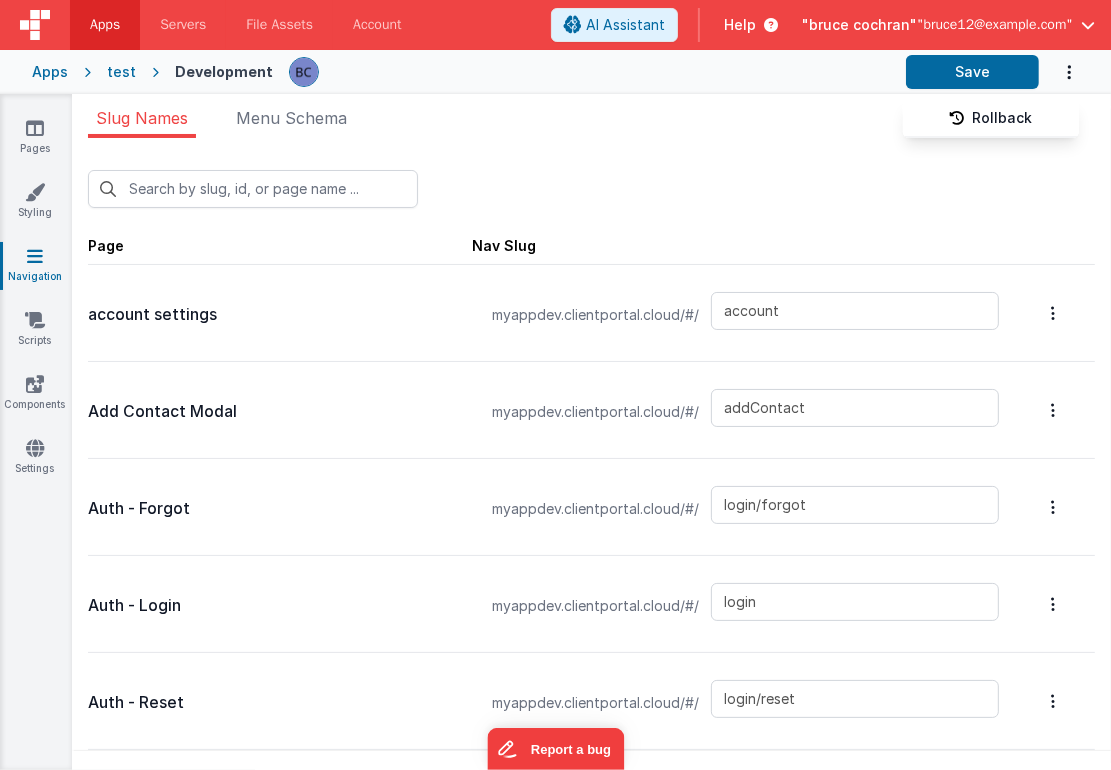 click at bounding box center [555, 385] 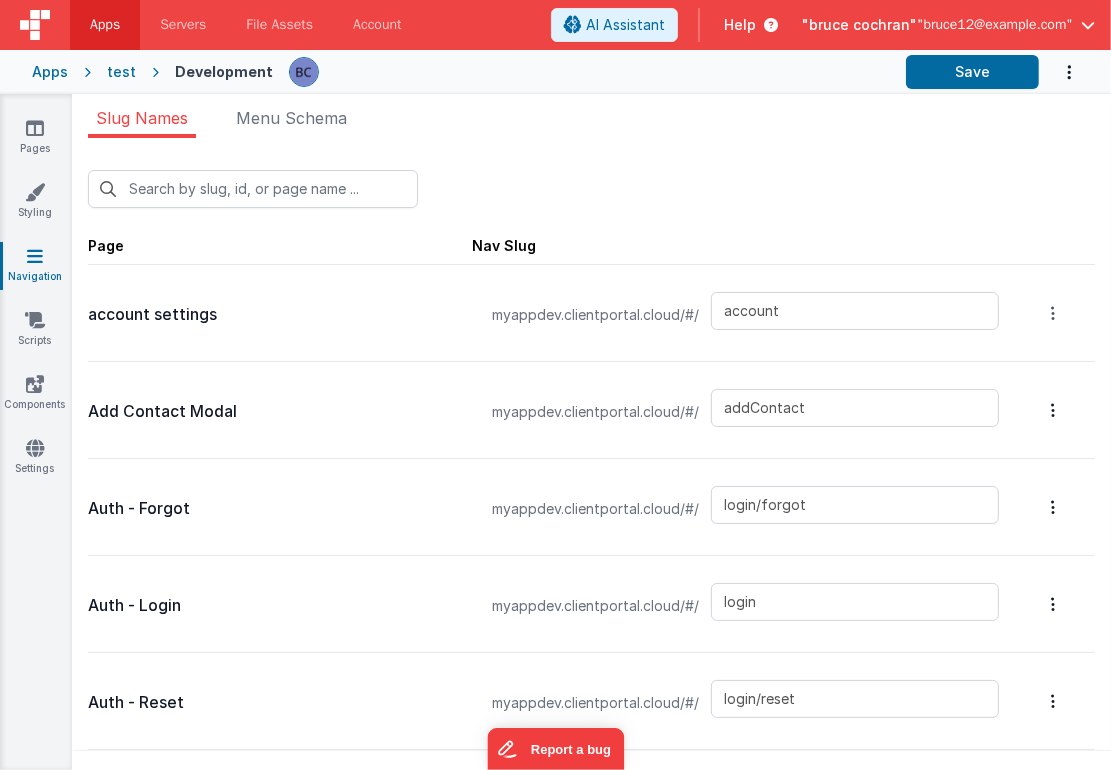 click at bounding box center (1053, 313) 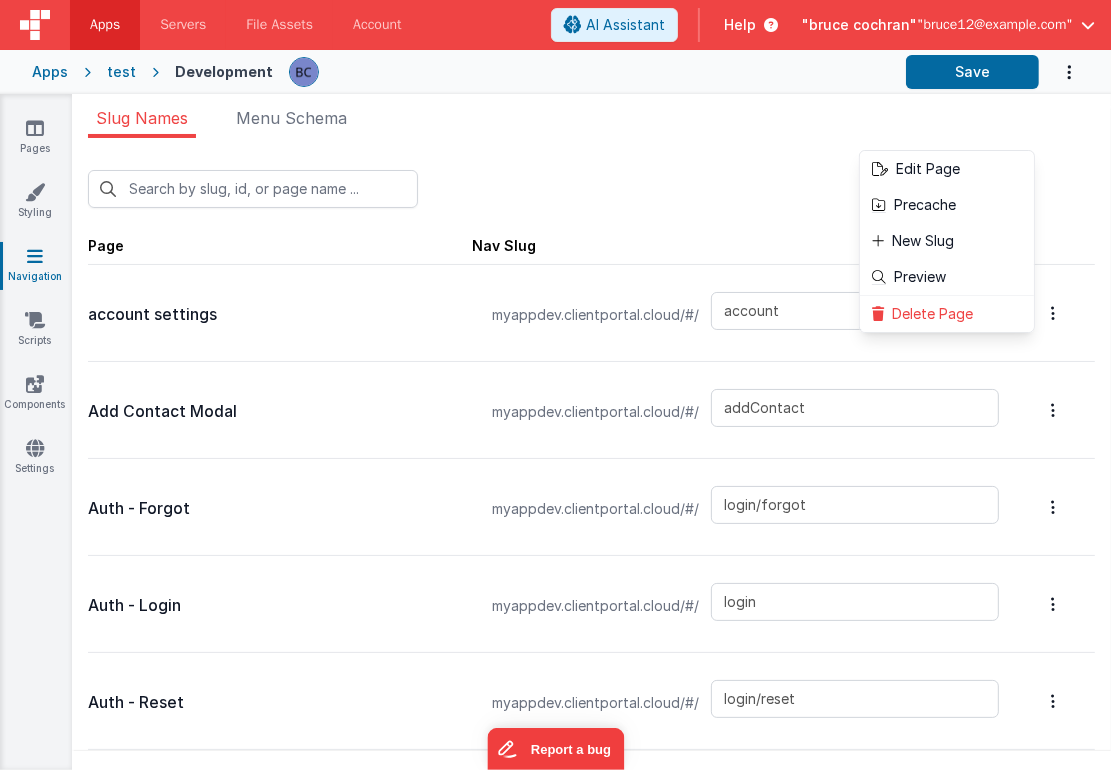 click at bounding box center [555, 385] 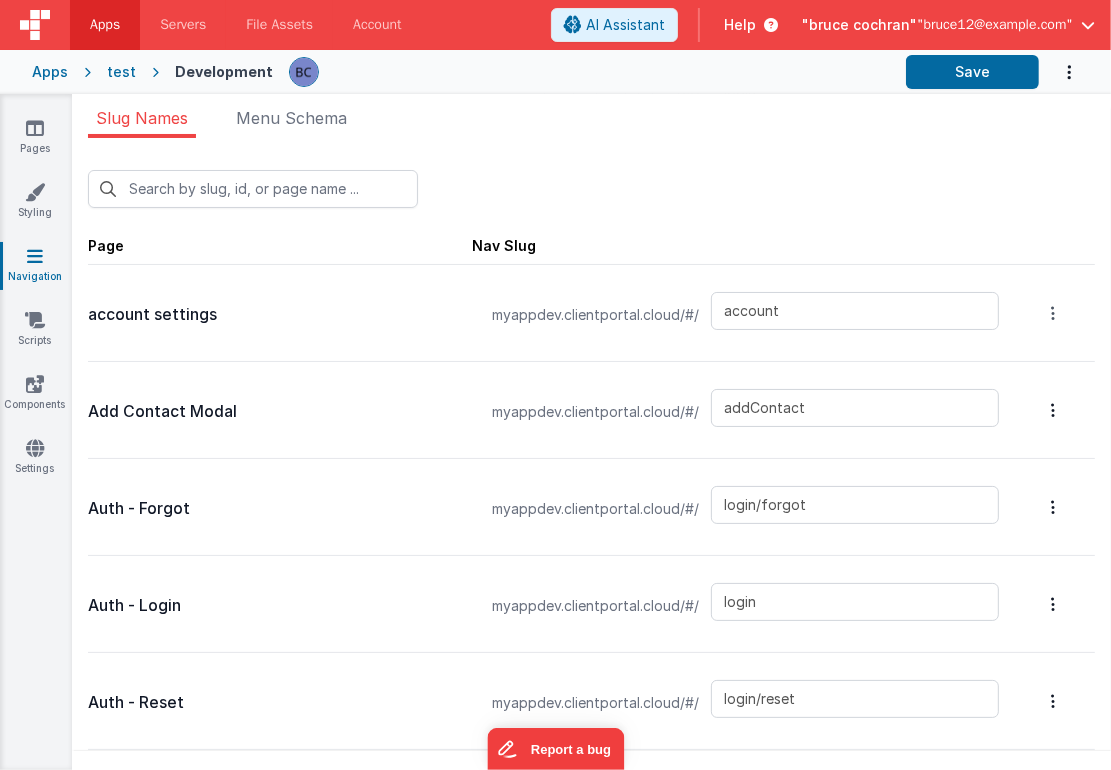 click at bounding box center [1053, 313] 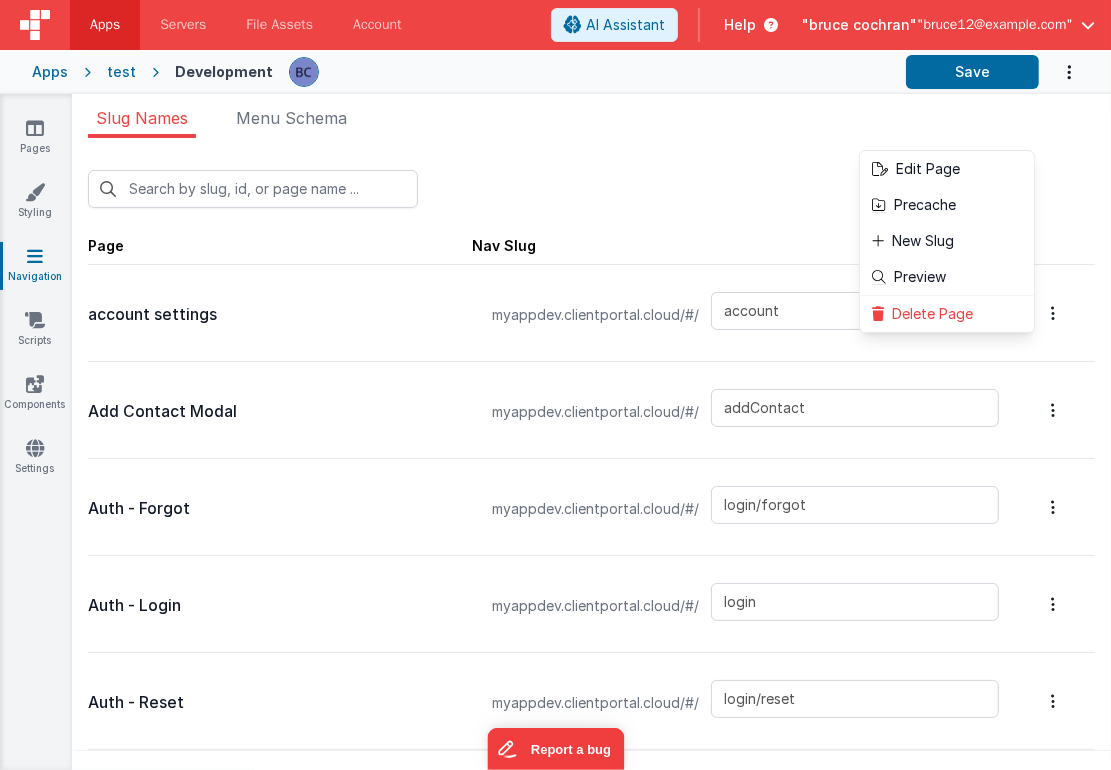 click at bounding box center [555, 385] 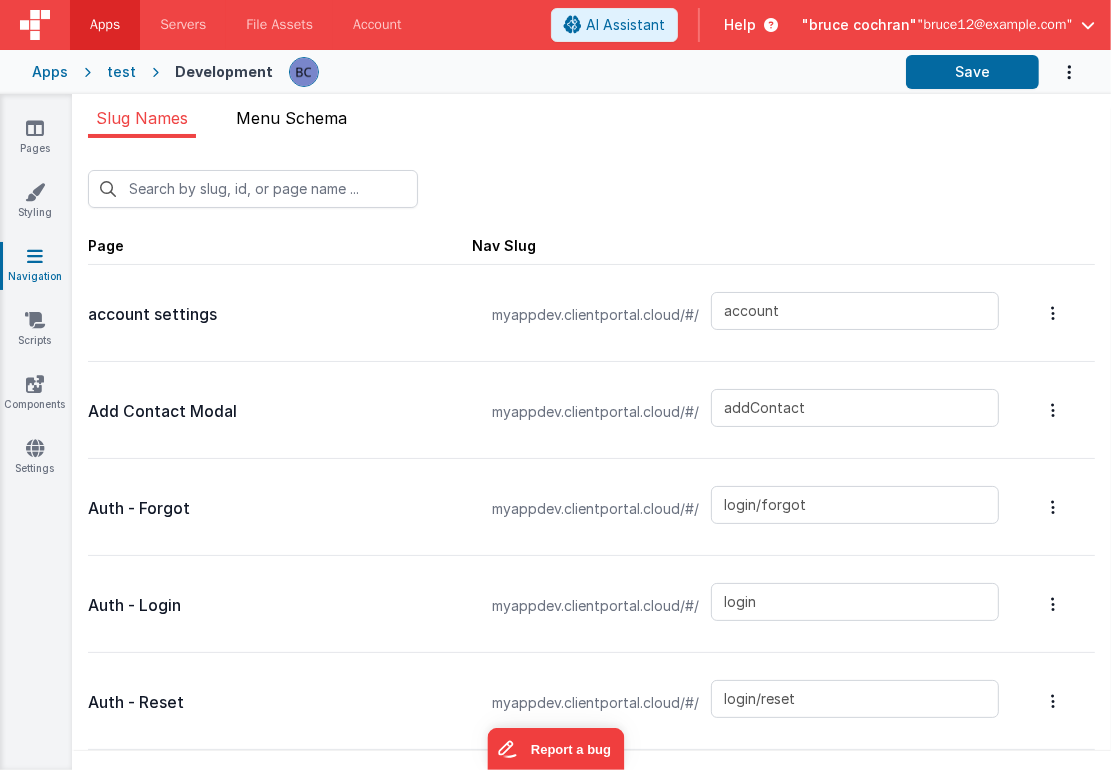 click on "Menu Schema" at bounding box center [291, 118] 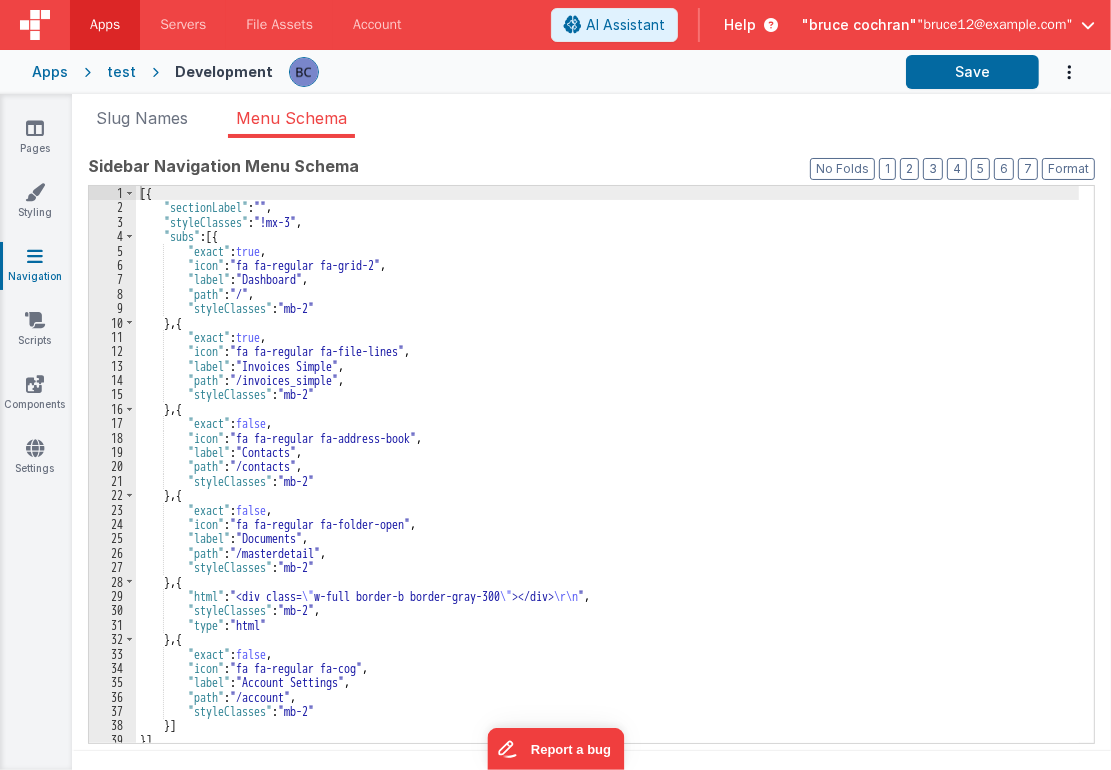 scroll, scrollTop: 4, scrollLeft: 0, axis: vertical 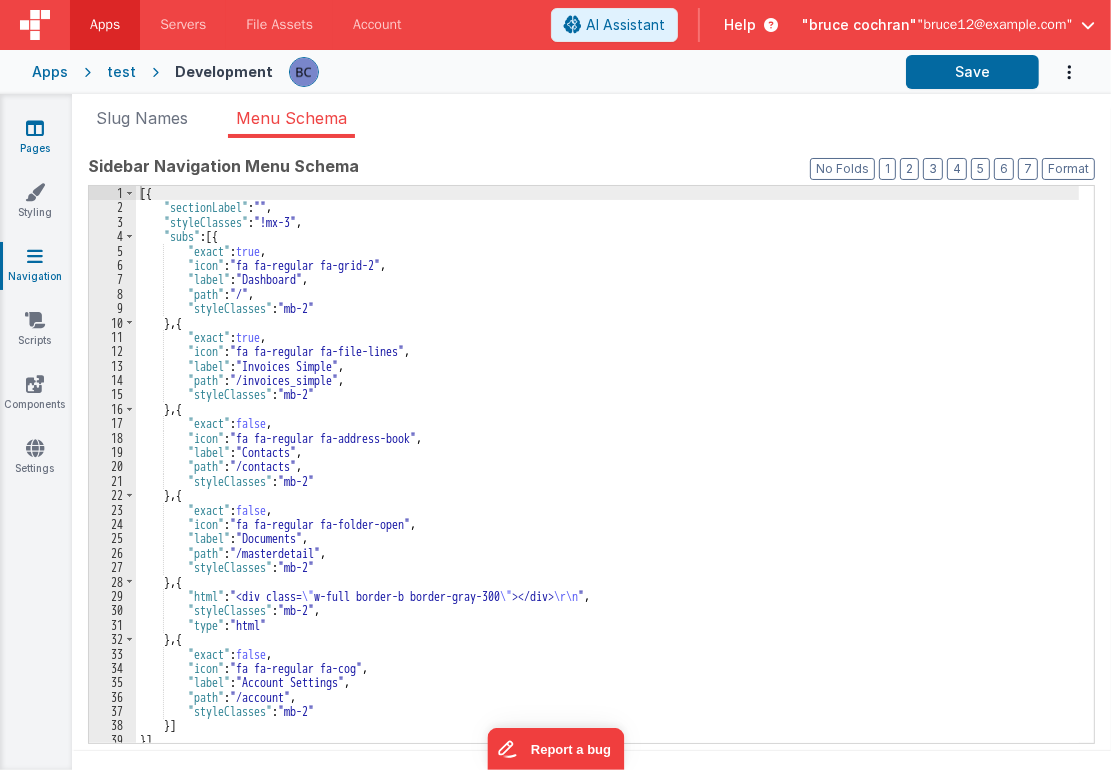click at bounding box center [35, 128] 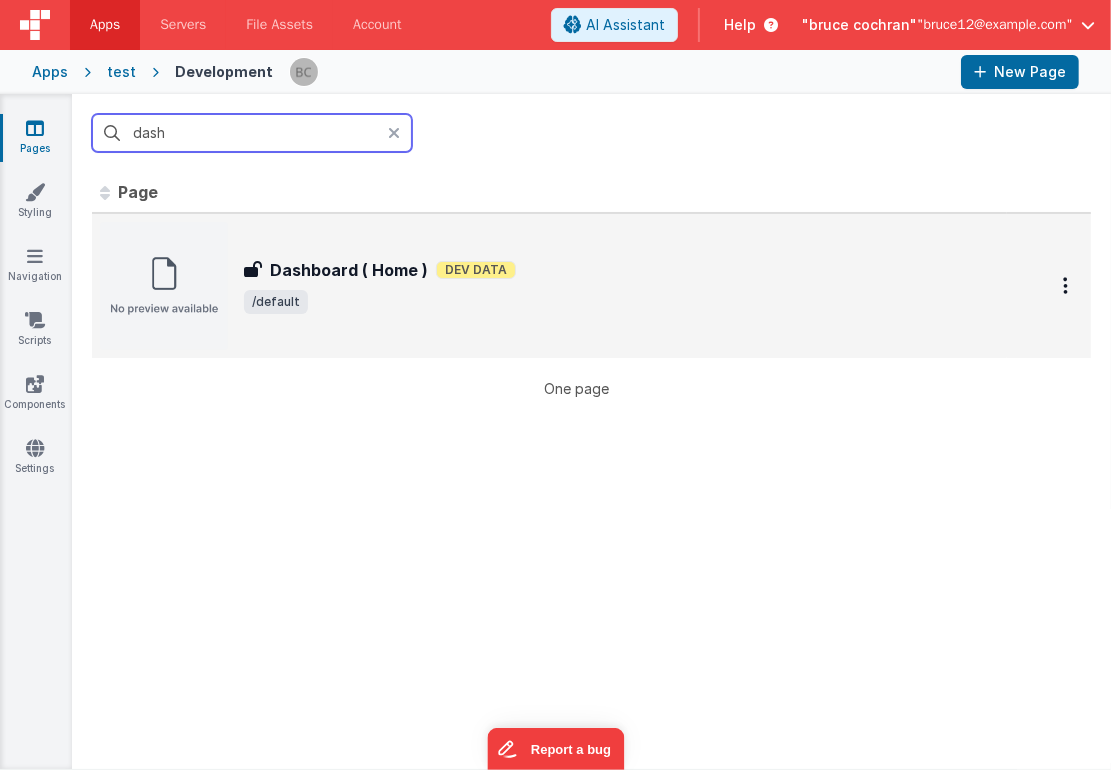 type on "dash" 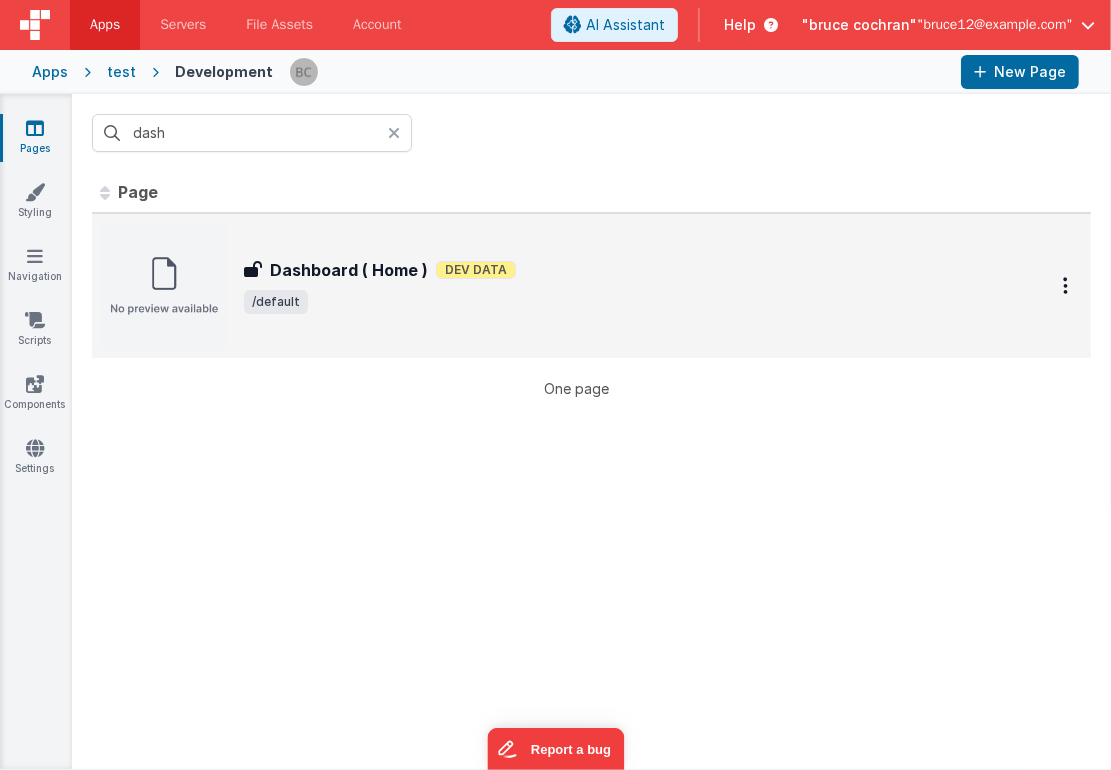 click on "Dashboard ( Home )" at bounding box center (349, 270) 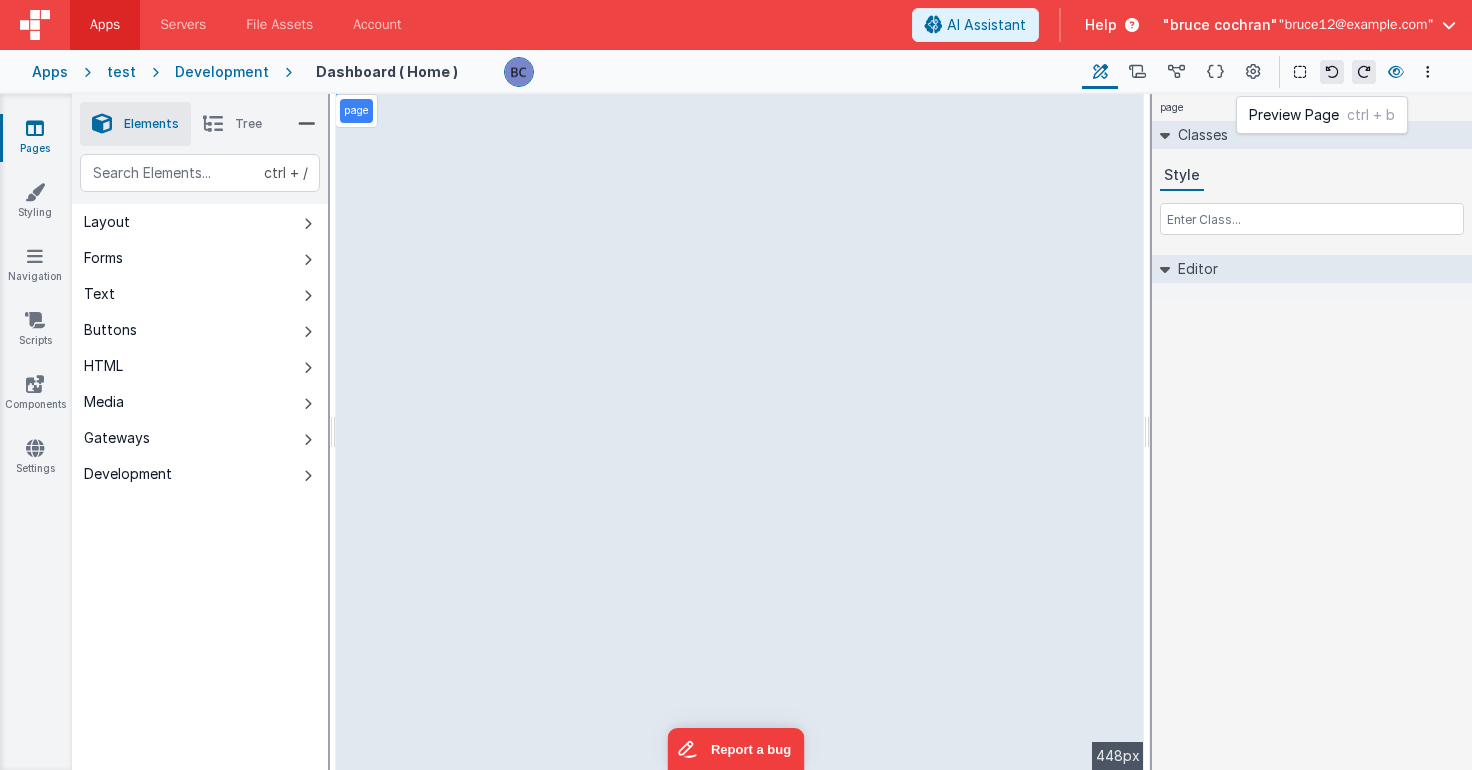 click at bounding box center [1396, 72] 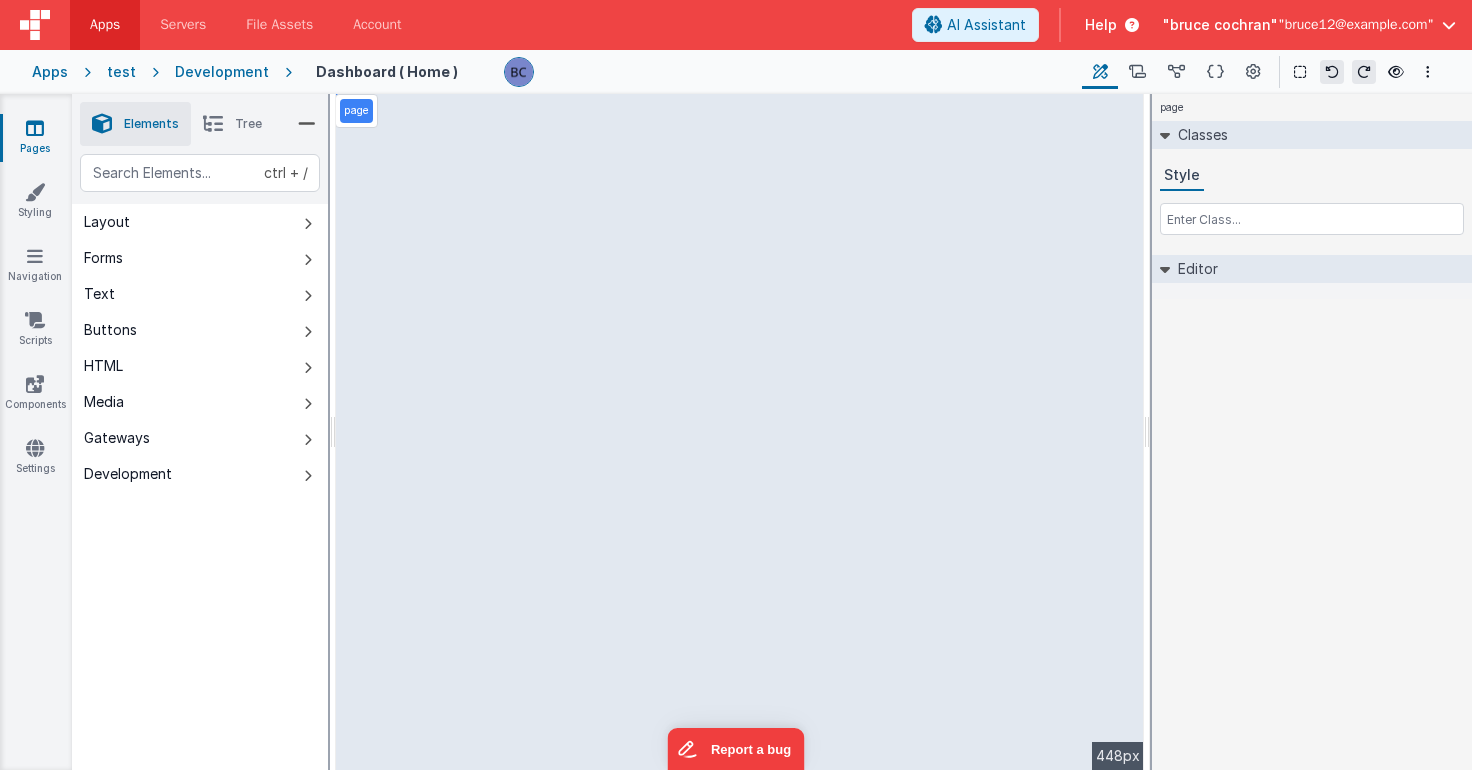 click on "Layout" at bounding box center (200, 222) 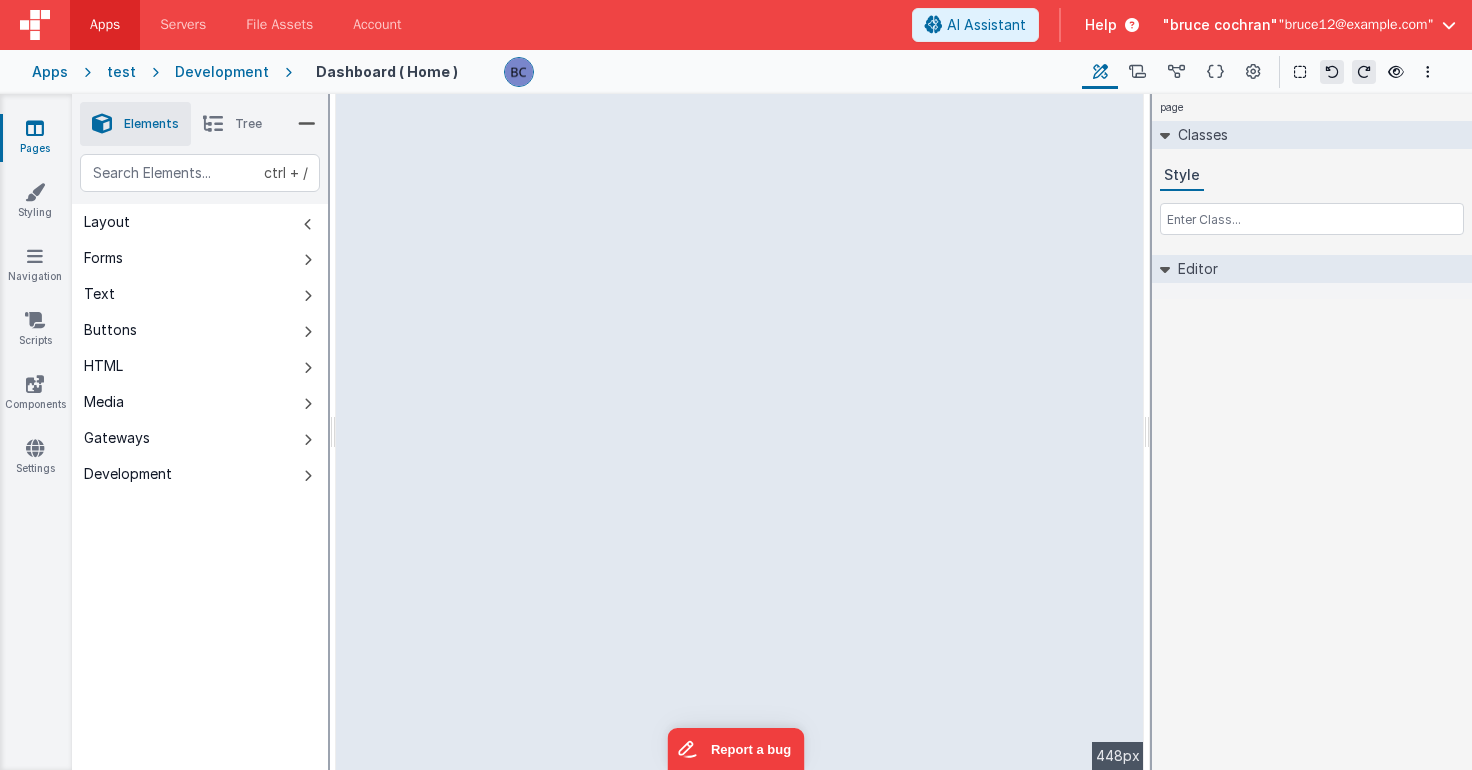 click on "Forms" at bounding box center (200, 258) 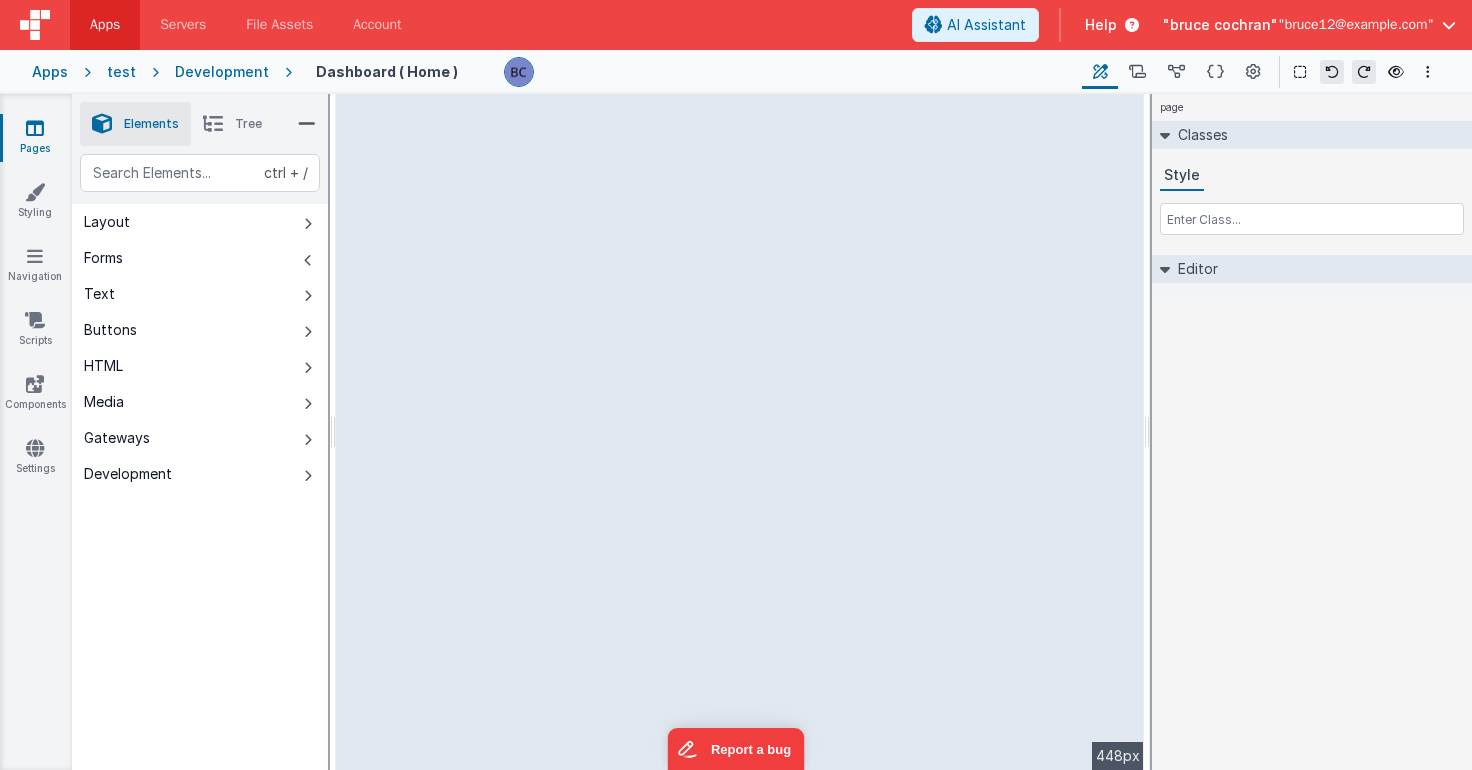 click on "Text" at bounding box center (200, 294) 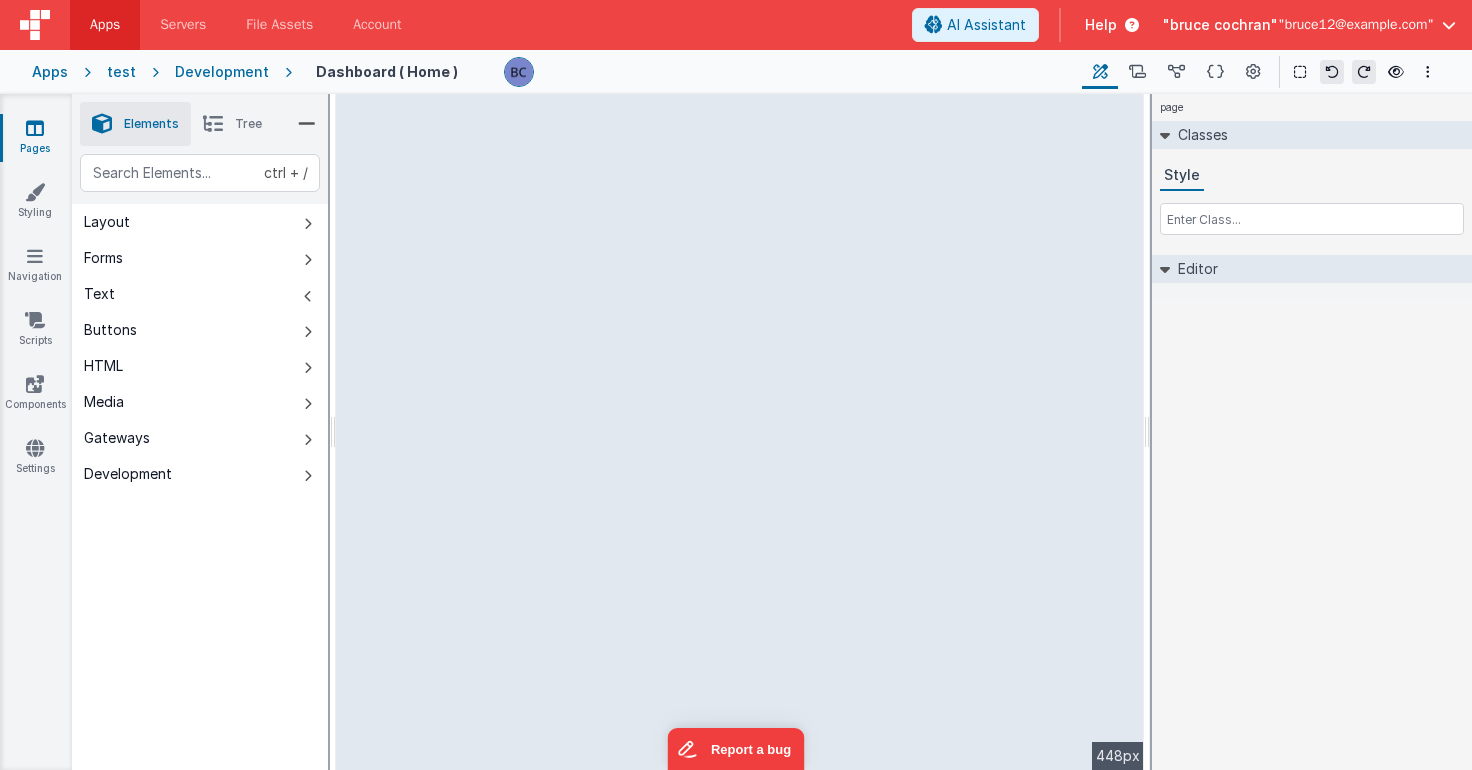 click on "Buttons" at bounding box center [110, 330] 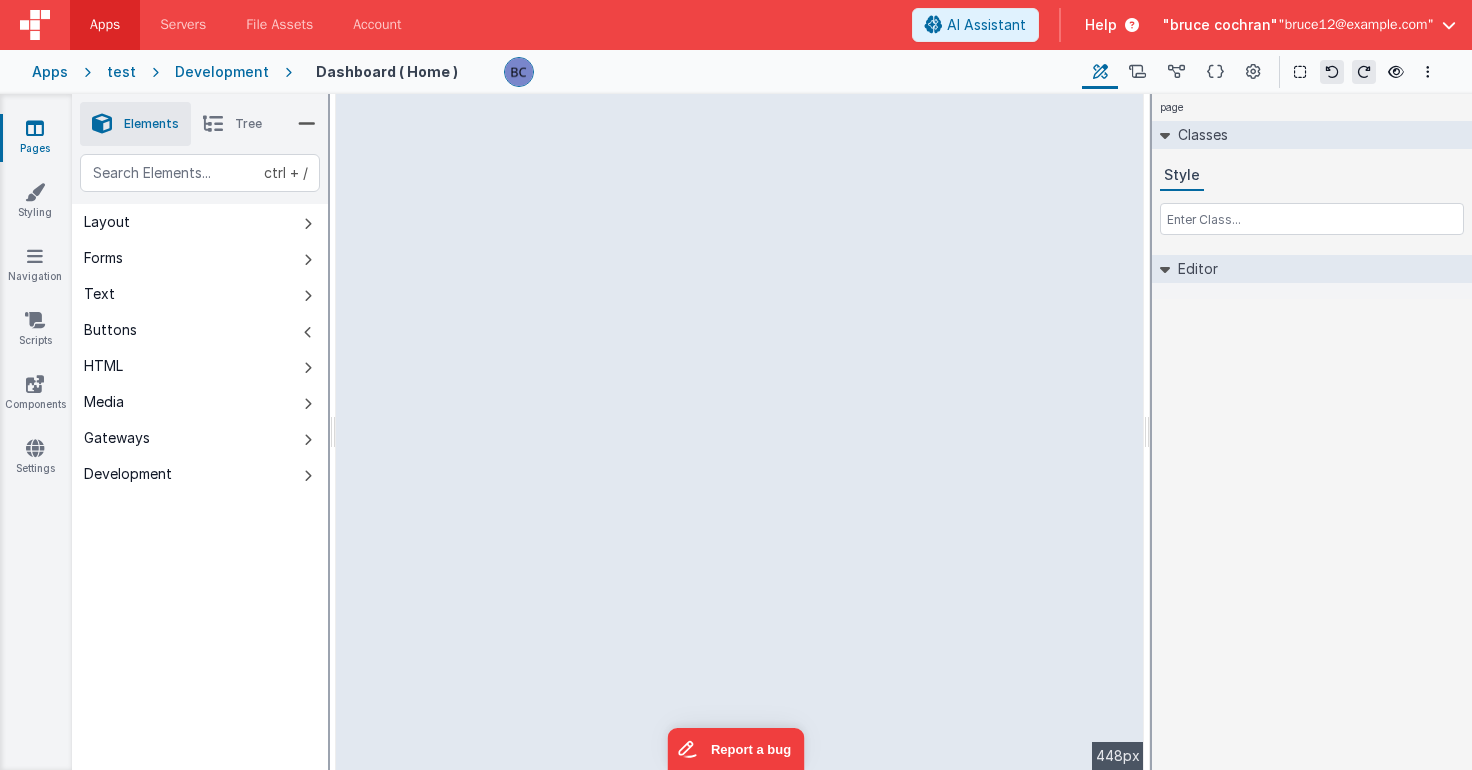 click on "Forms" at bounding box center (103, 258) 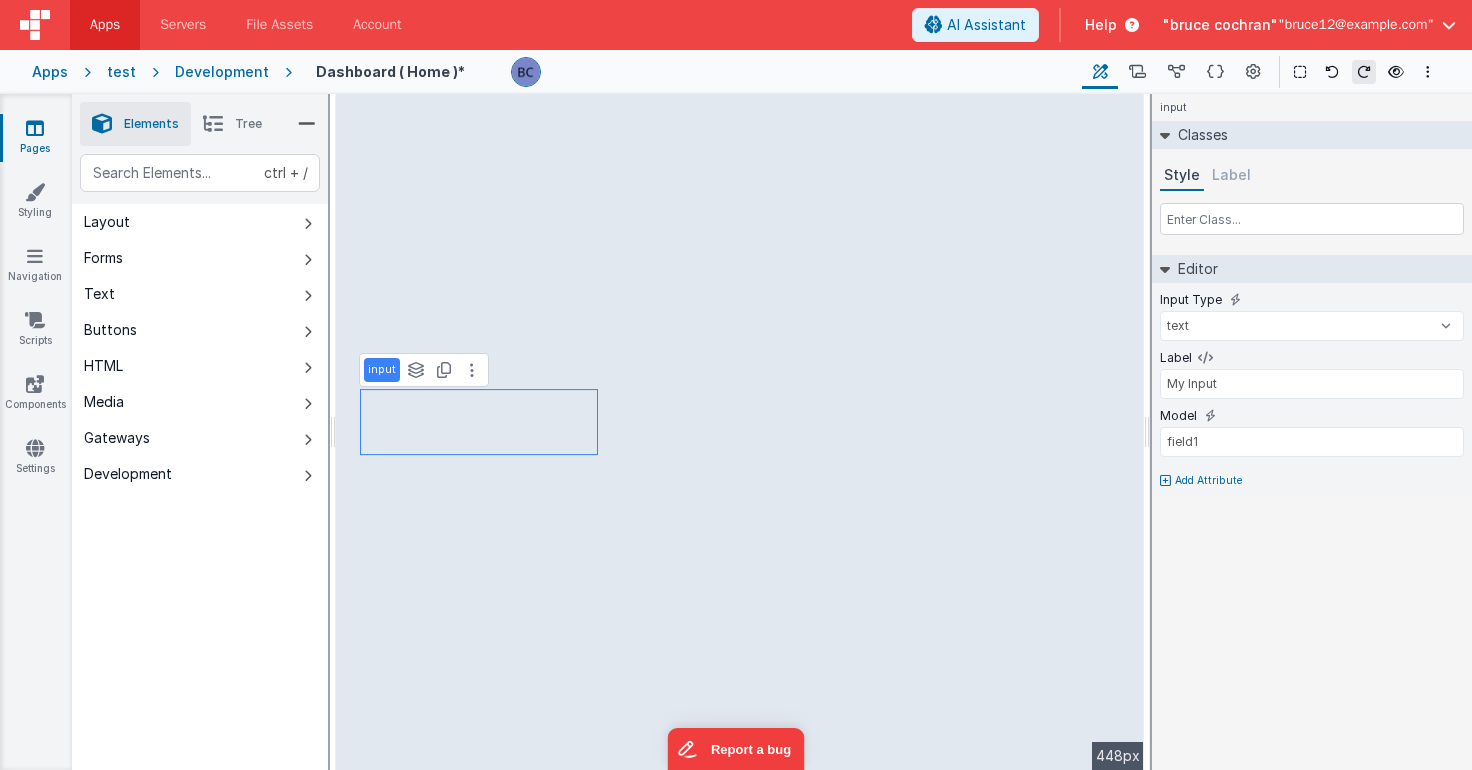 select on "newSale" 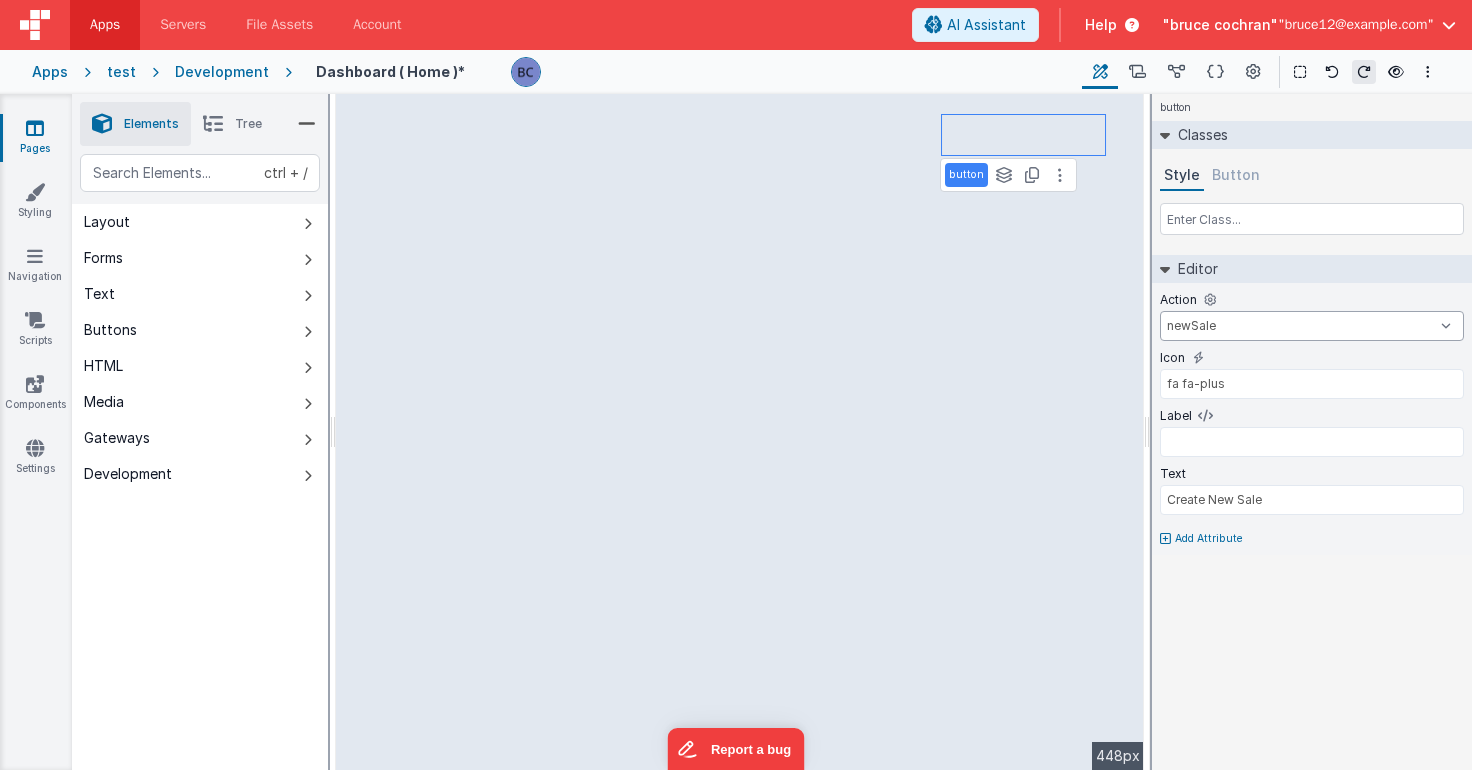 click on "createFolder createInvoice delete download newSale onFormLoad showDropDown   goToAccount goToContacts goToDashBoard goToDocuments goToInvoicesSimple goToInvoicesWithTab hideSideBar logoutOfApp onAppLoad onLogin showSideBar toggleSideBar" at bounding box center (1312, 326) 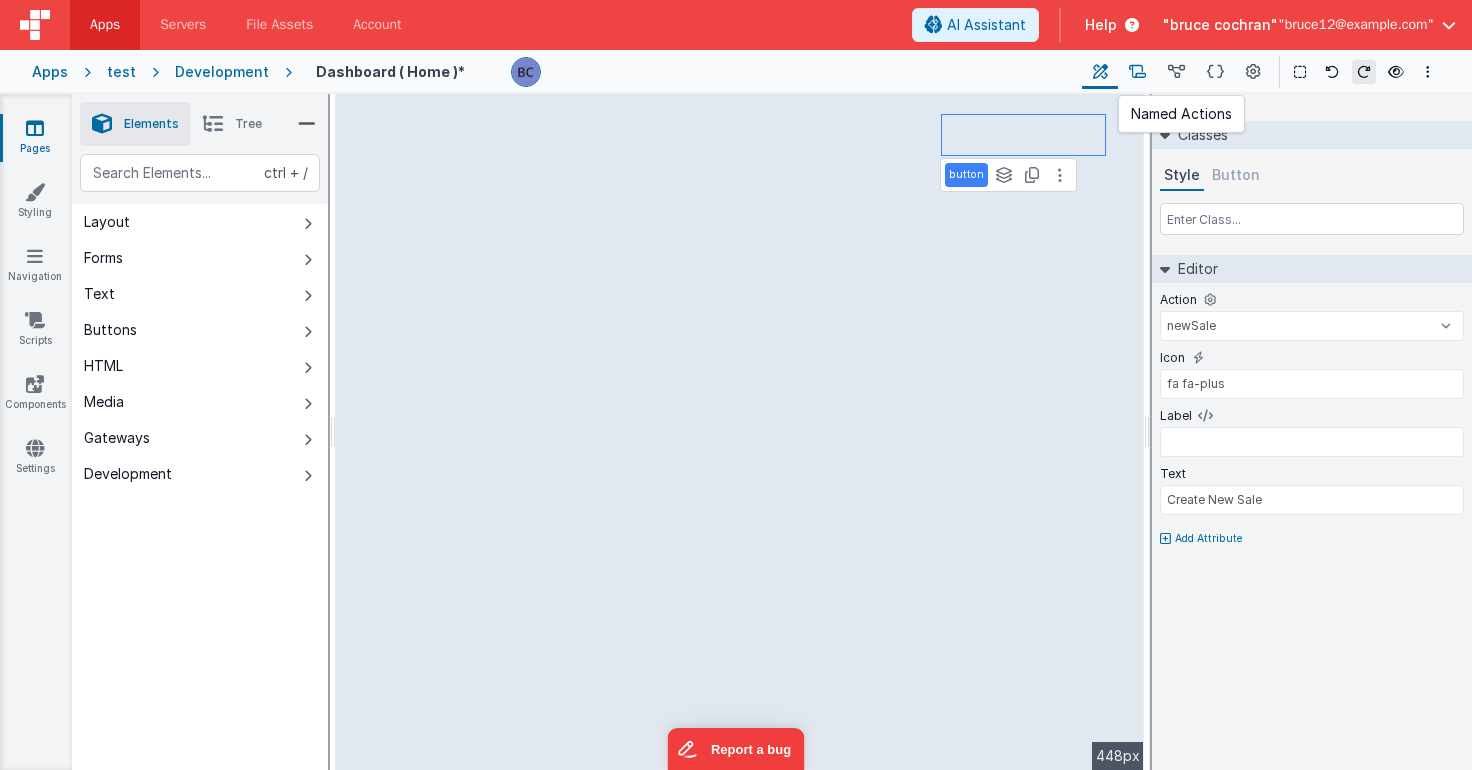 click at bounding box center [1137, 72] 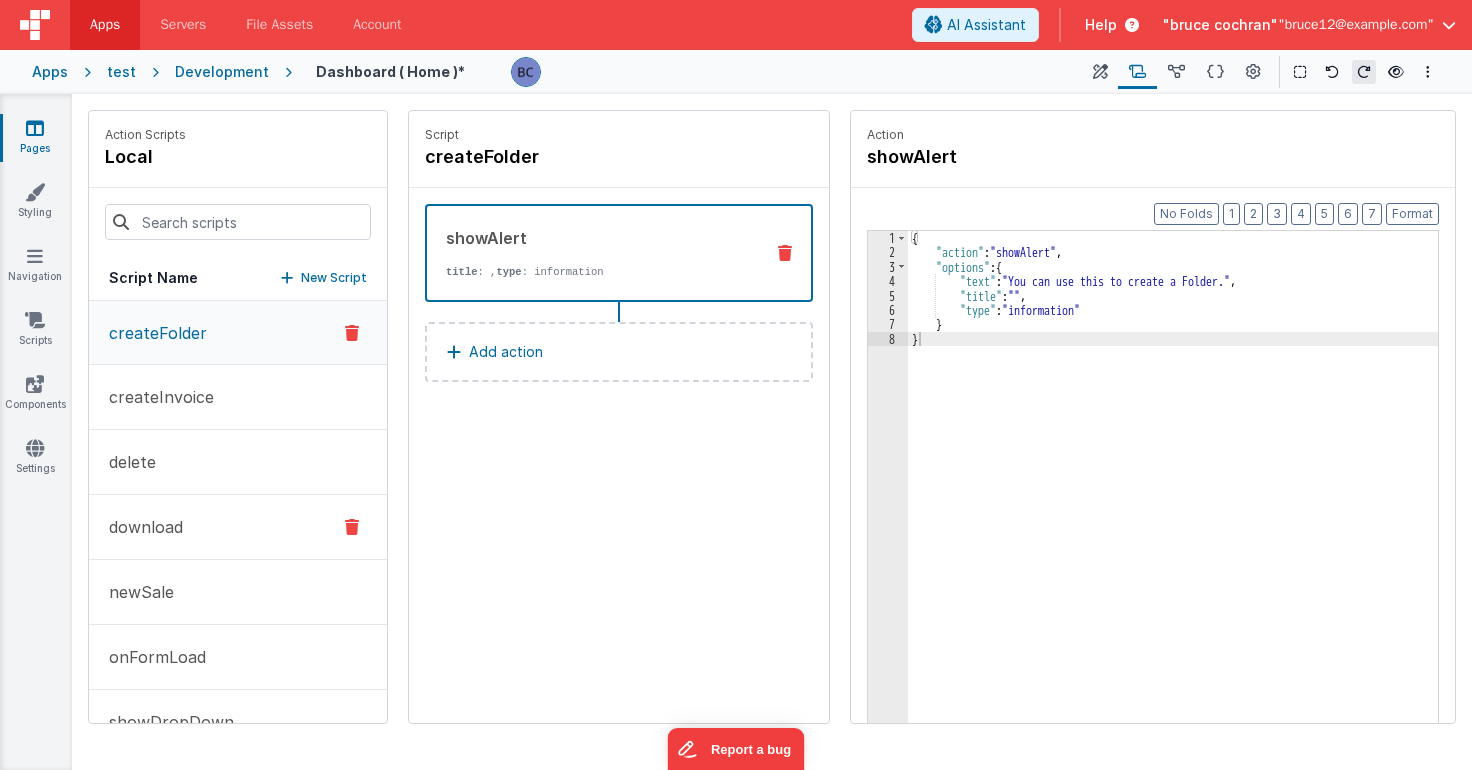 scroll, scrollTop: 45, scrollLeft: 0, axis: vertical 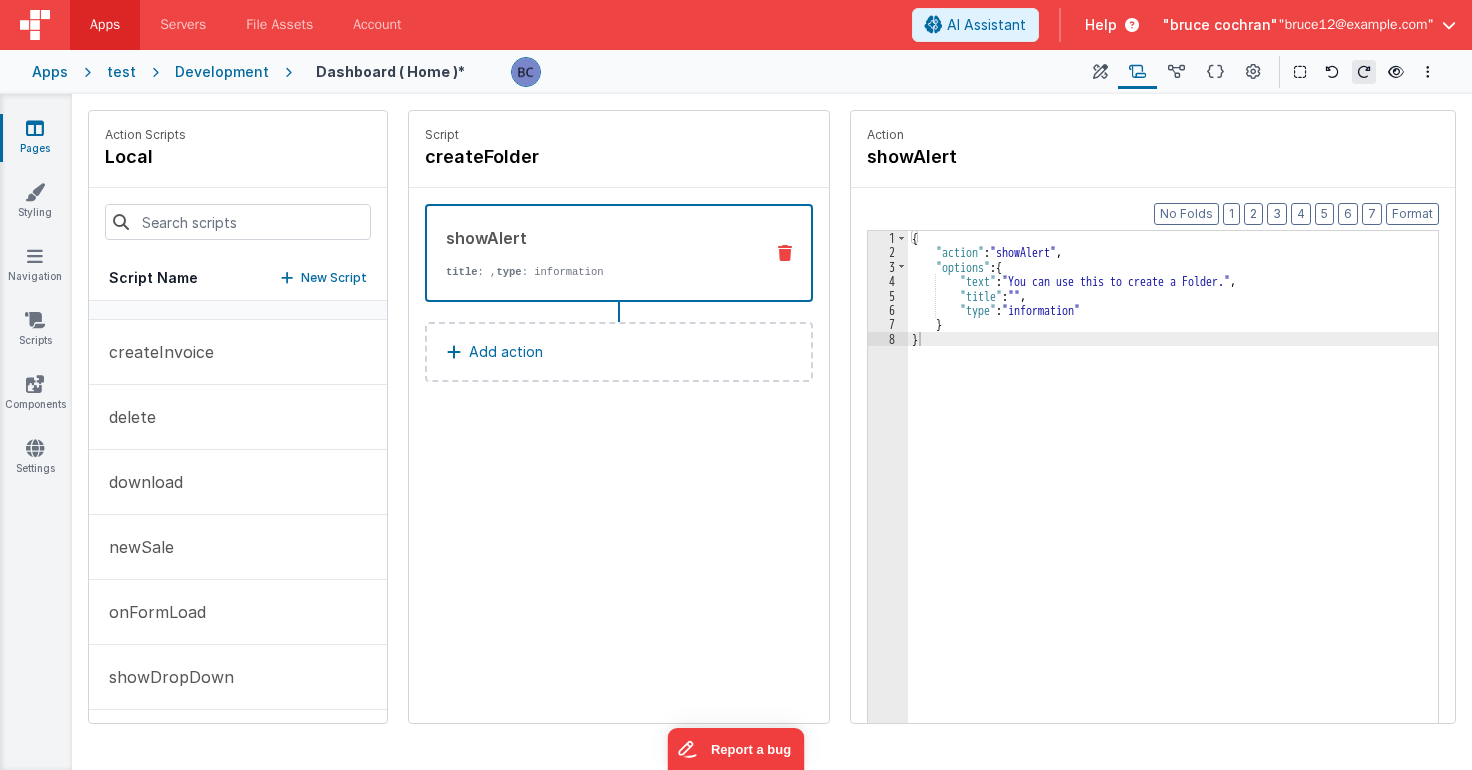 click on "New Script" at bounding box center [334, 278] 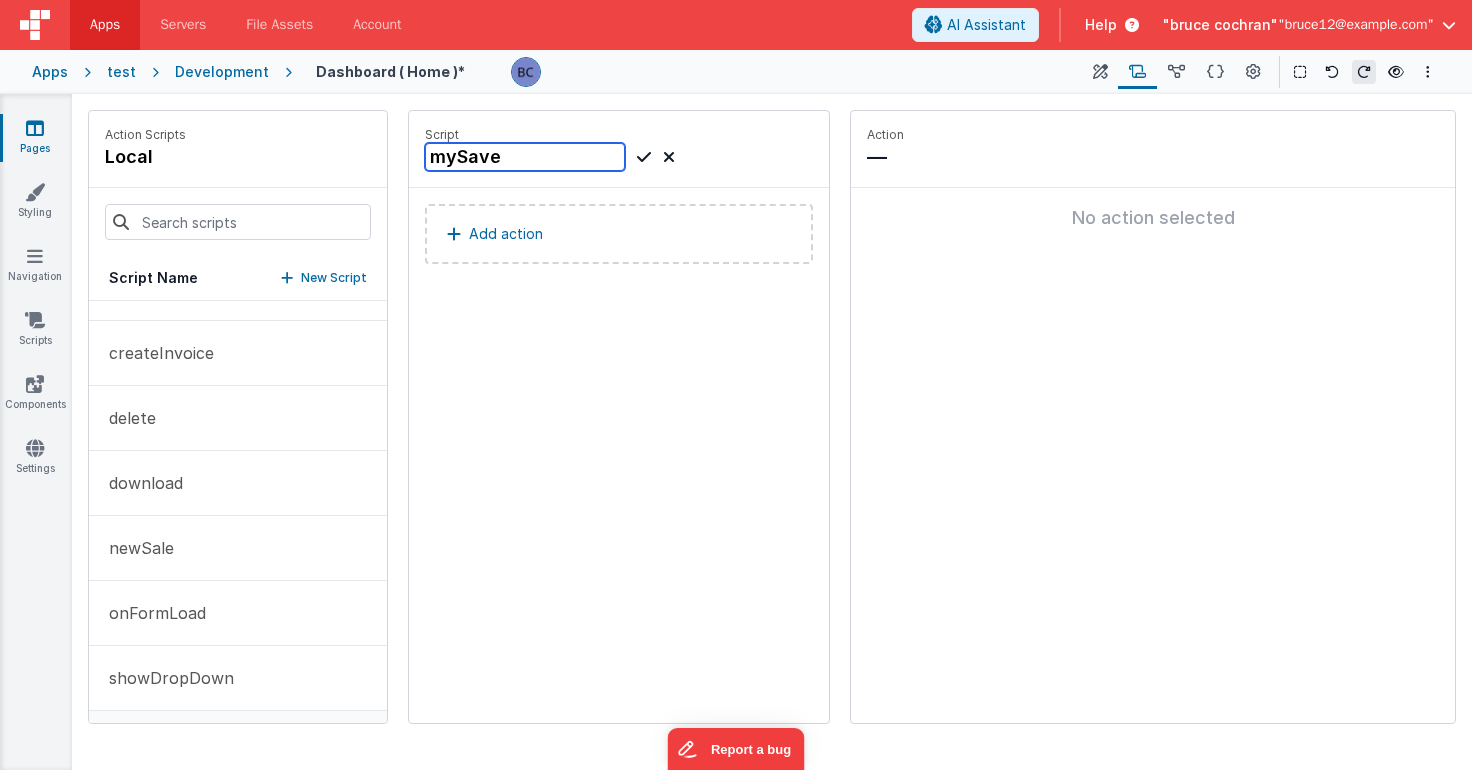 type on "mySave" 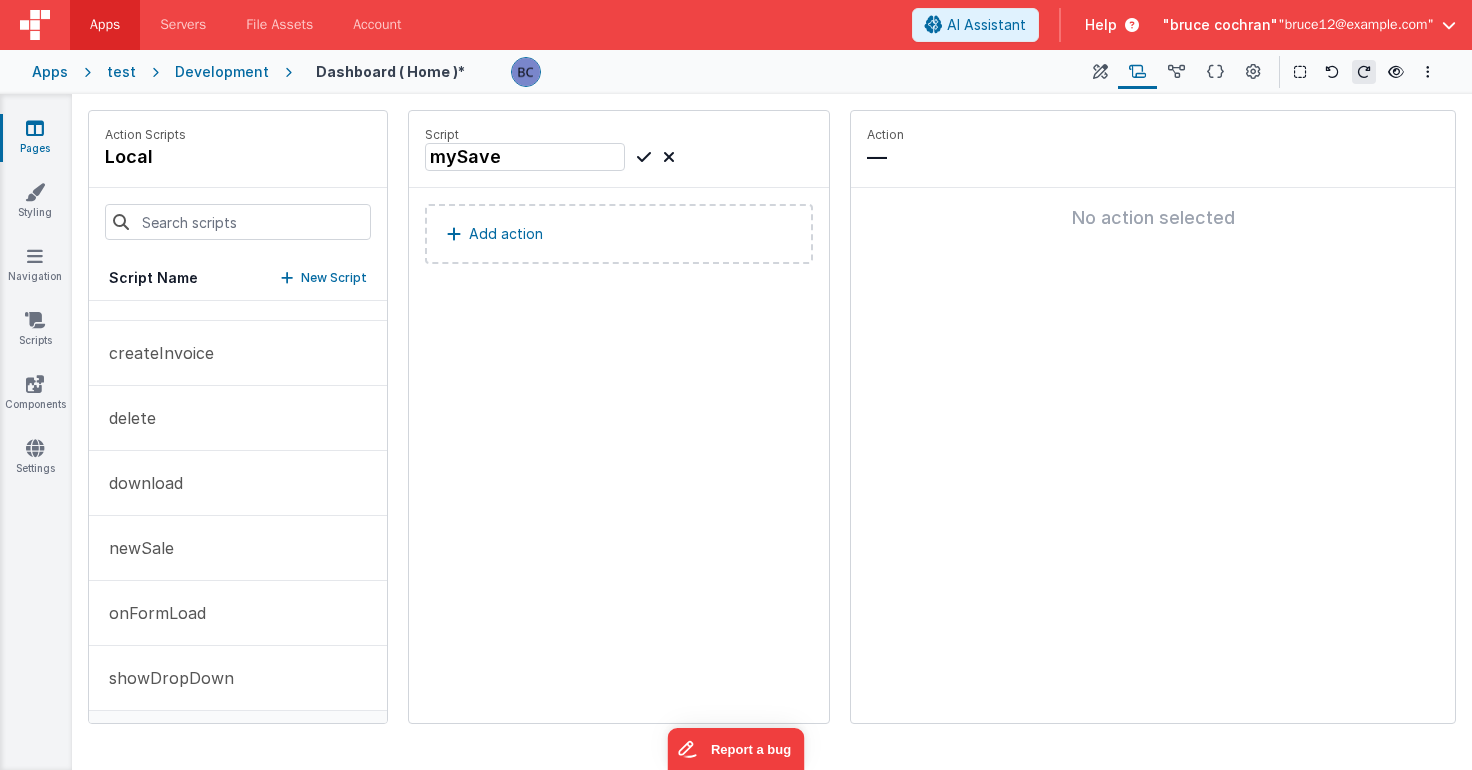 click at bounding box center (644, 157) 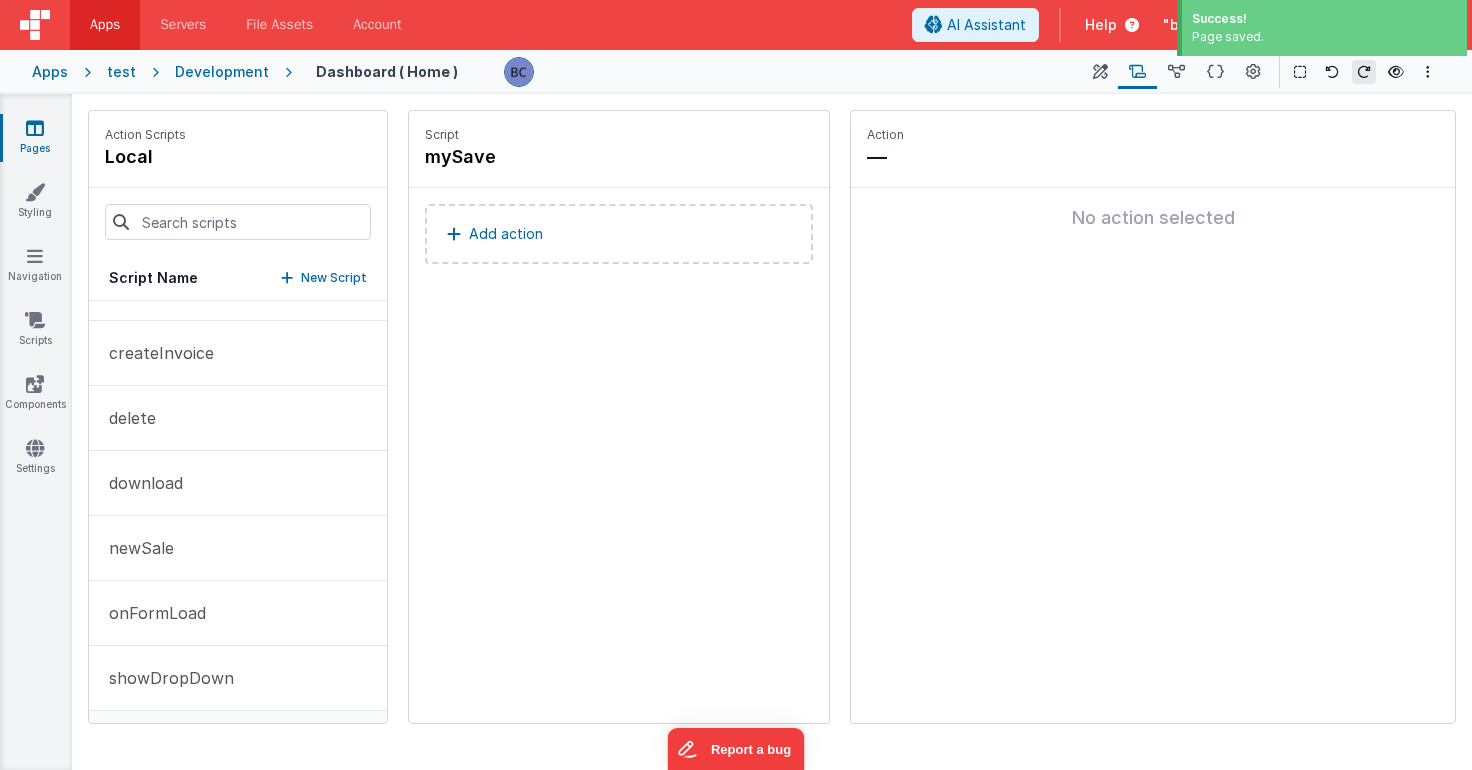 click on "Add action" at bounding box center [506, 234] 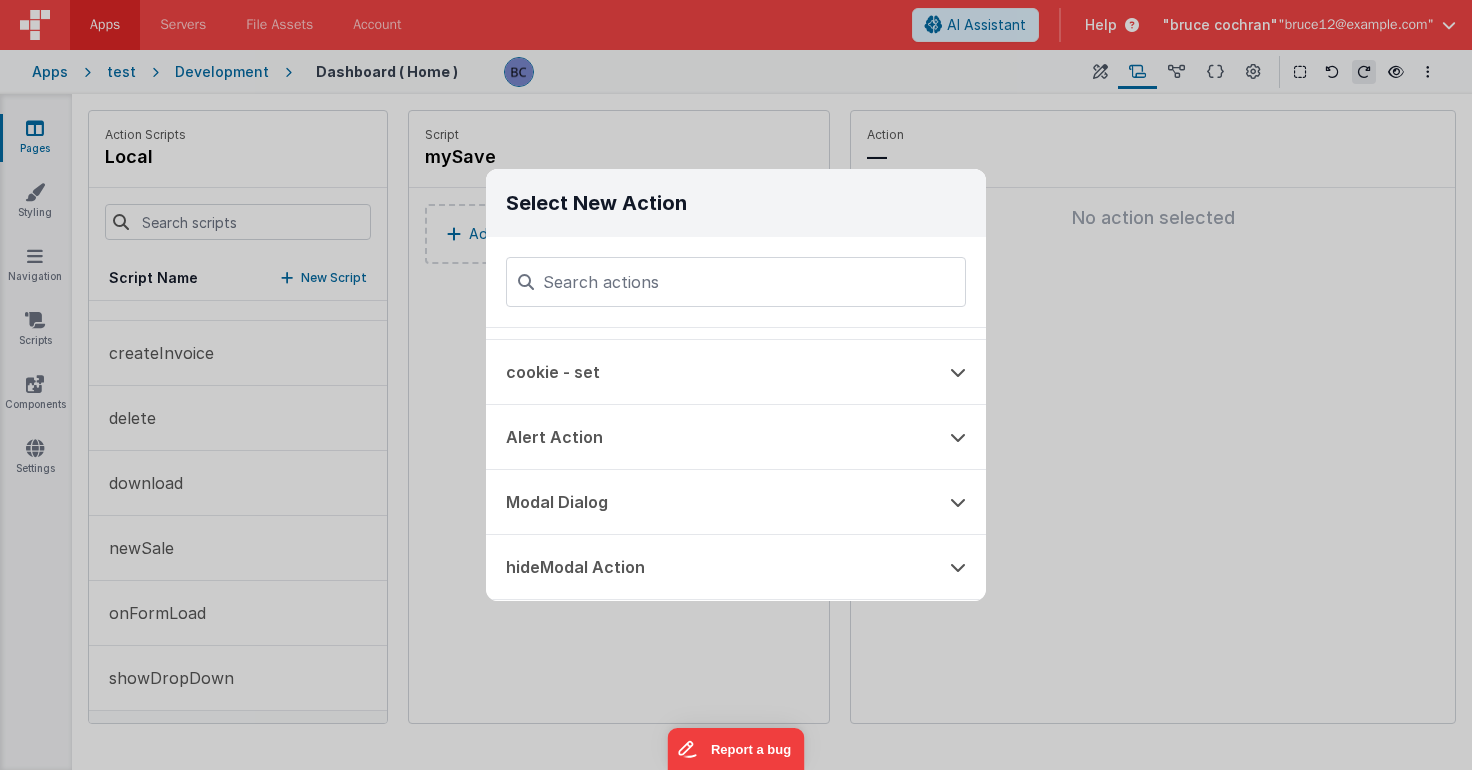 scroll, scrollTop: 164, scrollLeft: 0, axis: vertical 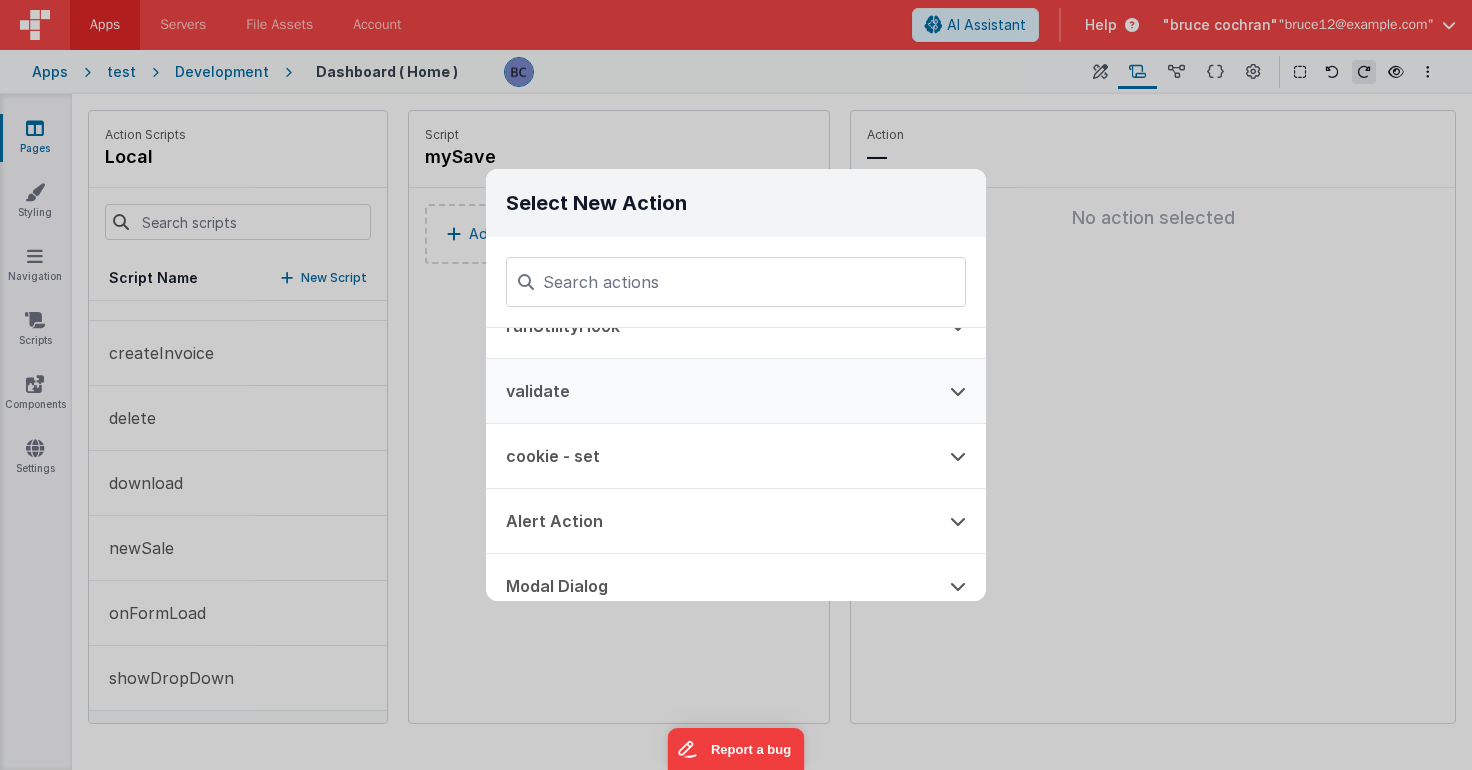 click on "validate" at bounding box center (708, 391) 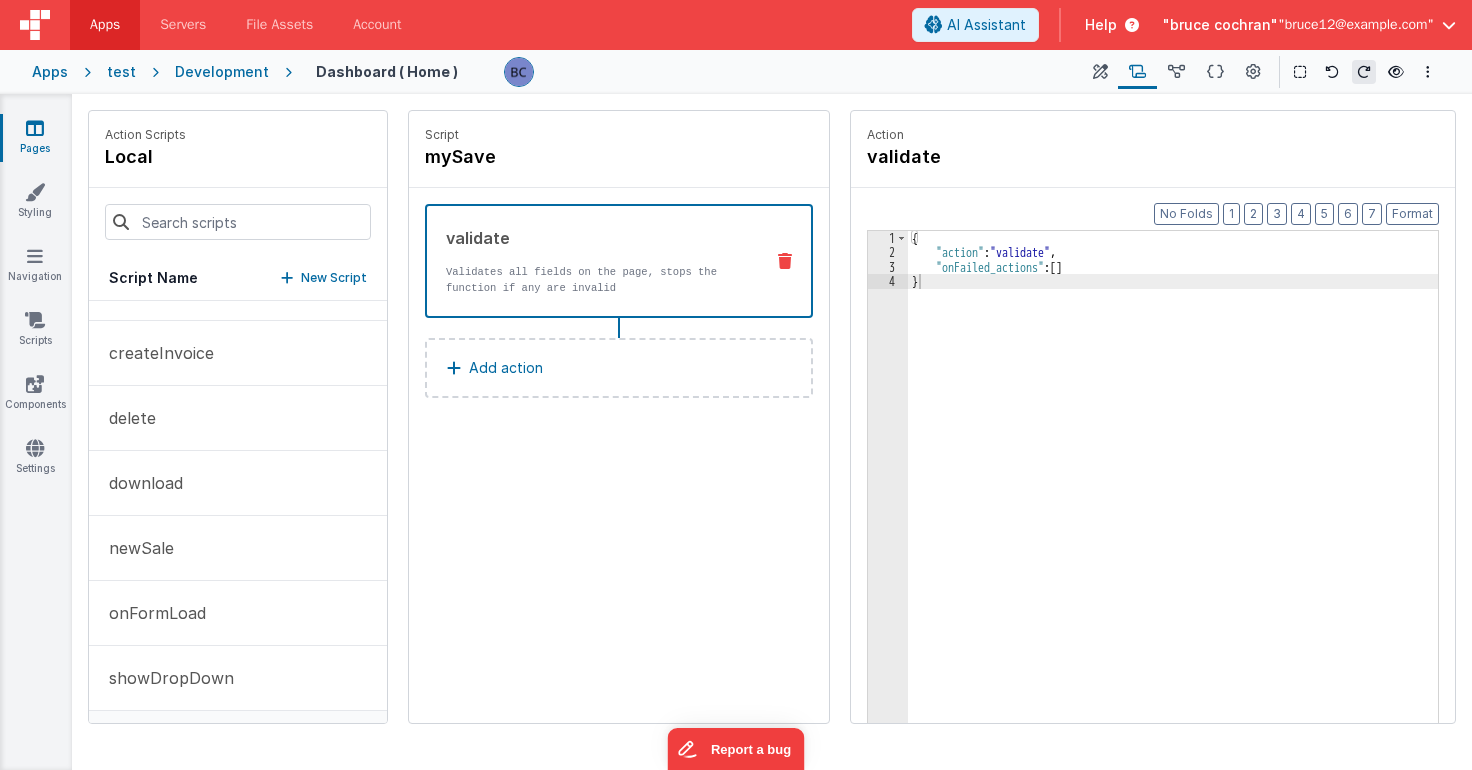 click on "Add action" at bounding box center [506, 368] 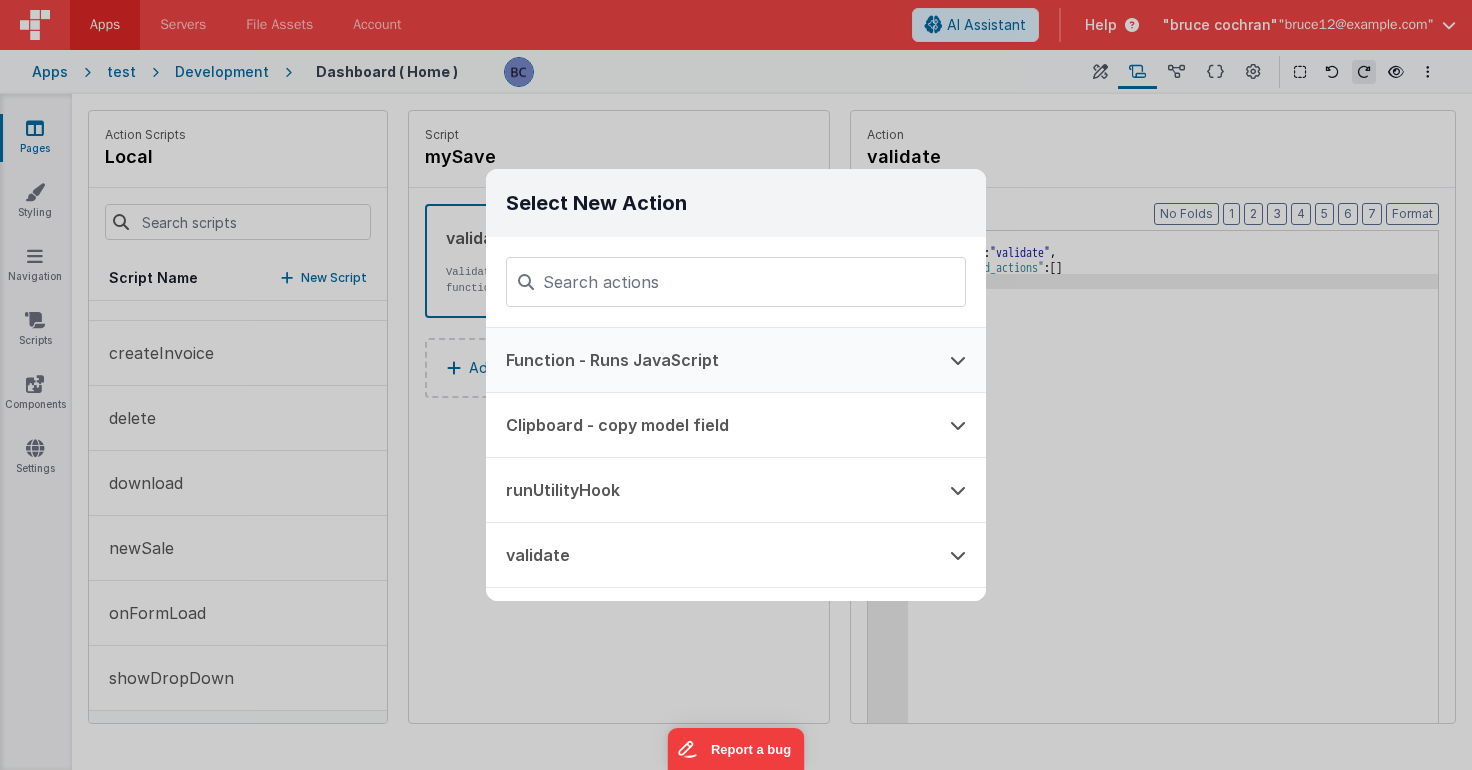 click on "Function - Runs JavaScript" at bounding box center (708, 360) 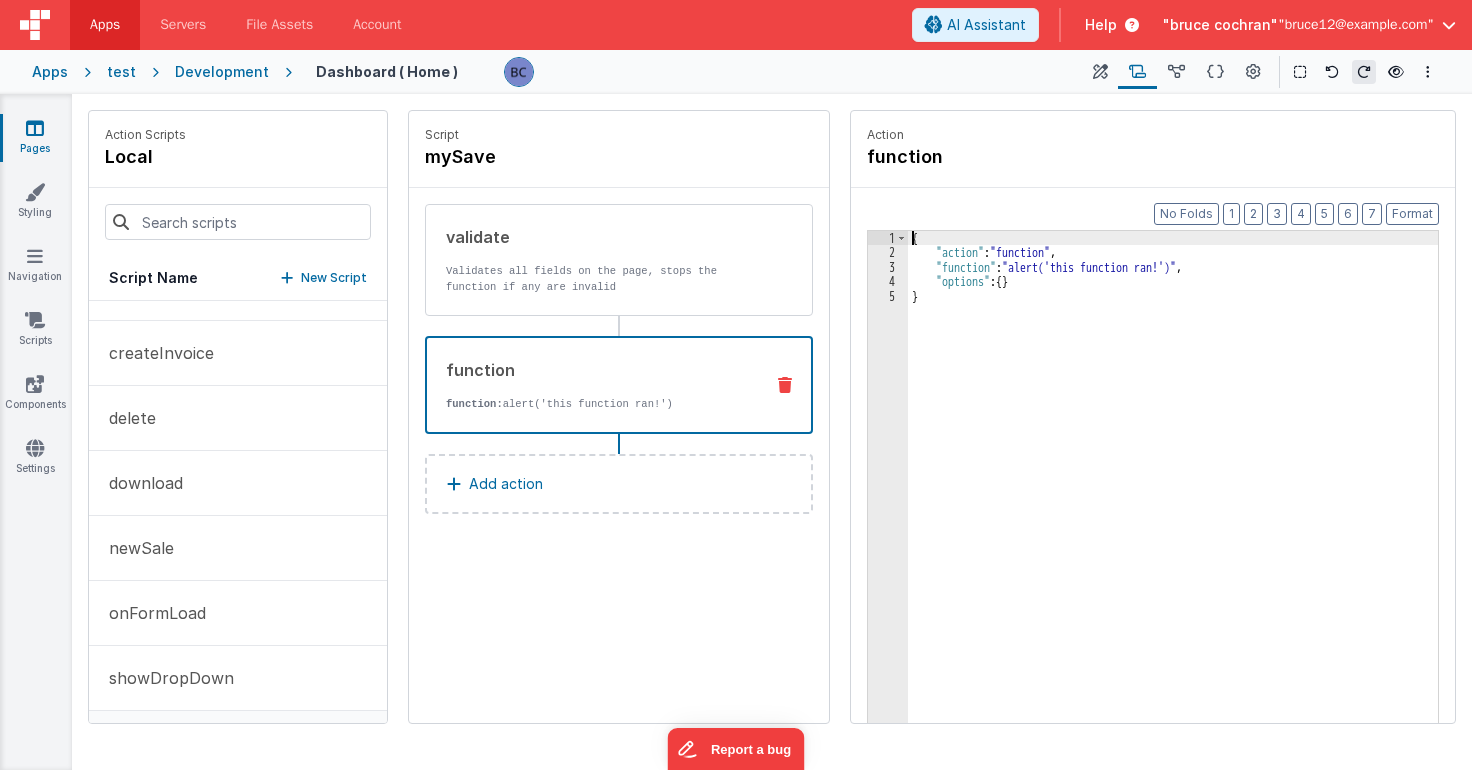 click on "3" at bounding box center (888, 267) 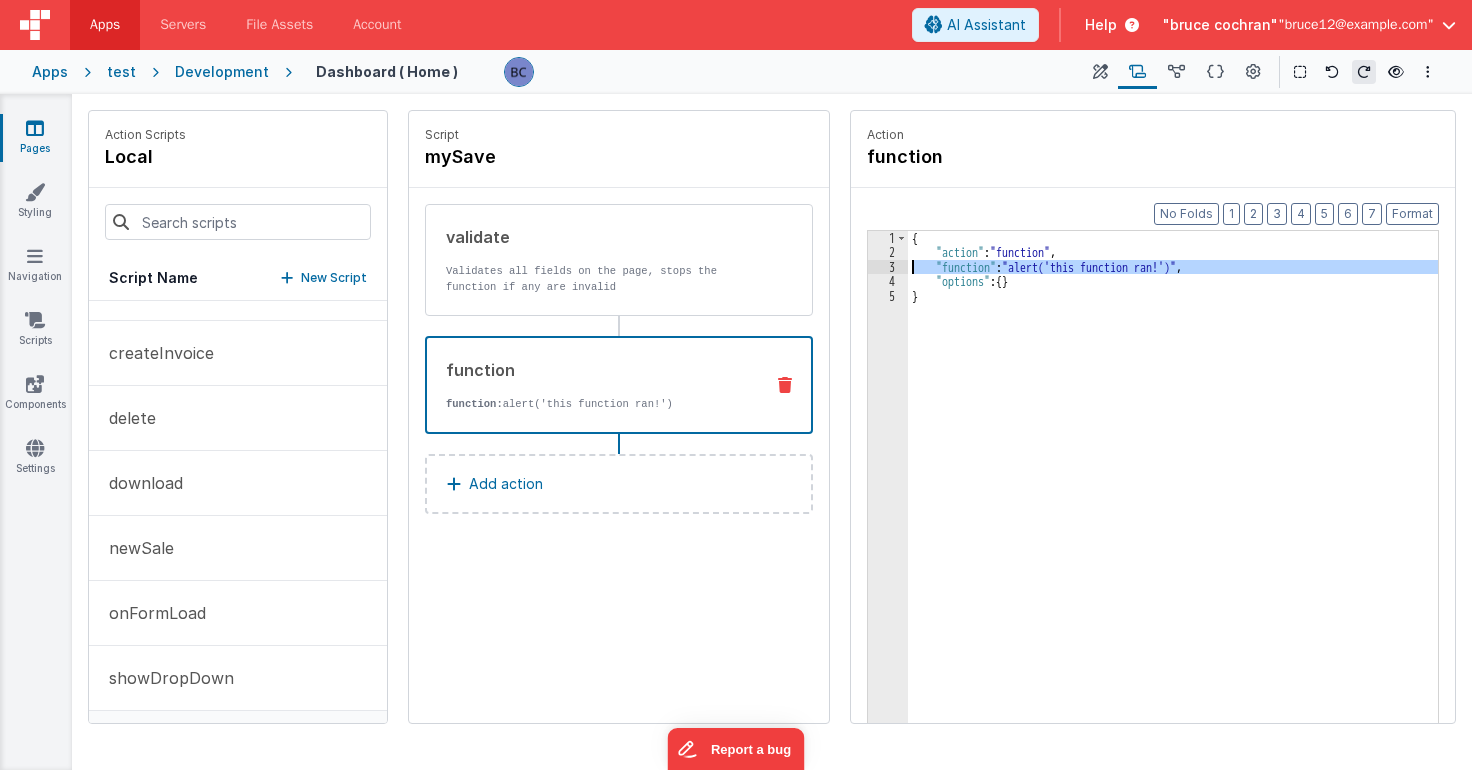 click on "3" at bounding box center [888, 267] 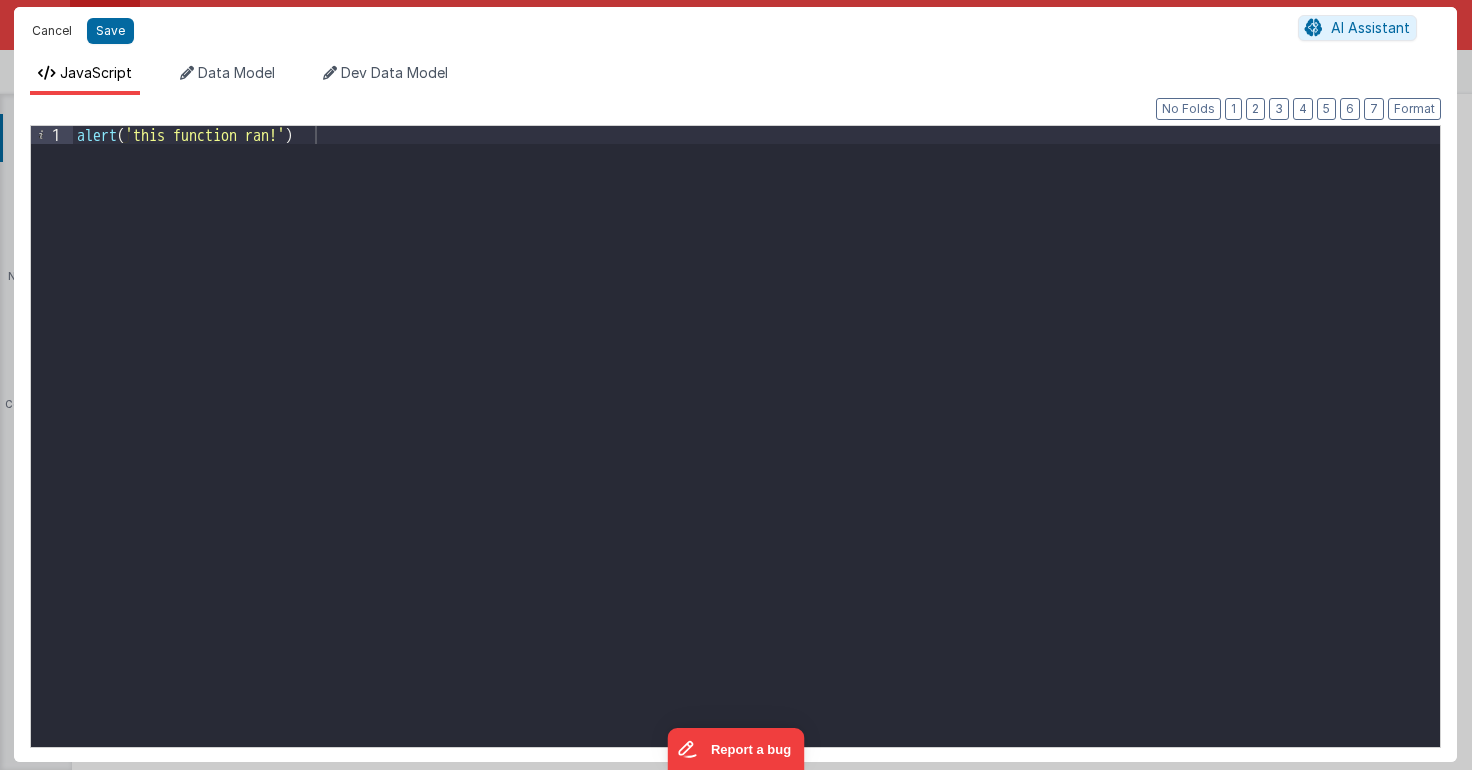 click on "Cancel" at bounding box center (52, 31) 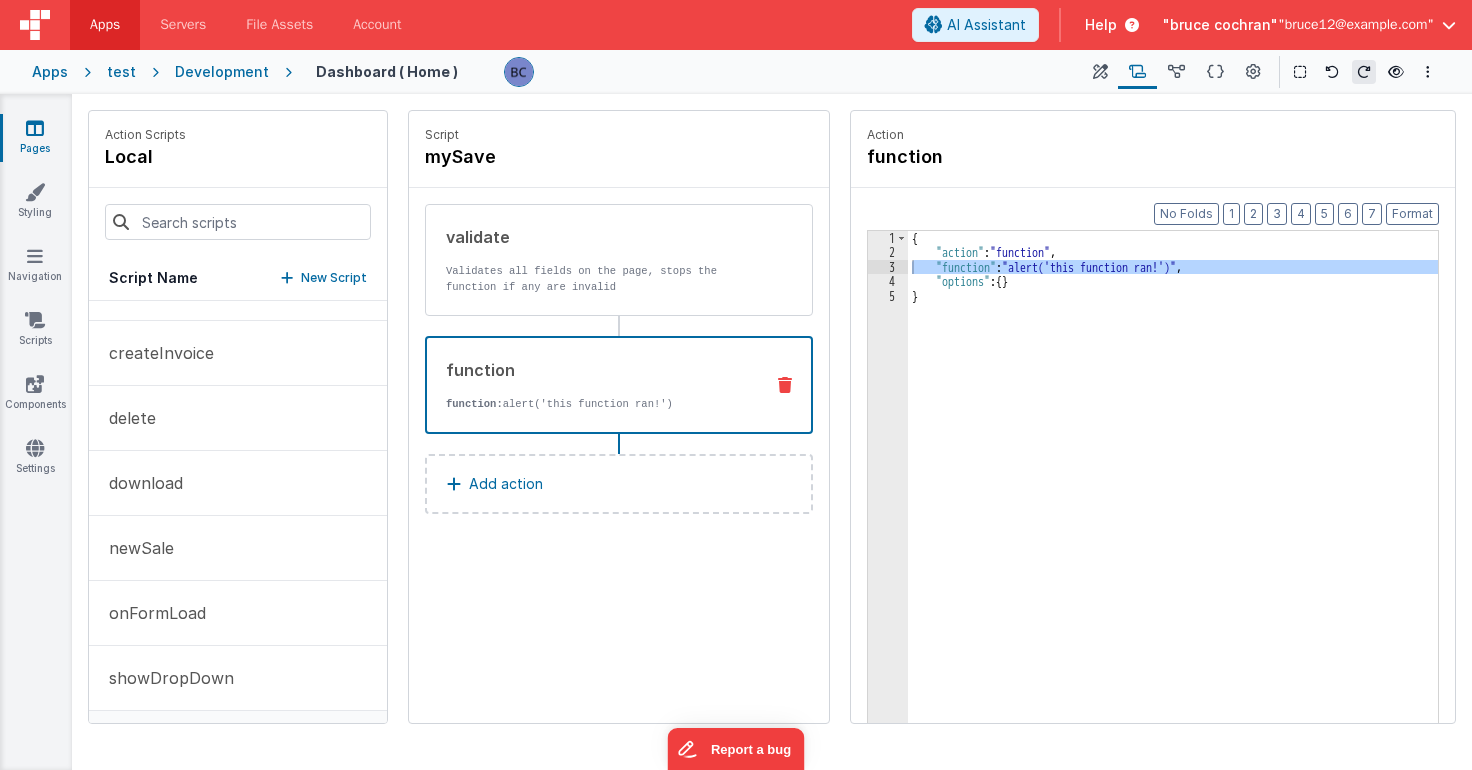 click on "Add action" at bounding box center [506, 484] 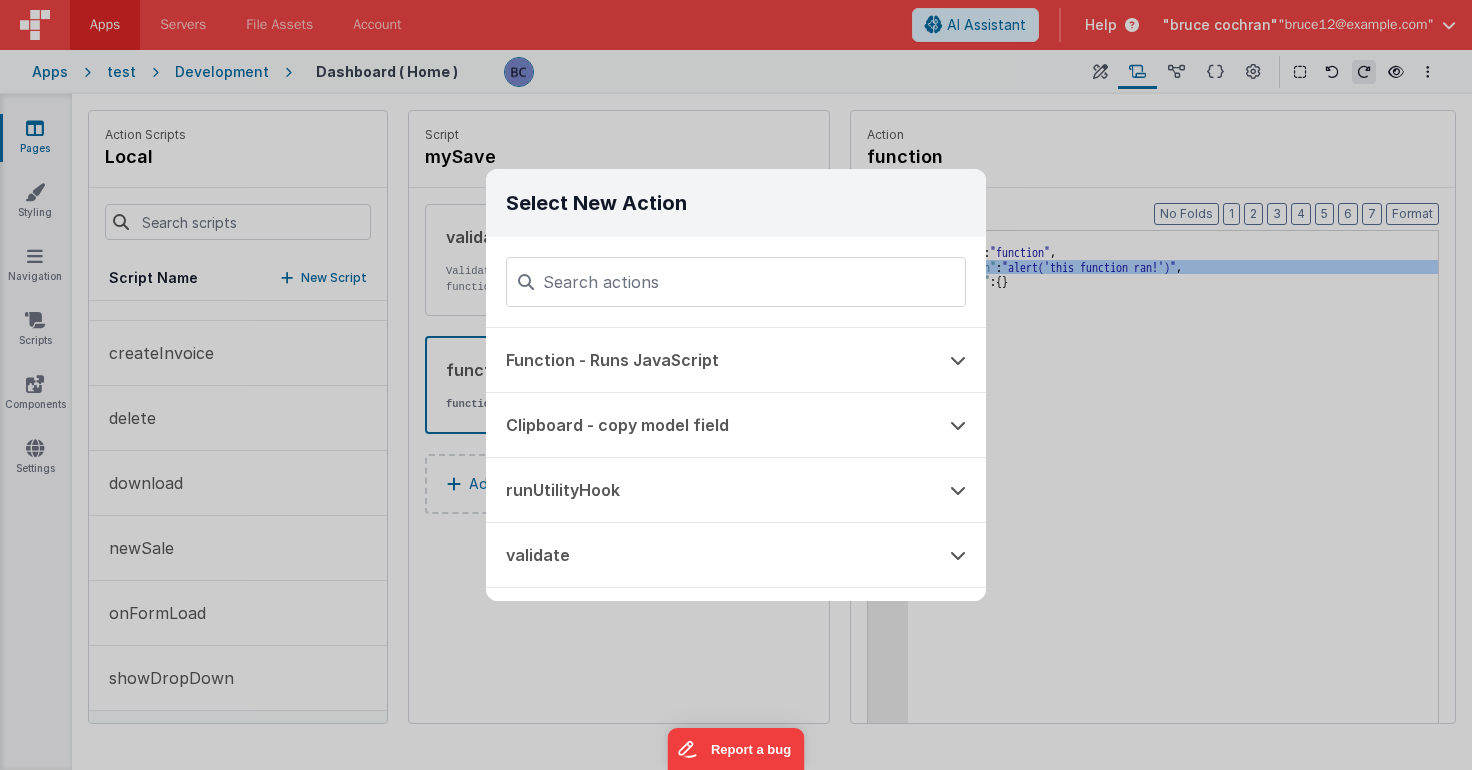 click on "runUtilityHook" at bounding box center (708, 490) 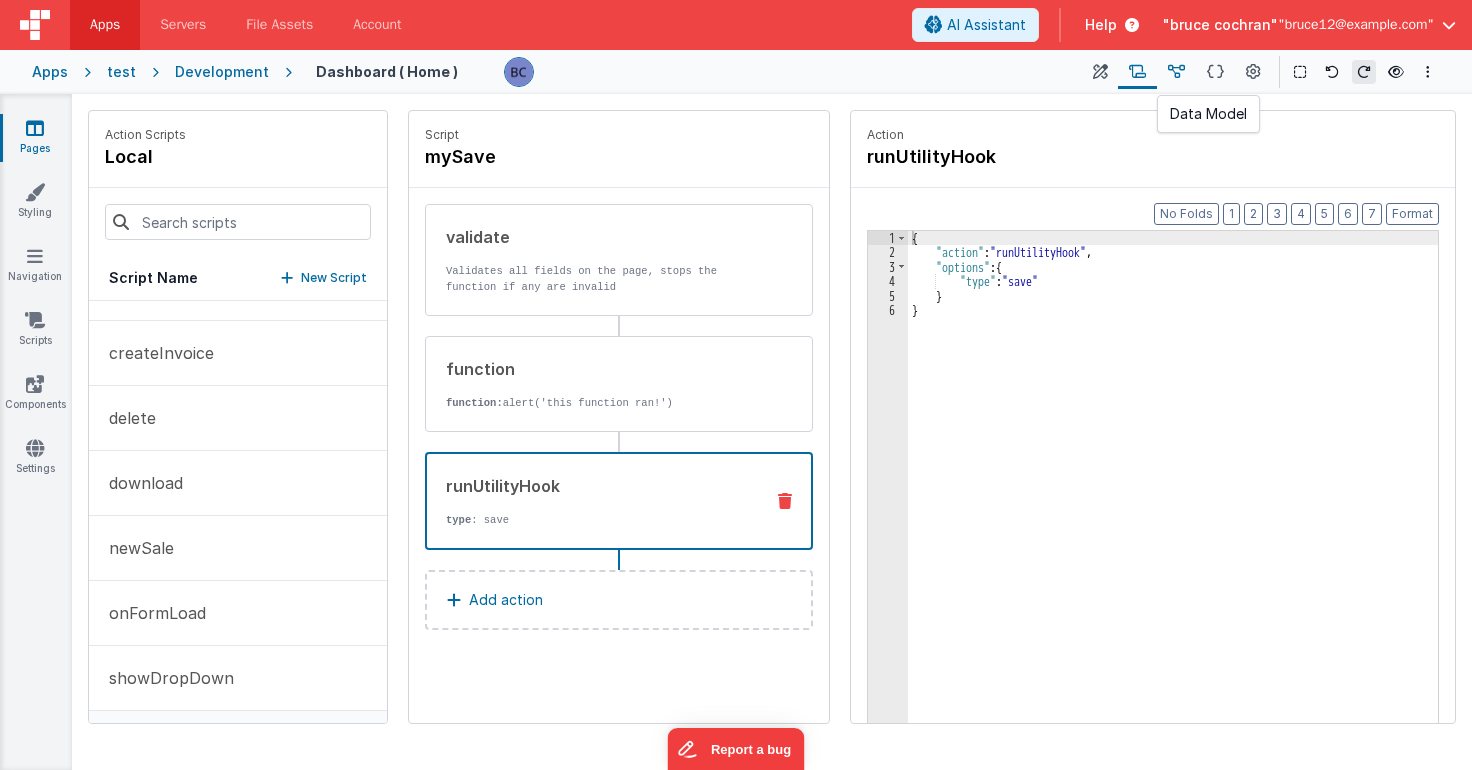 click at bounding box center (1176, 72) 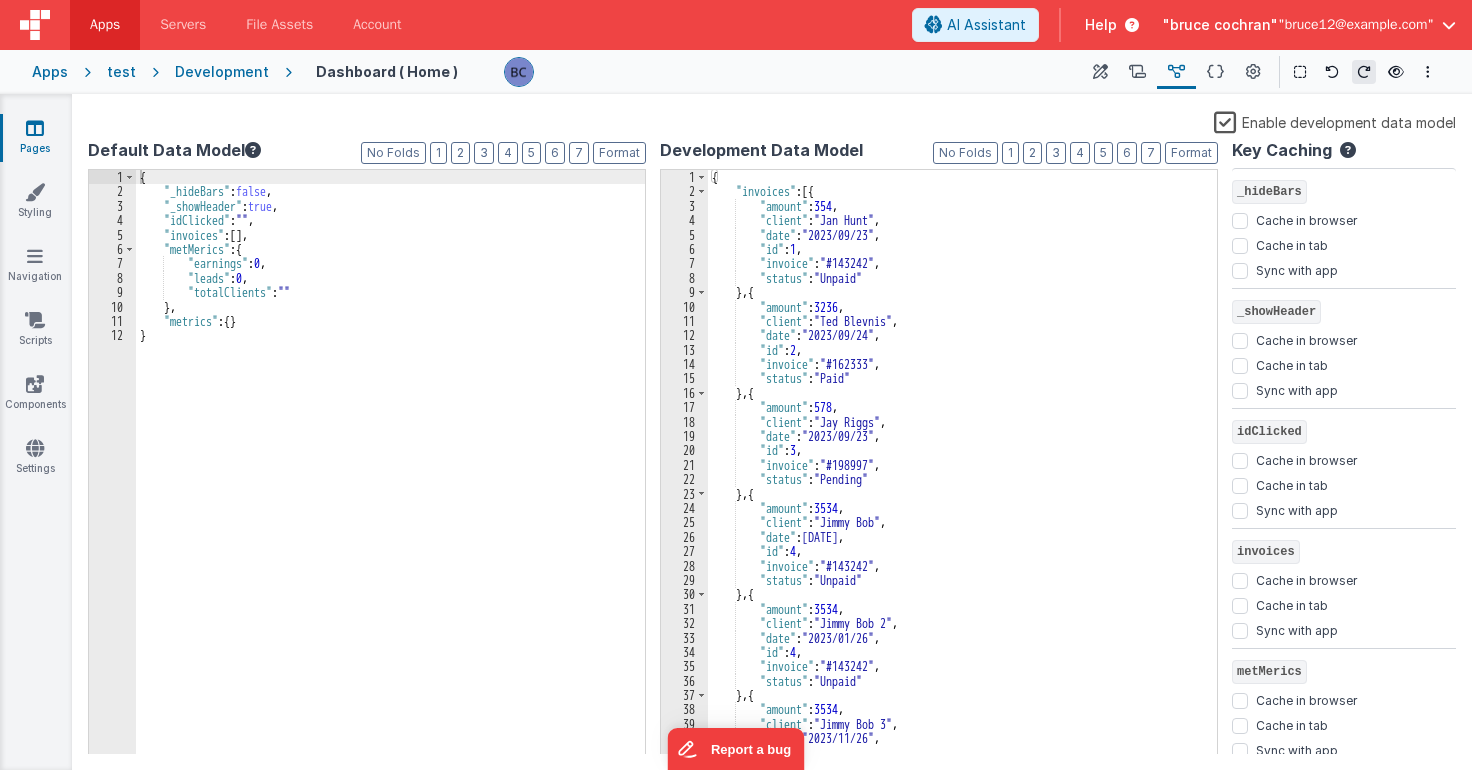 scroll, scrollTop: 0, scrollLeft: 0, axis: both 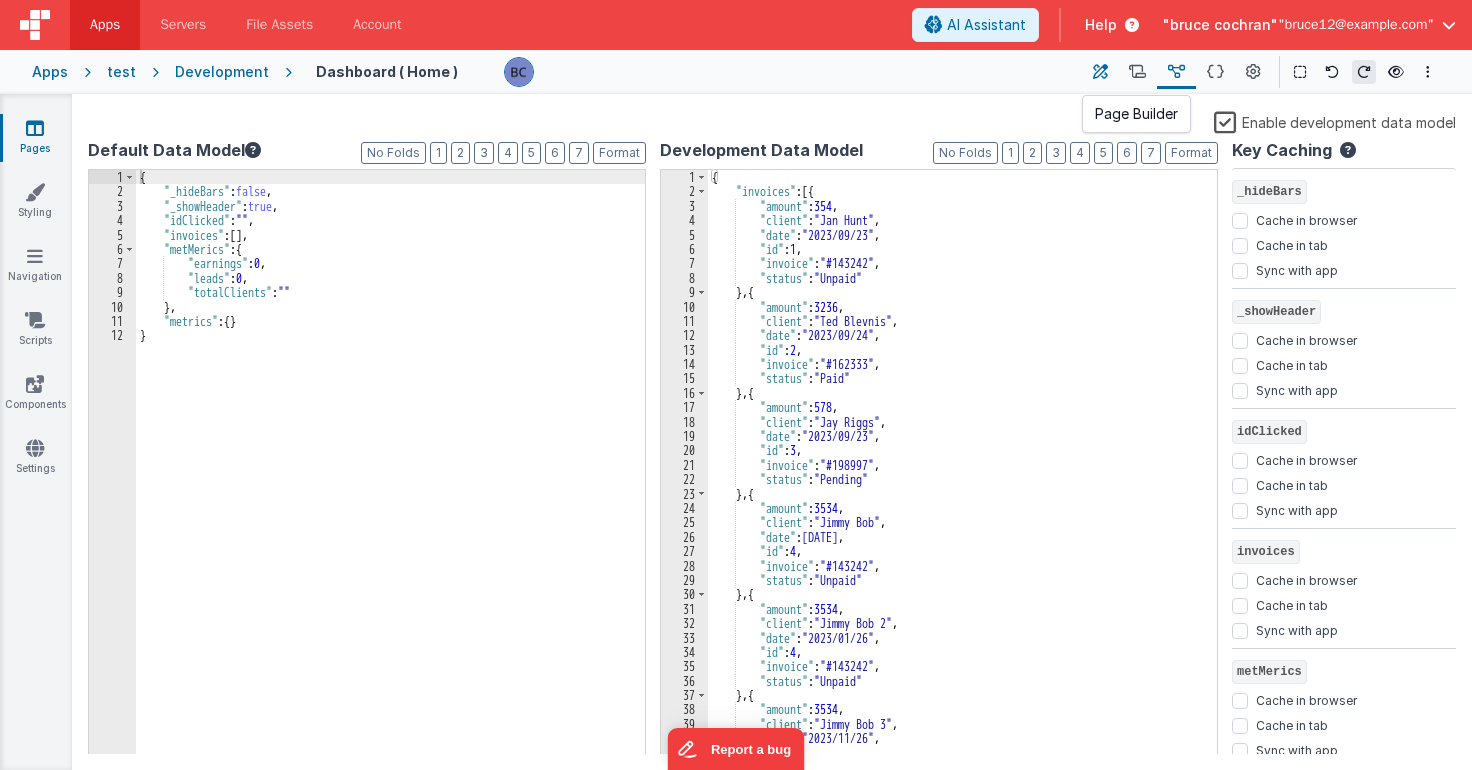 click at bounding box center (1100, 72) 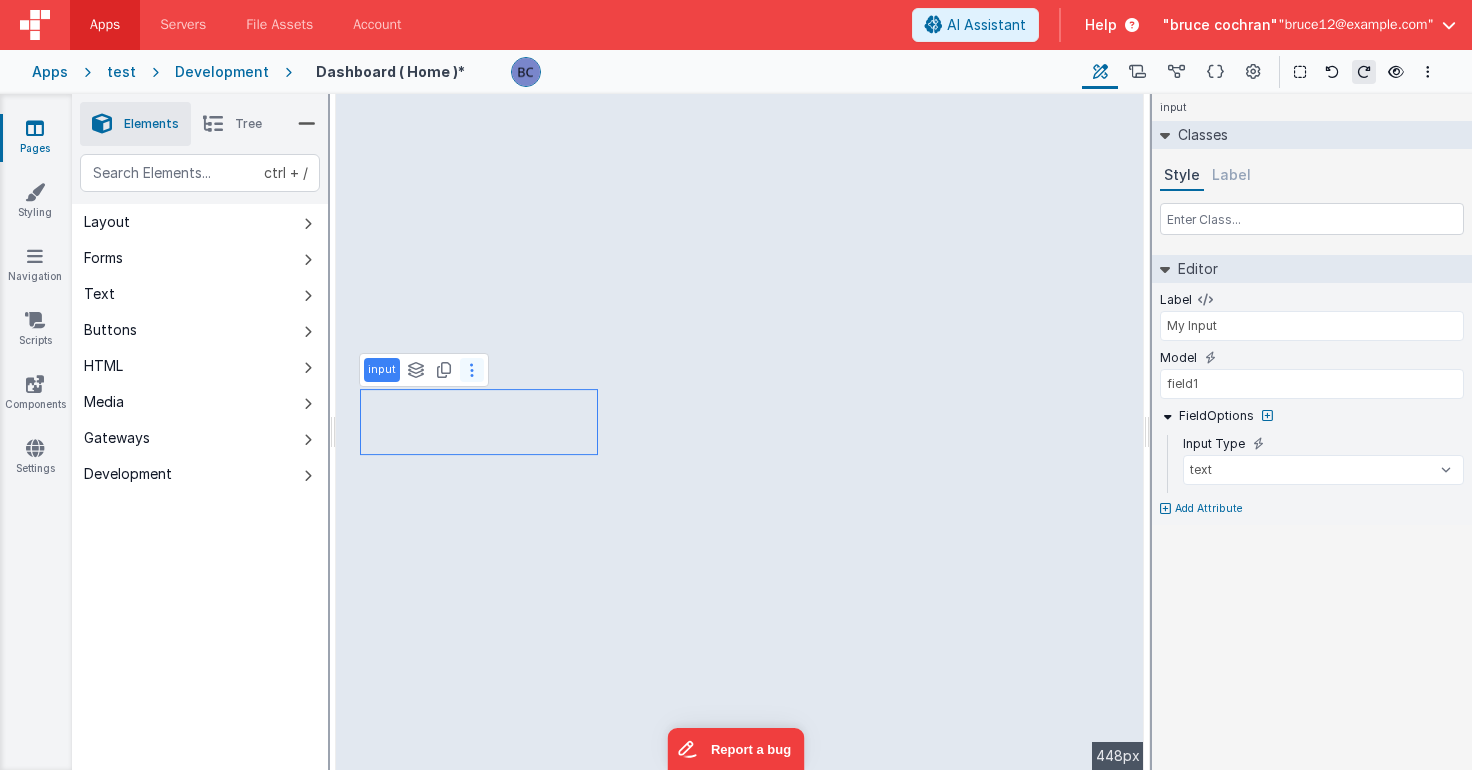 click at bounding box center [472, 370] 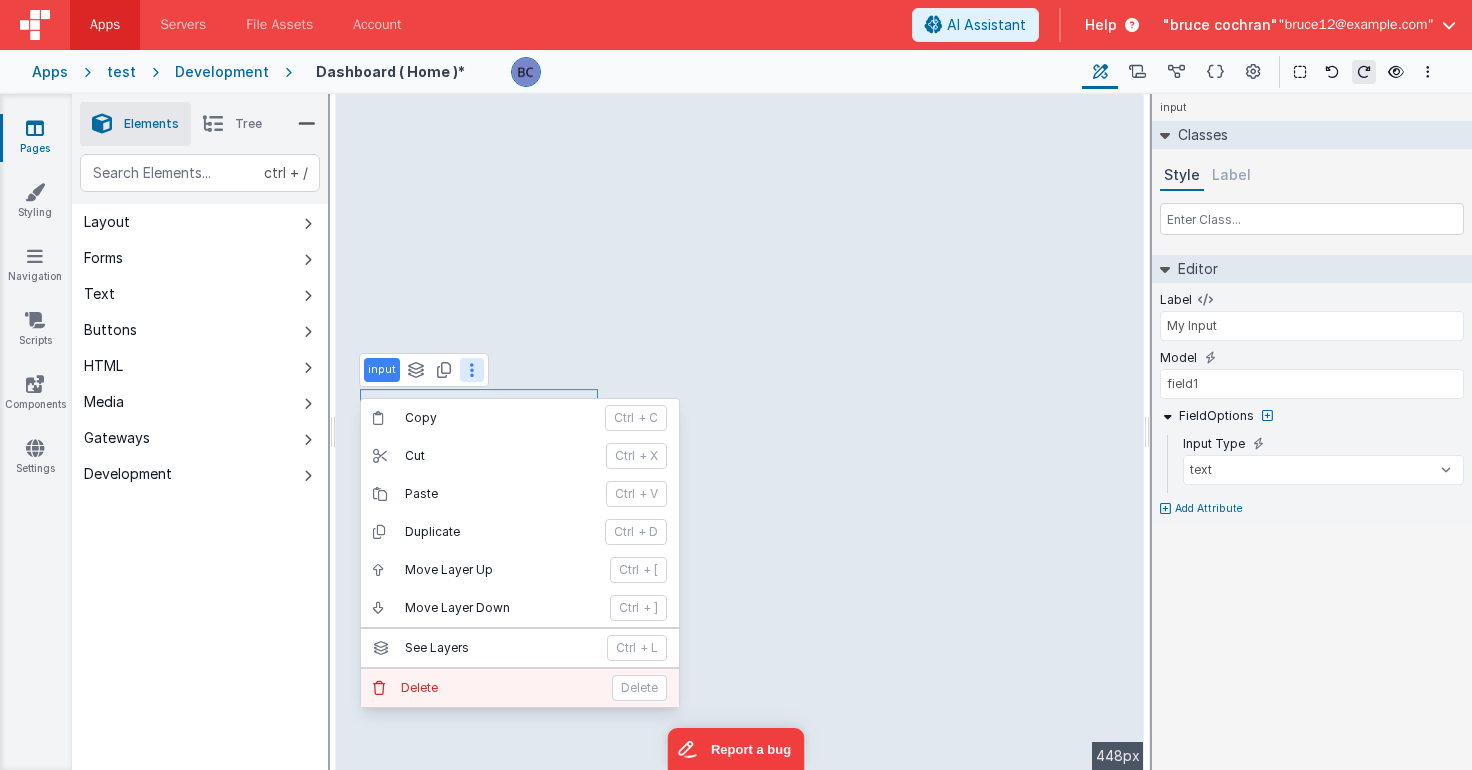 click on "Delete   Delete" at bounding box center (520, 688) 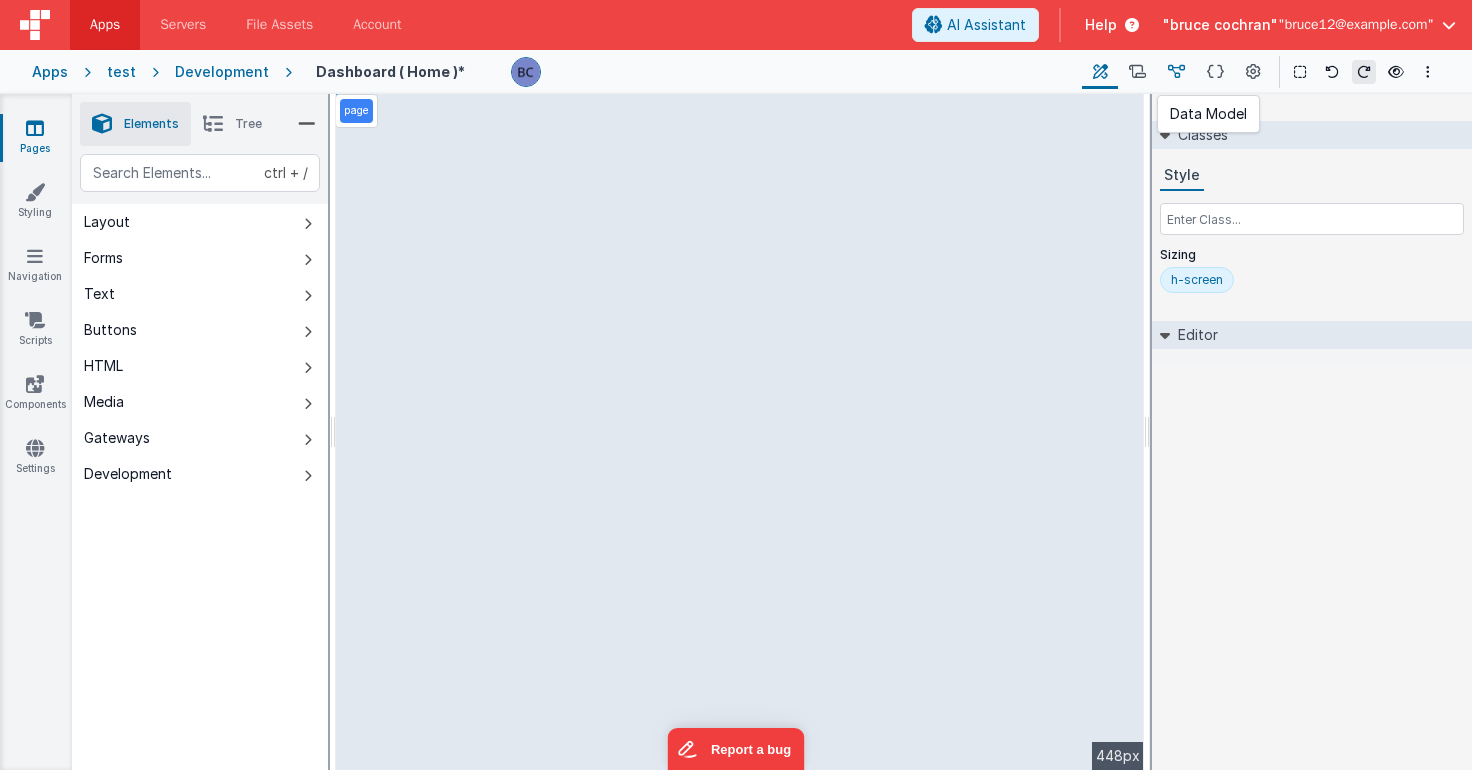 click at bounding box center (1176, 72) 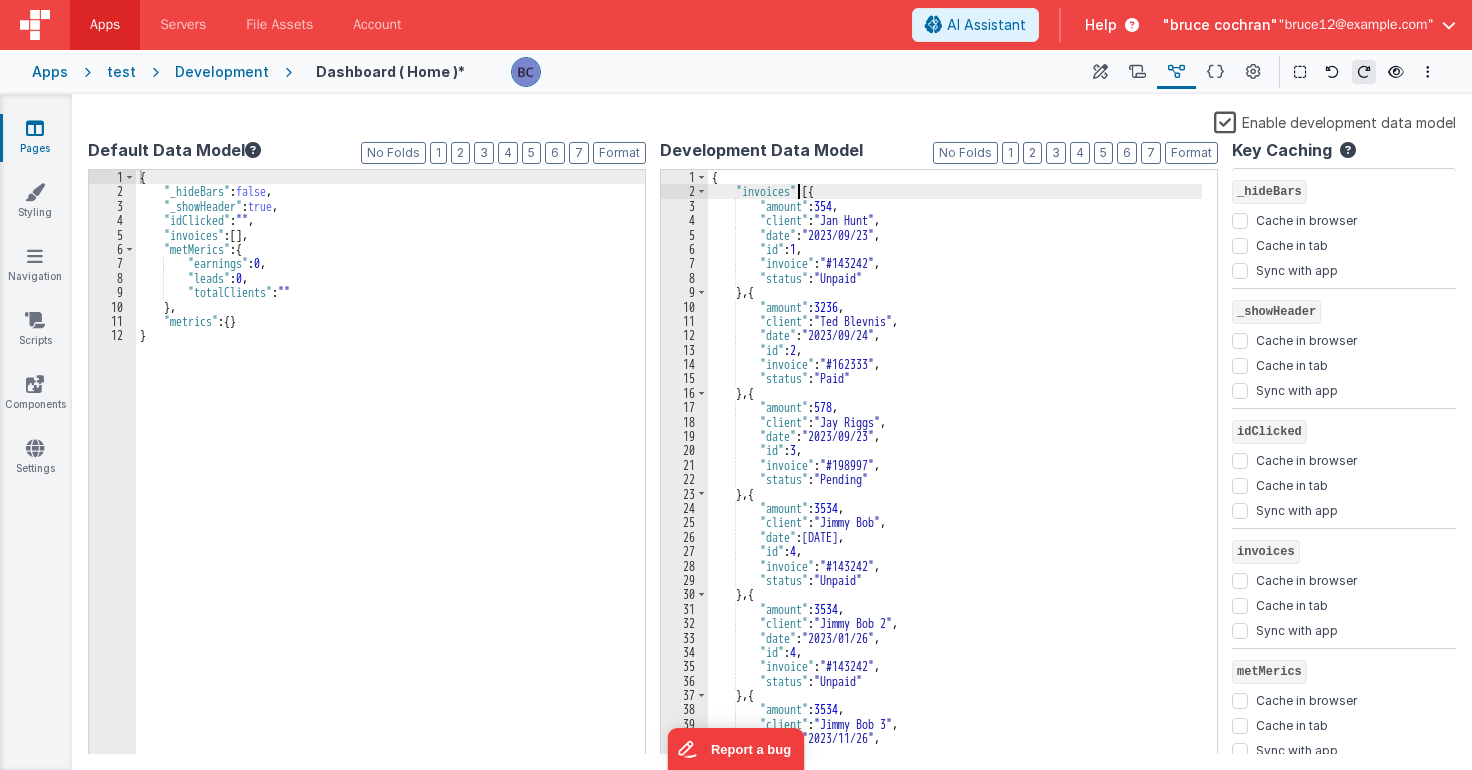 click on "{      "invoices" :  [{           "amount" :  354 ,           "client" :  "Jan Hunt" ,           "date" :  "2023/09/23" ,           "id" :  1 ,           "invoice" :  "#143242" ,           "status" :  "Unpaid"      } ,  {           "amount" :  3236 ,           "client" :  "Ted Blevnis" ,           "date" :  "2023/09/24" ,           "id" :  2 ,           "invoice" :  "#162333" ,           "status" :  "Paid"      } ,  {           "amount" :  578 ,           "client" :  "Jay Riggs" ,           "date" :  "2023/09/23" ,           "id" :  3 ,           "invoice" :  "#198997" ,           "status" :  "Pending"      } ,  {           "amount" :  3534 ,           "client" :  "Jimmy Bob" ,           "date" :  "2023/09/26" ,           "id" :  4 ,           "invoice" :  "#143242" ,           "status" :  "Unpaid"      } ,  {           "amount" :  3534 ,           "client" :  "Jimmy Bob 2" ,           "date" :  "2023/01/26" ,           "id" :  4 ,           "invoice" :  "#143242" ,           "status" :  "Unpaid"      } ,  {" at bounding box center (955, 477) 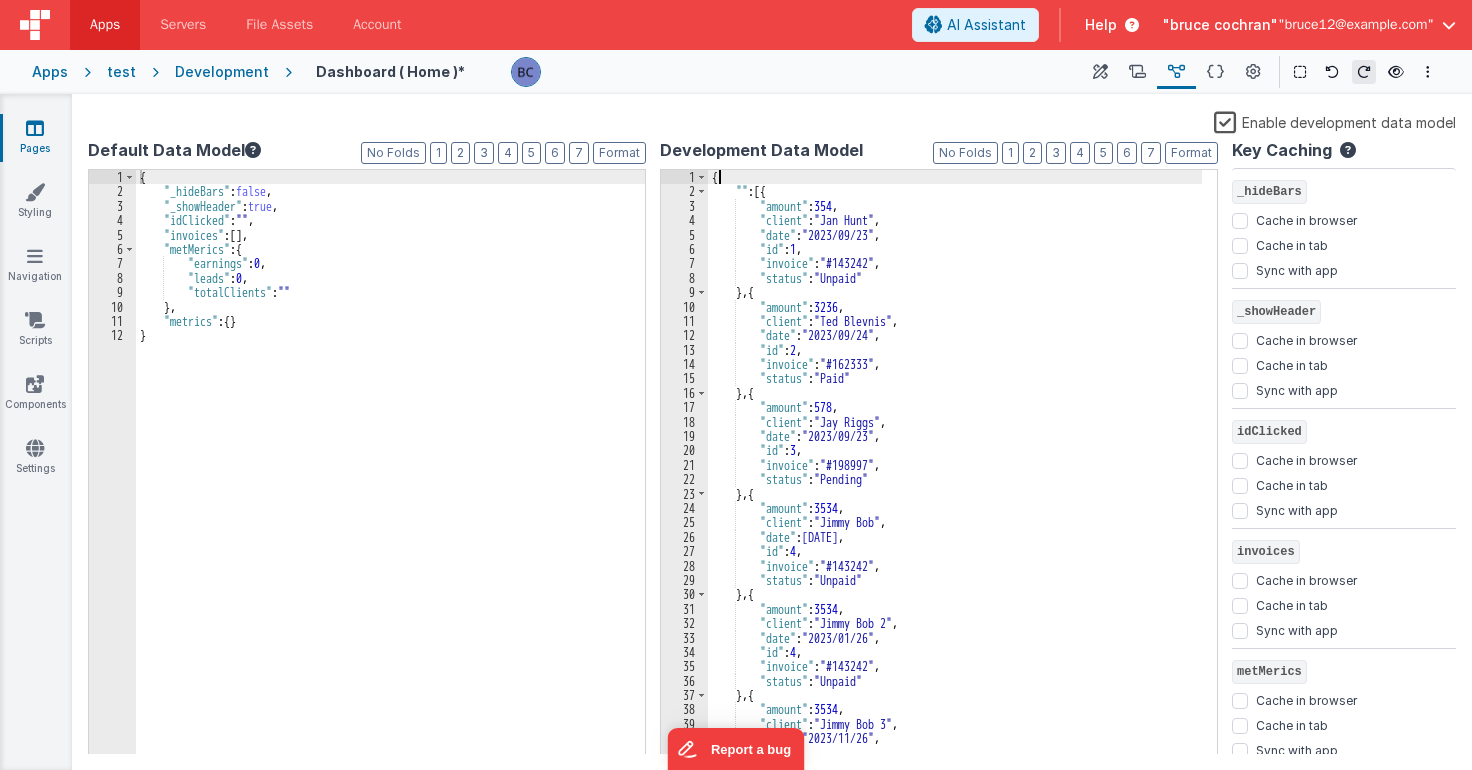 click on "{      "" :  [{           "amount" :  354 ,           "client" :  "[FIRST] [LAST]" ,           "date" :  "2023/09/23" ,           "id" :  1 ,           "invoice" :  "#143242" ,           "status" :  "Unpaid"      } ,  {           "amount" :  3236 ,           "client" :  "[FIRST] [LAST]" ,           "date" :  "2023/09/24" ,           "id" :  2 ,           "invoice" :  "#162333" ,           "status" :  "Paid"      } ,  {           "amount" :  578 ,           "client" :  "[FIRST] [LAST]" ,           "date" :  "2023/09/23" ,           "id" :  3 ,           "invoice" :  "#198997" ,           "status" :  "Pending"      } ,  {           "amount" :  3534 ,           "client" :  "[FIRST] [LAST]" ,           "date" :  "2023/09/26" ,           "id" :  4 ,           "invoice" :  "#143242" ,           "status" :  "Unpaid"      } ,  {           "amount" :  3534 ,           "client" :  "[FIRST] [LAST]" ,           "date" :  "2023/01/26" ,           "id" :  4 ,           "invoice" :  "#143242" ,           "status" :  "Unpaid"      } ,  {      :" at bounding box center [955, 477] 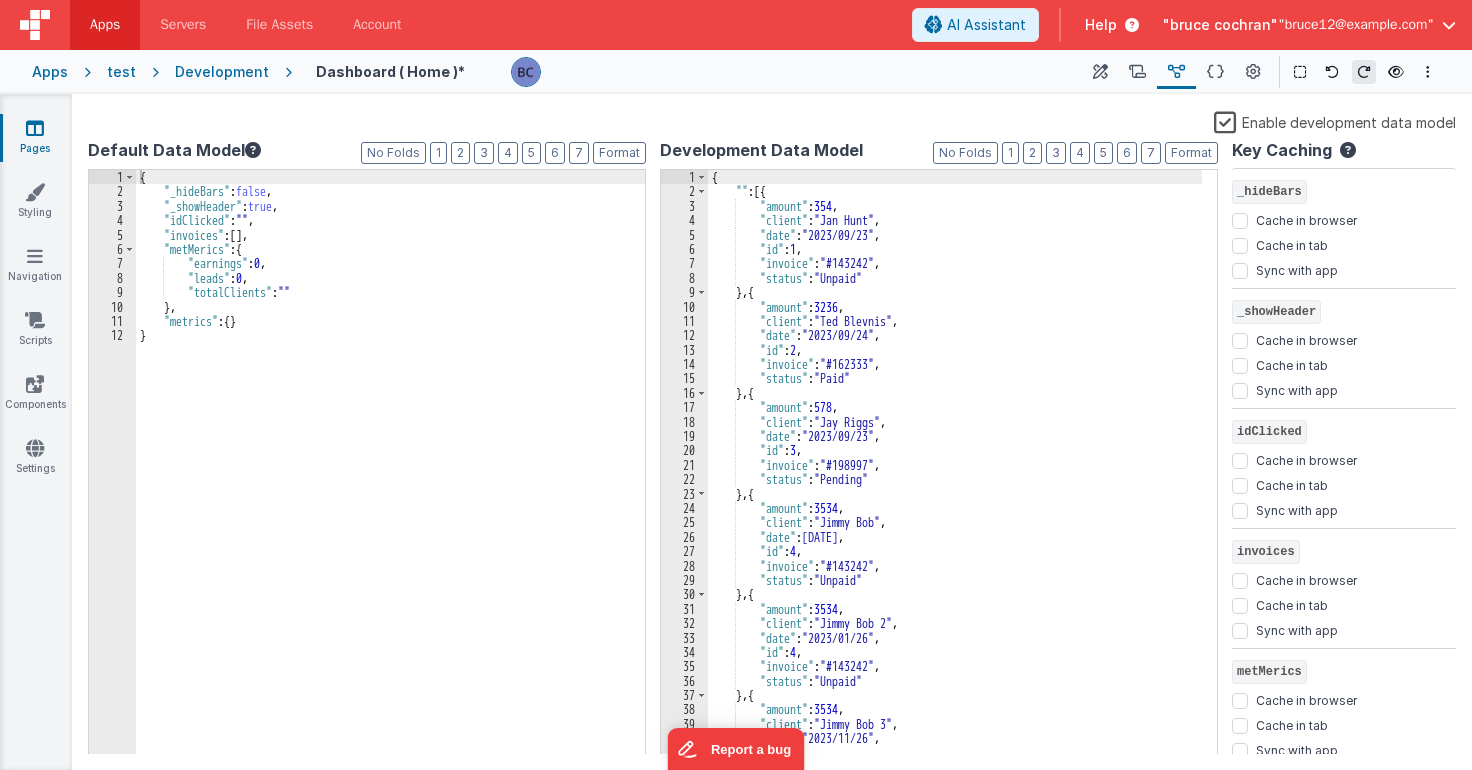 click on "{      "" :  [{           "amount" :  354 ,           "client" :  "[FIRST] [LAST]" ,           "date" :  "2023/09/23" ,           "id" :  1 ,           "invoice" :  "#143242" ,           "status" :  "Unpaid"      } ,  {           "amount" :  3236 ,           "client" :  "[FIRST] [LAST]" ,           "date" :  "2023/09/24" ,           "id" :  2 ,           "invoice" :  "#162333" ,           "status" :  "Paid"      } ,  {           "amount" :  578 ,           "client" :  "[FIRST] [LAST]" ,           "date" :  "2023/09/23" ,           "id" :  3 ,           "invoice" :  "#198997" ,           "status" :  "Pending"      } ,  {           "amount" :  3534 ,           "client" :  "[FIRST] [LAST]" ,           "date" :  "2023/09/26" ,           "id" :  4 ,           "invoice" :  "#143242" ,           "status" :  "Unpaid"      } ,  {           "amount" :  3534 ,           "client" :  "[FIRST] [LAST]" ,           "date" :  "2023/01/26" ,           "id" :  4 ,           "invoice" :  "#143242" ,           "status" :  "Unpaid"      } ,  {      :" at bounding box center (955, 477) 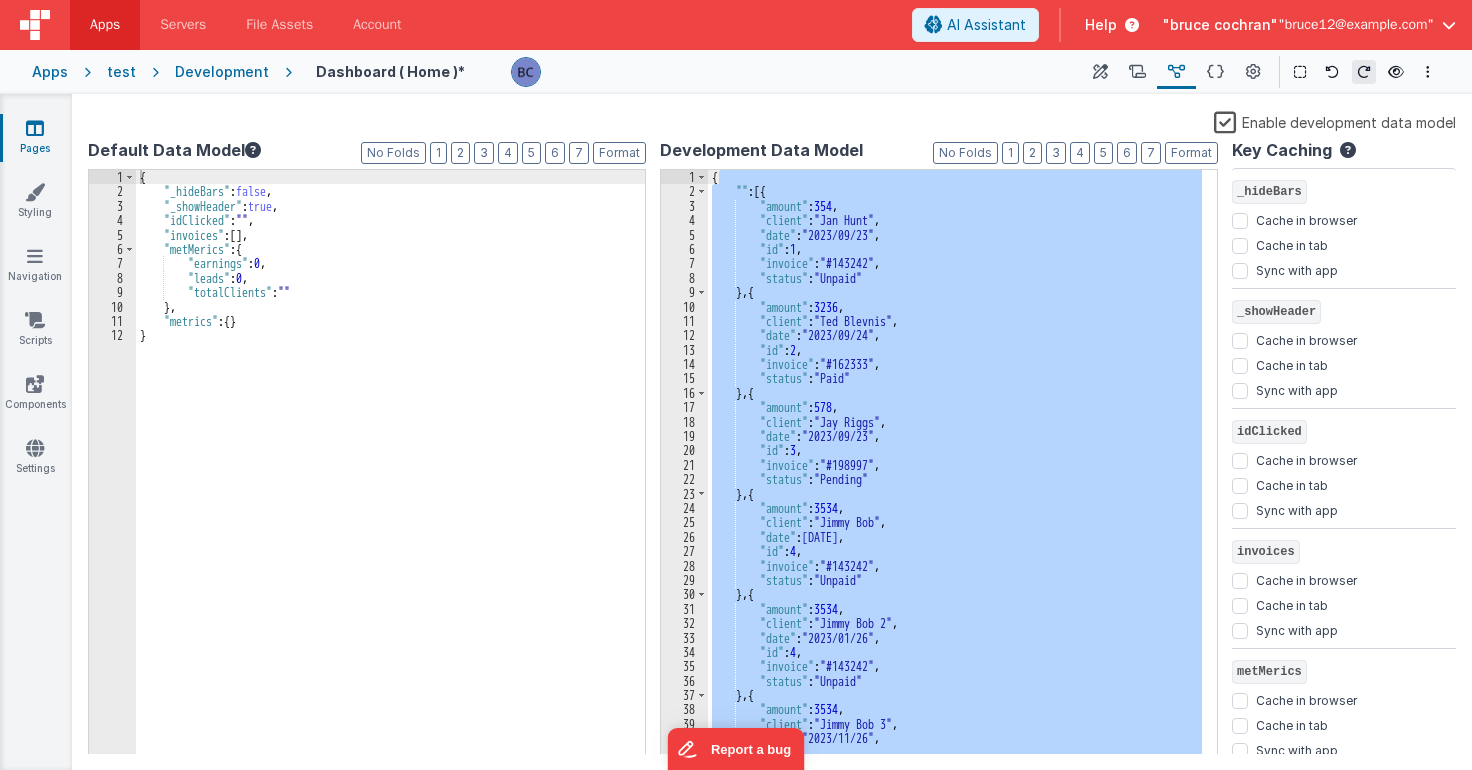 click on "{      "" :  [{           "amount" :  354 ,           "client" :  "[FIRST] [LAST]" ,           "date" :  "2023/09/23" ,           "id" :  1 ,           "invoice" :  "#143242" ,           "status" :  "Unpaid"      } ,  {           "amount" :  3236 ,           "client" :  "[FIRST] [LAST]" ,           "date" :  "2023/09/24" ,           "id" :  2 ,           "invoice" :  "#162333" ,           "status" :  "Paid"      } ,  {           "amount" :  578 ,           "client" :  "[FIRST] [LAST]" ,           "date" :  "2023/09/23" ,           "id" :  3 ,           "invoice" :  "#198997" ,           "status" :  "Pending"      } ,  {           "amount" :  3534 ,           "client" :  "[FIRST] [LAST]" ,           "date" :  "2023/09/26" ,           "id" :  4 ,           "invoice" :  "#143242" ,           "status" :  "Unpaid"      } ,  {           "amount" :  3534 ,           "client" :  "[FIRST] [LAST]" ,           "date" :  "2023/01/26" ,           "id" :  4 ,           "invoice" :  "#143242" ,           "status" :  "Unpaid"      } ,  {      :" at bounding box center [955, 477] 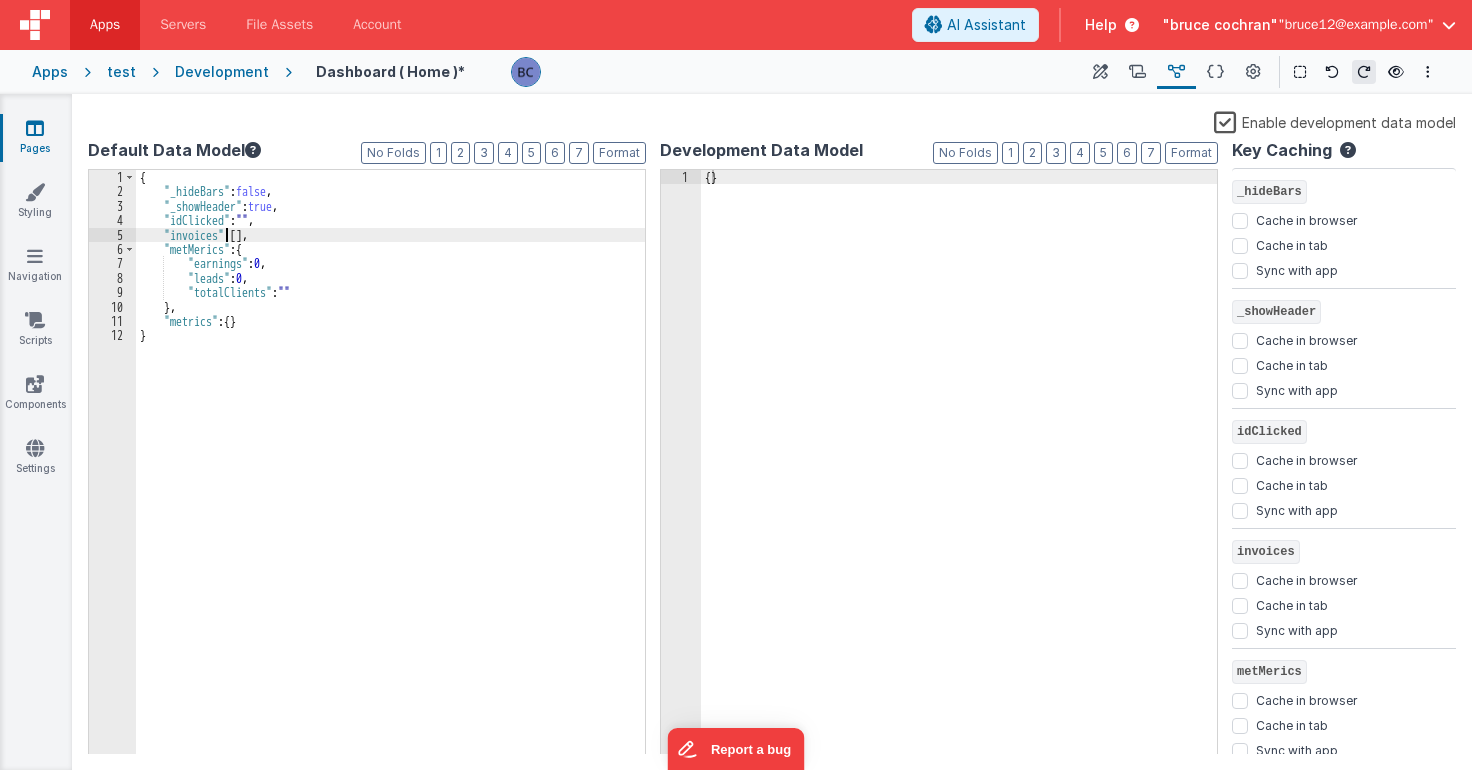click on "{      "_hideBars" :  false ,      "_showHeader" :  true ,      "idClicked" :  "" ,      "invoices" :  [ ] ,      "metMerics" :  {           "earnings" :  0 ,           "leads" :  0 ,           "totalClients" :  ""      } ,      "metrics" :  { } }" at bounding box center (390, 477) 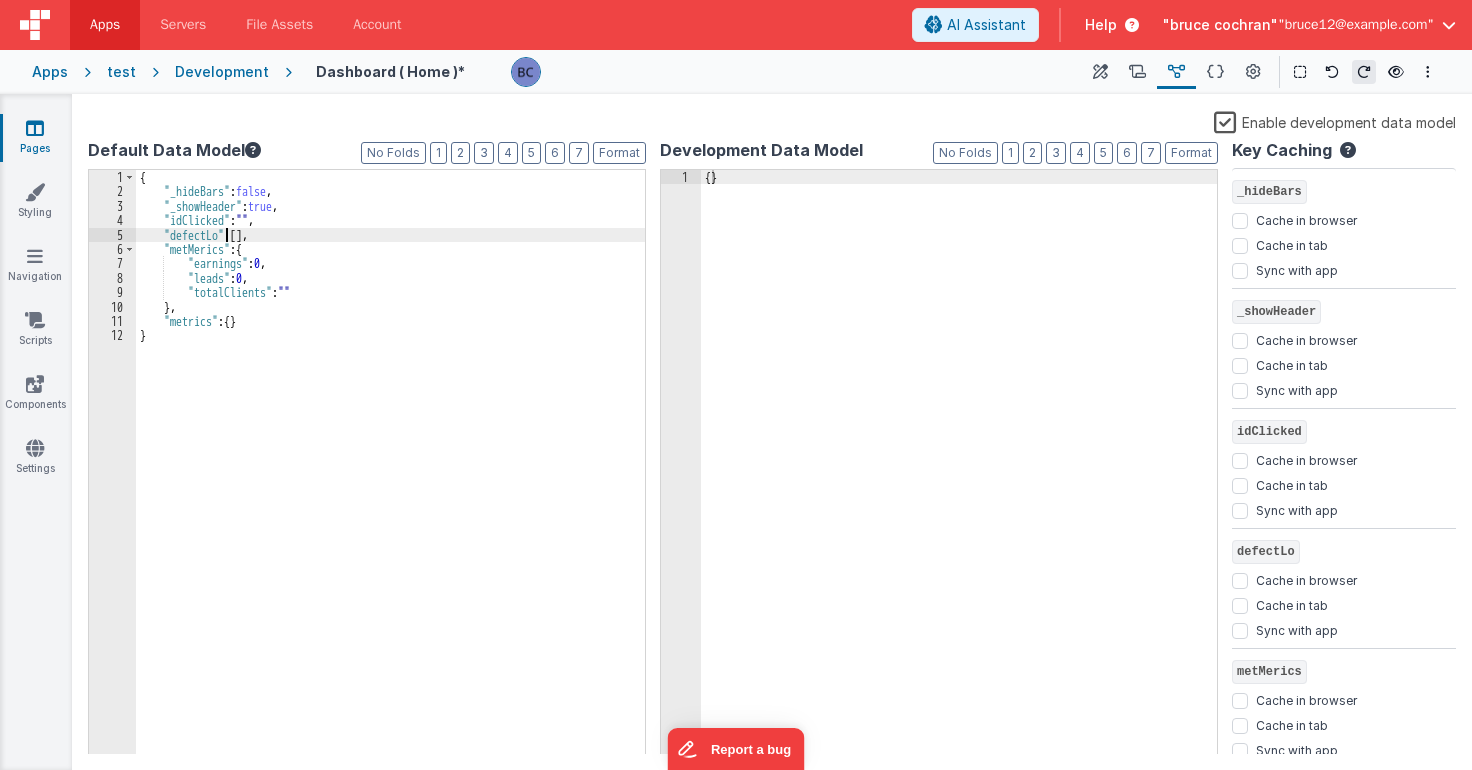 type 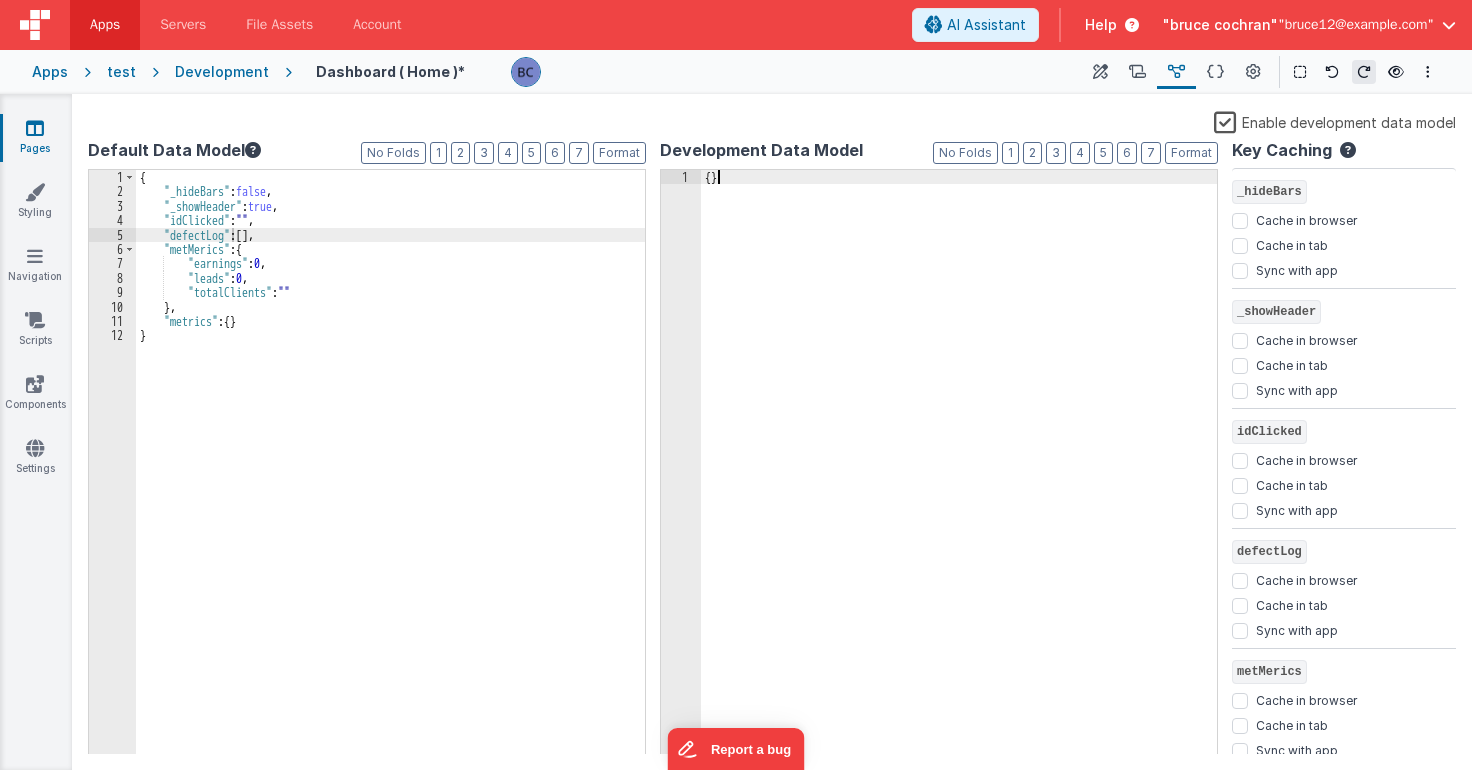 click on "{ }" at bounding box center [959, 477] 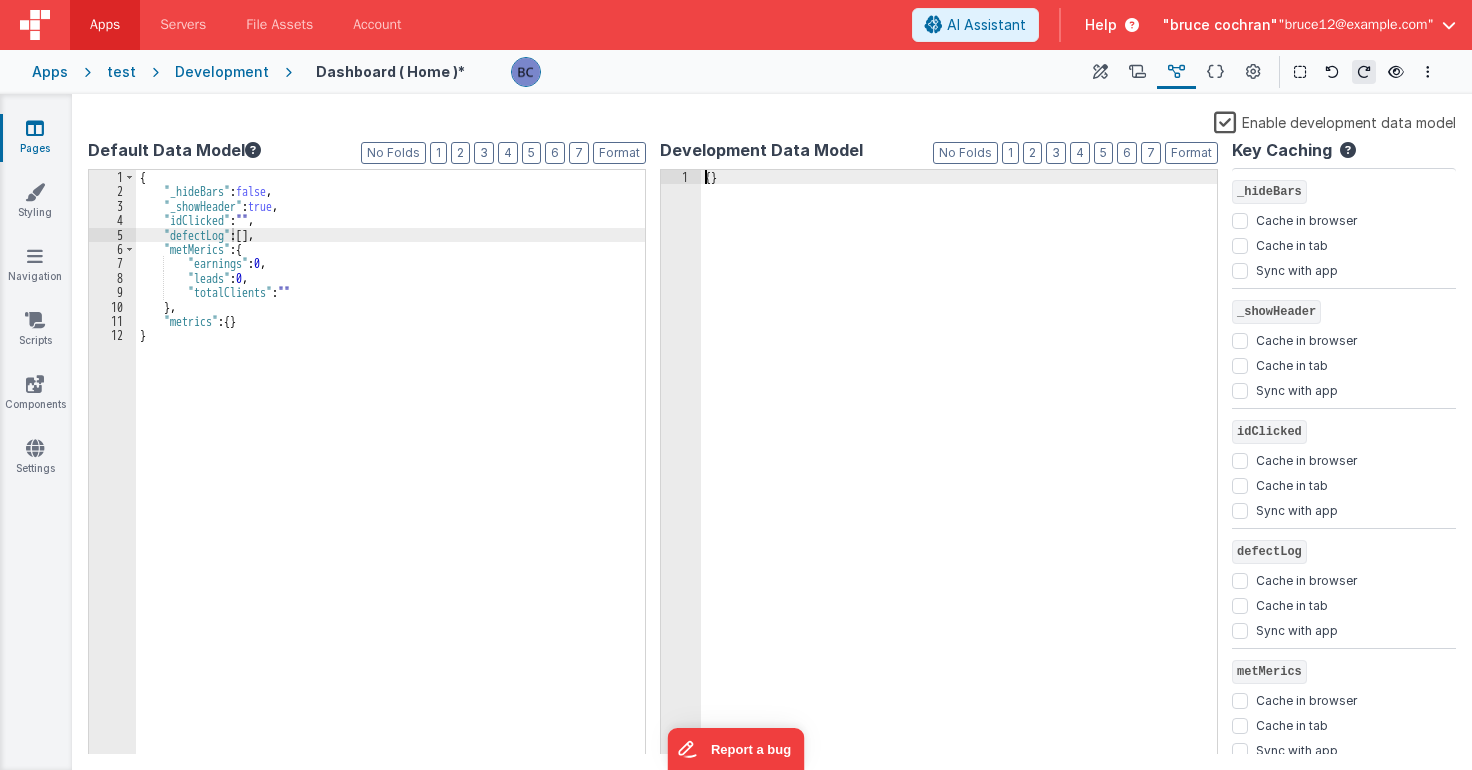 click on "{ }" at bounding box center (959, 477) 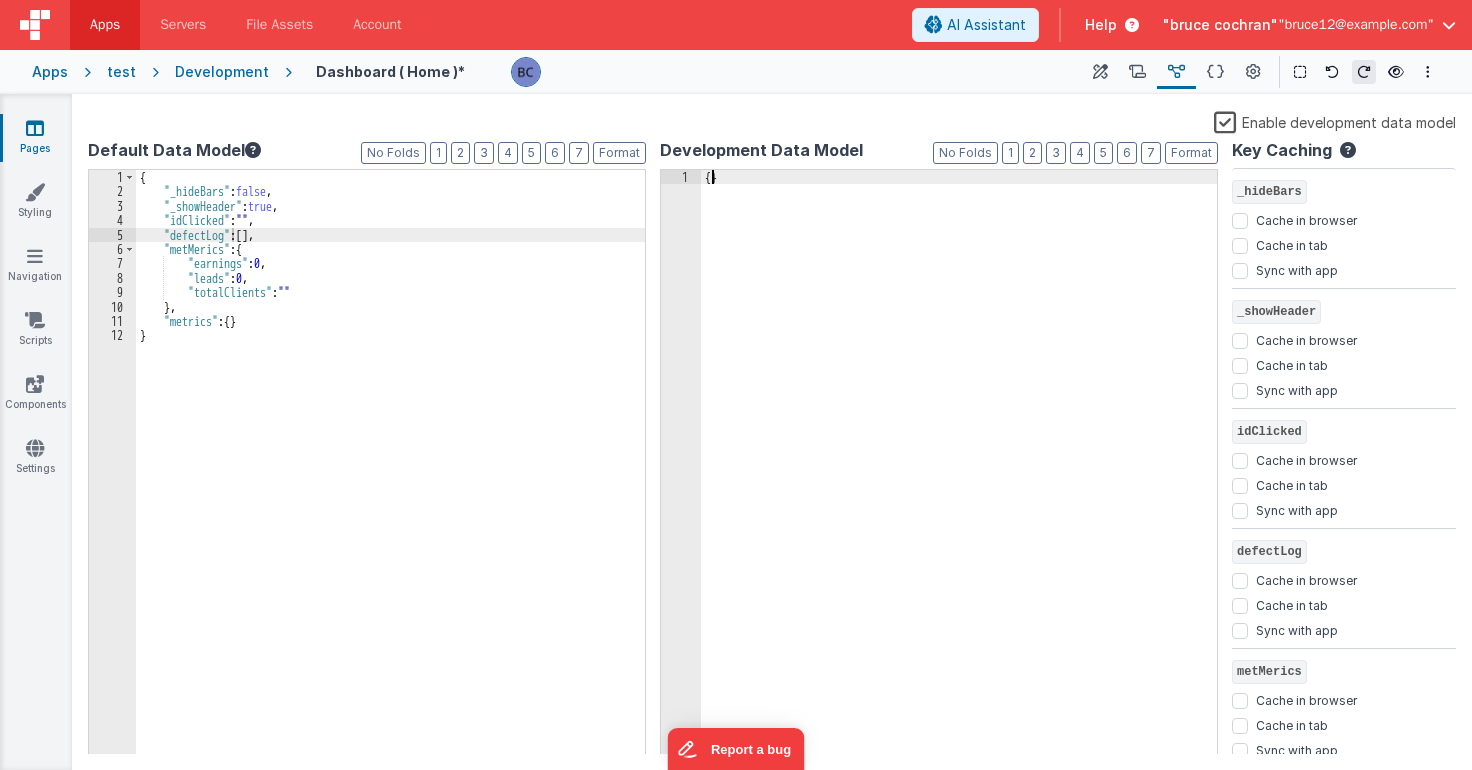 click on "{ }" at bounding box center (959, 477) 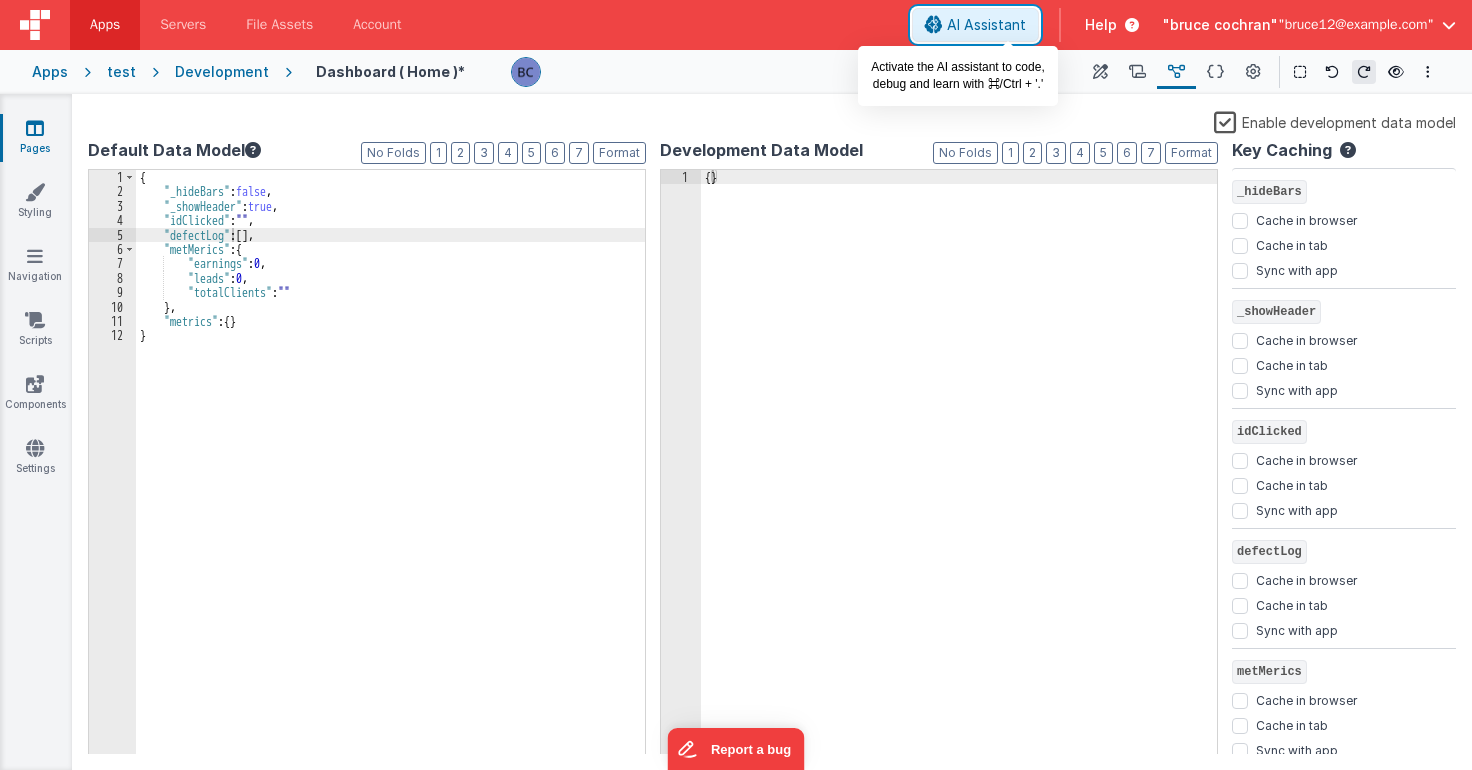 click on "AI Assistant" at bounding box center [986, 25] 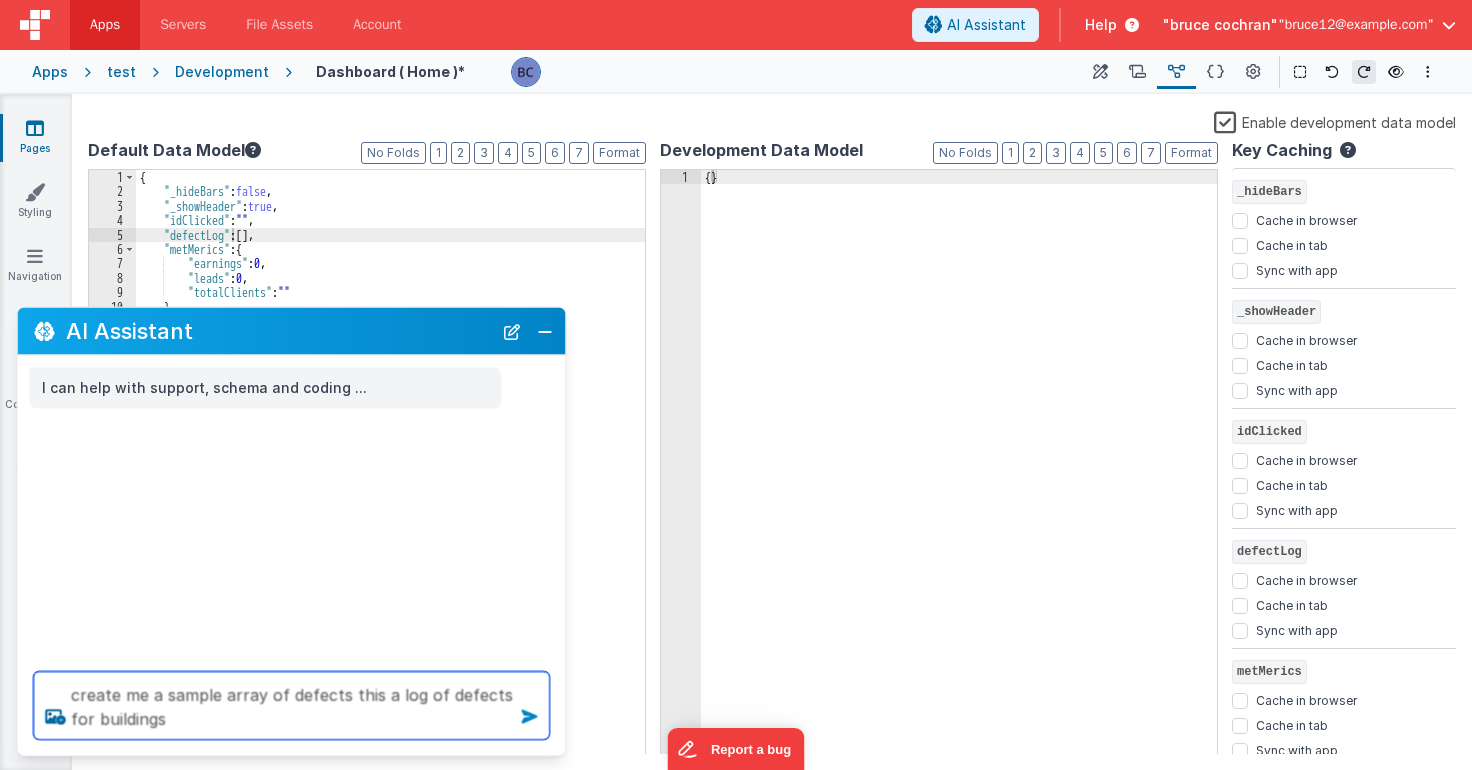 type on "create me a sample array of defects this a log of defects for buildings" 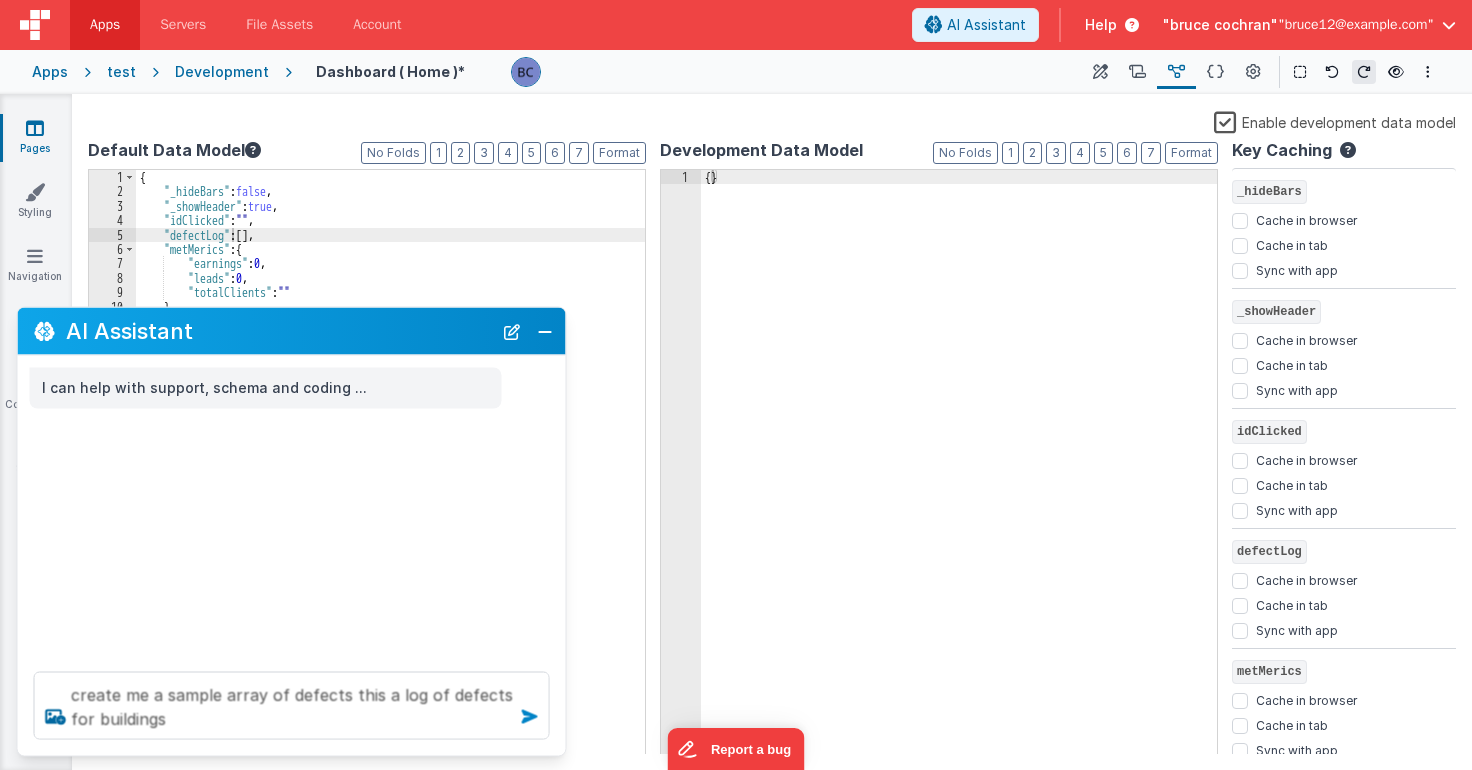 click at bounding box center [530, 717] 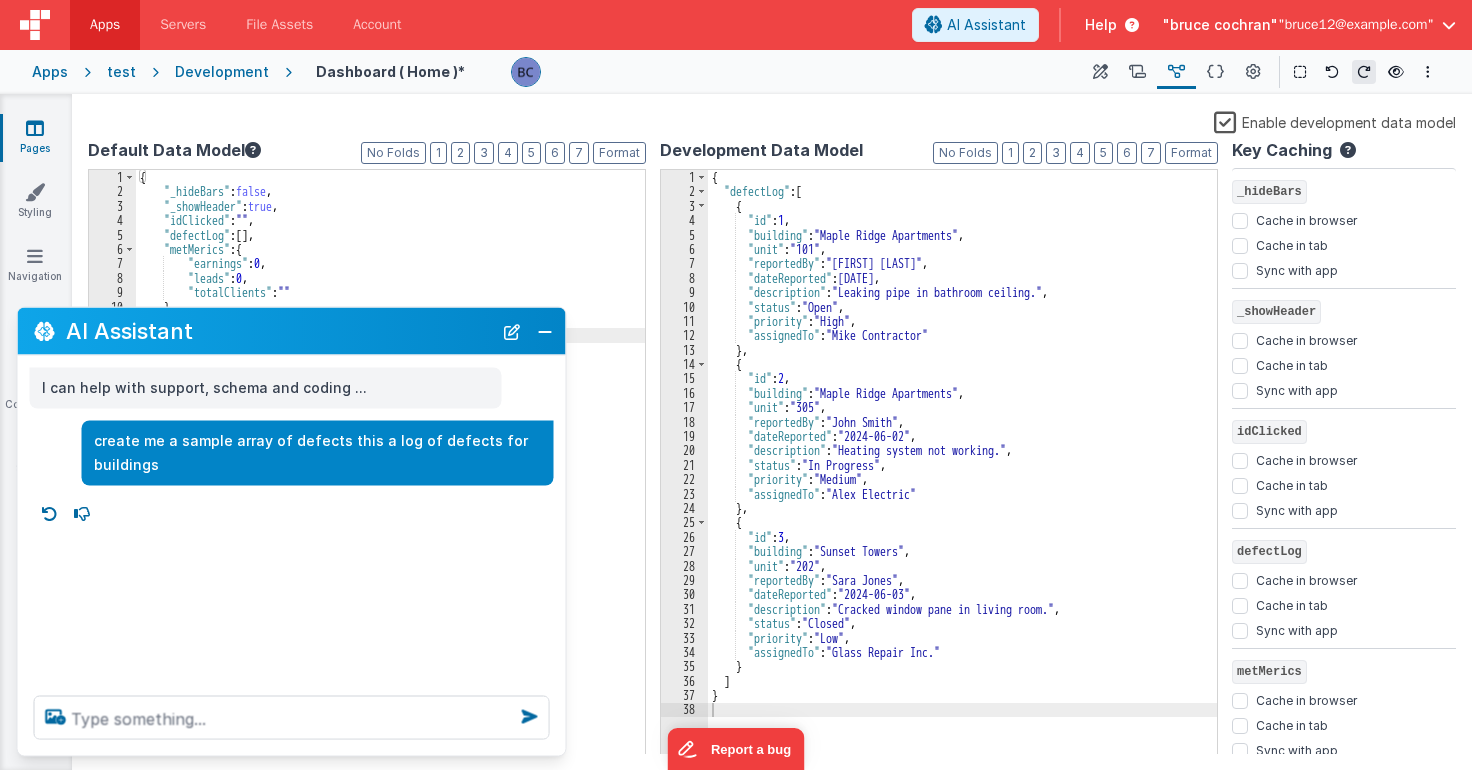 click on "{      "_hideBars" :  false ,      "_showHeader" :  true ,      "idClicked" :  "" ,      "defectLog" :  [ ] ,      "metMerics" :  {           "earnings" :  0 ,           "leads" :  0 ,           "totalClients" :  ""      } ,      "metrics" :  { } }" at bounding box center [390, 477] 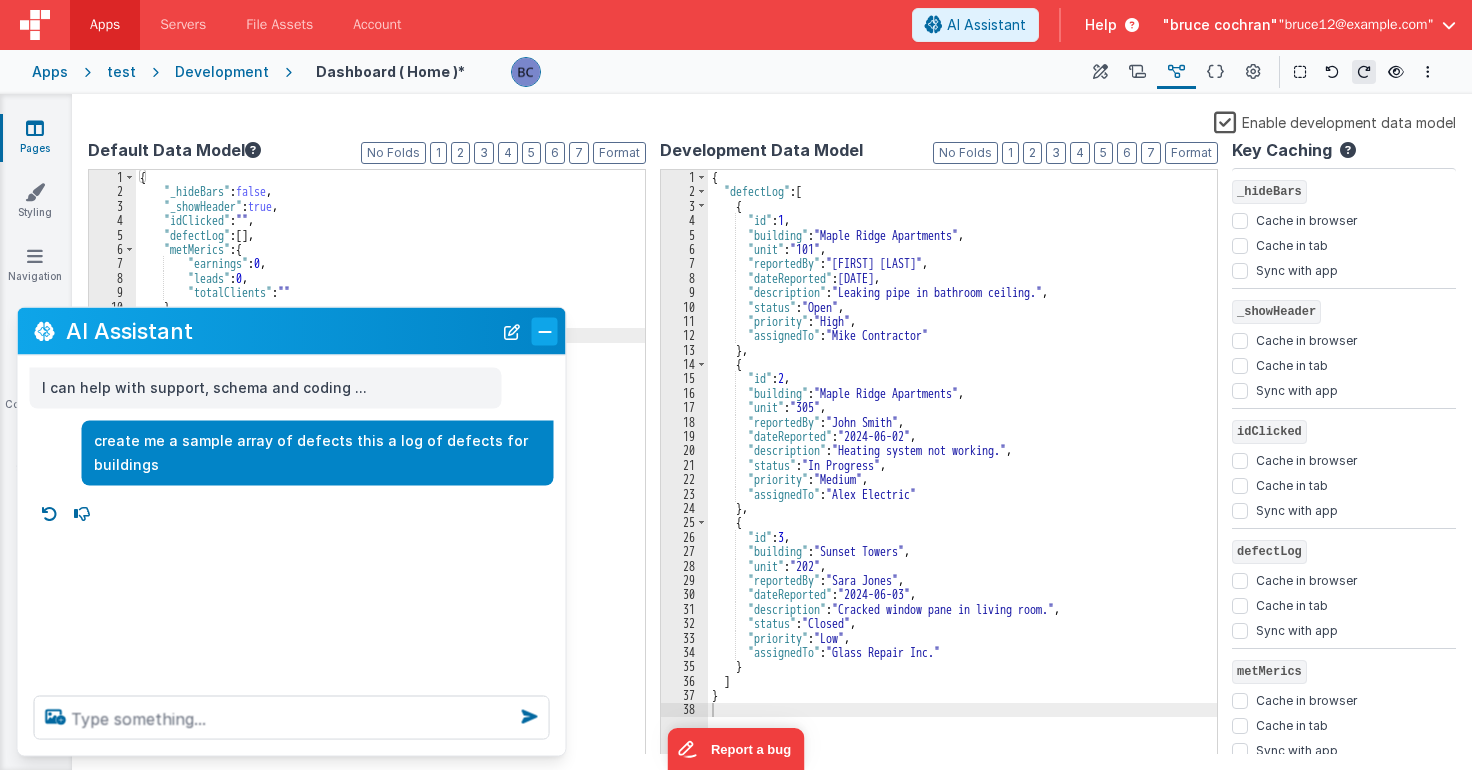 click at bounding box center (545, 331) 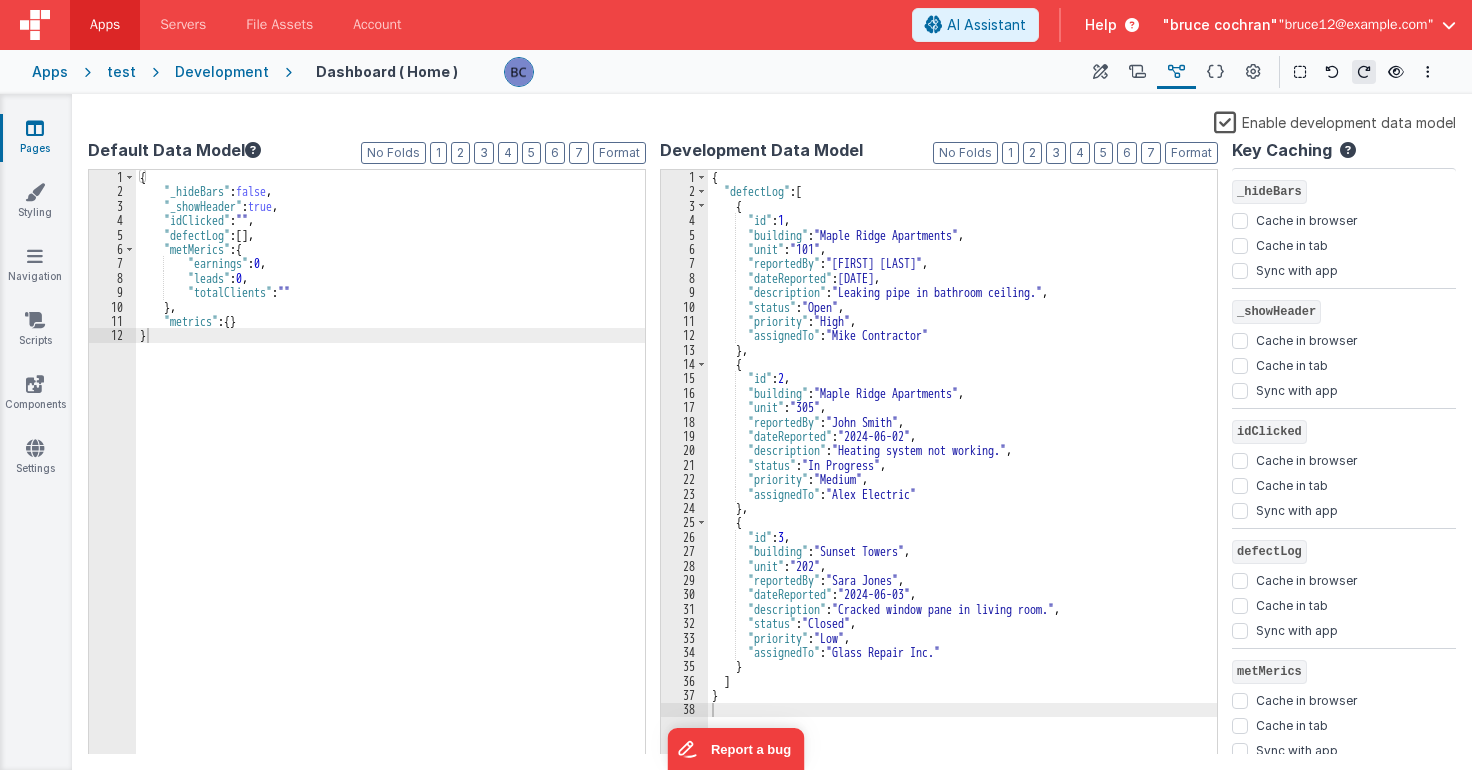 click at bounding box center (35, 128) 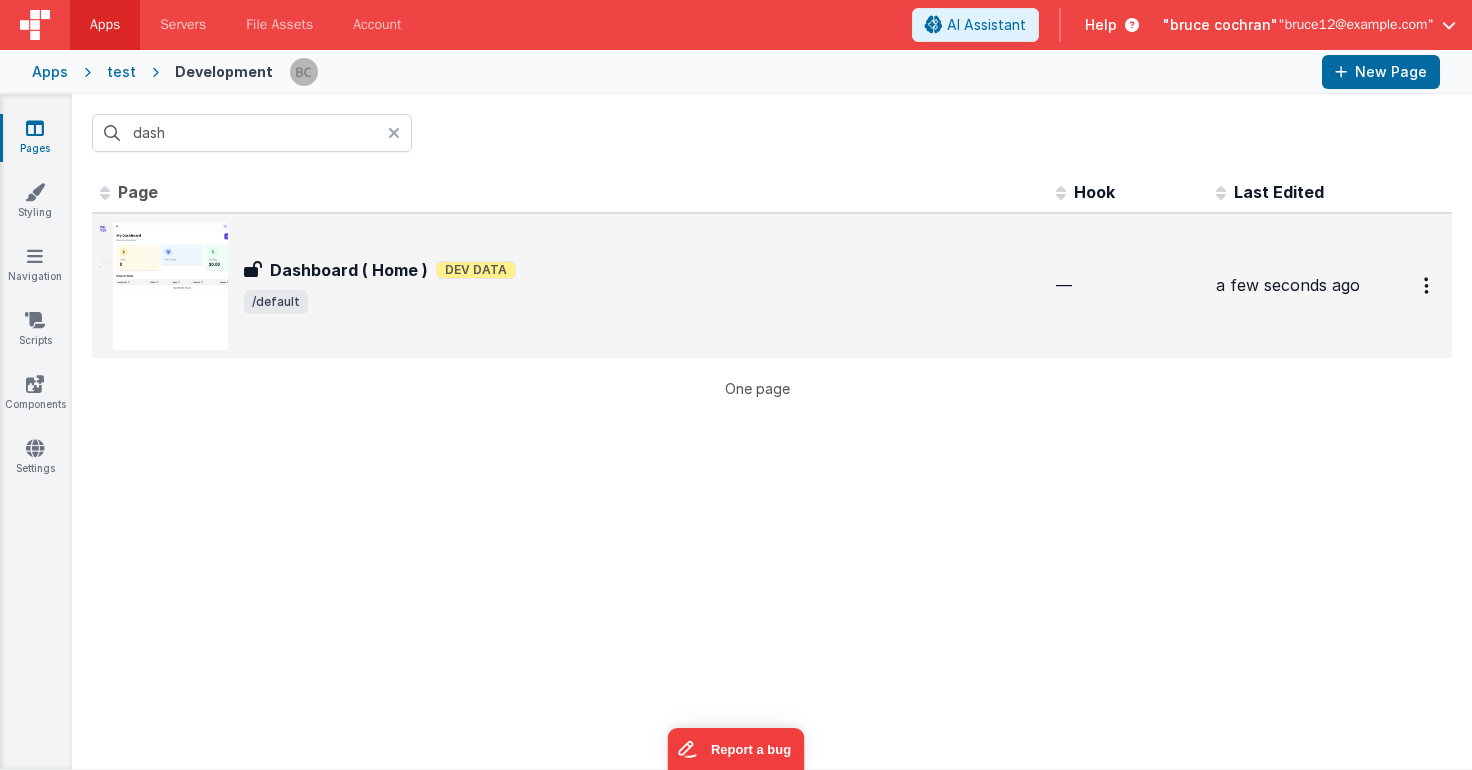 click on "Dashboard ( Home )" at bounding box center (349, 270) 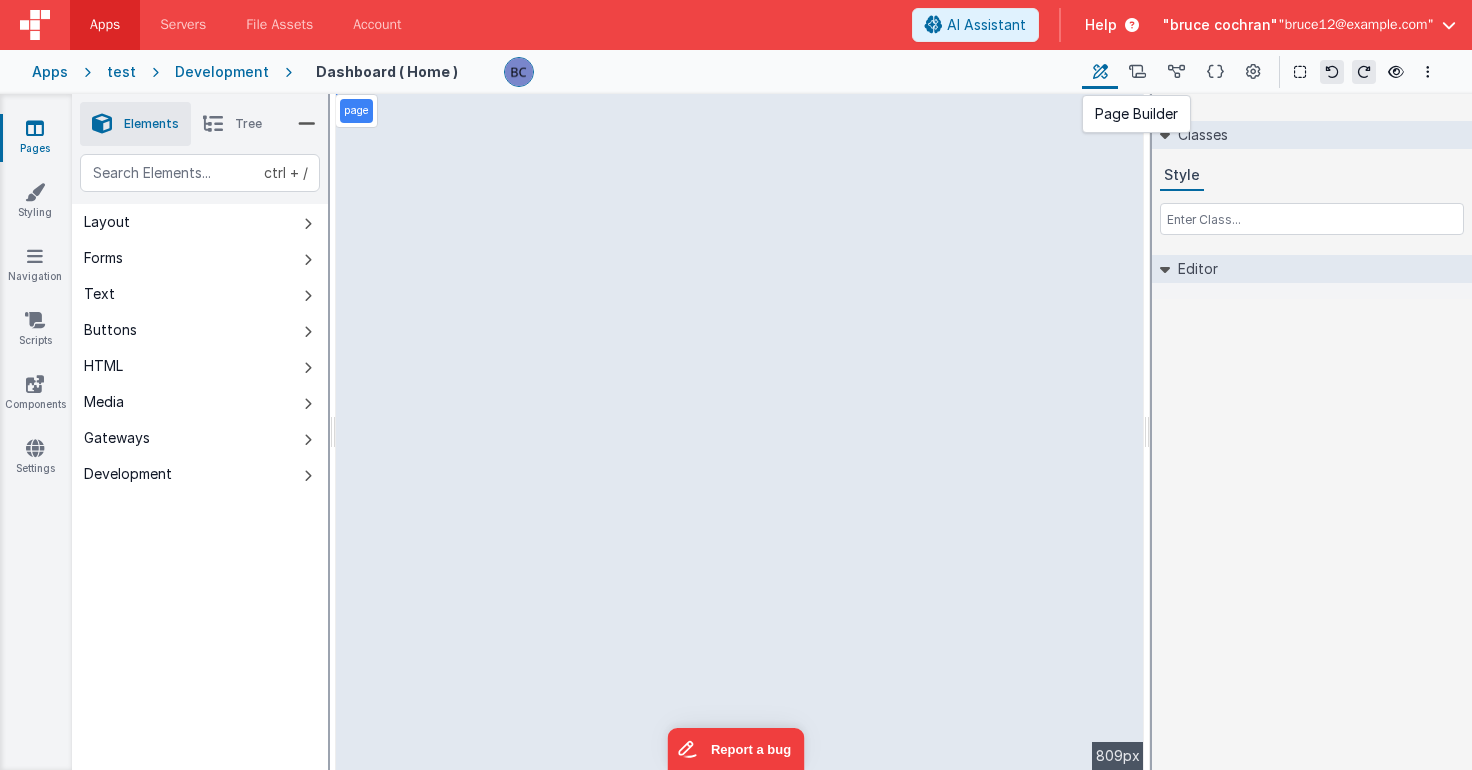 click at bounding box center (1100, 72) 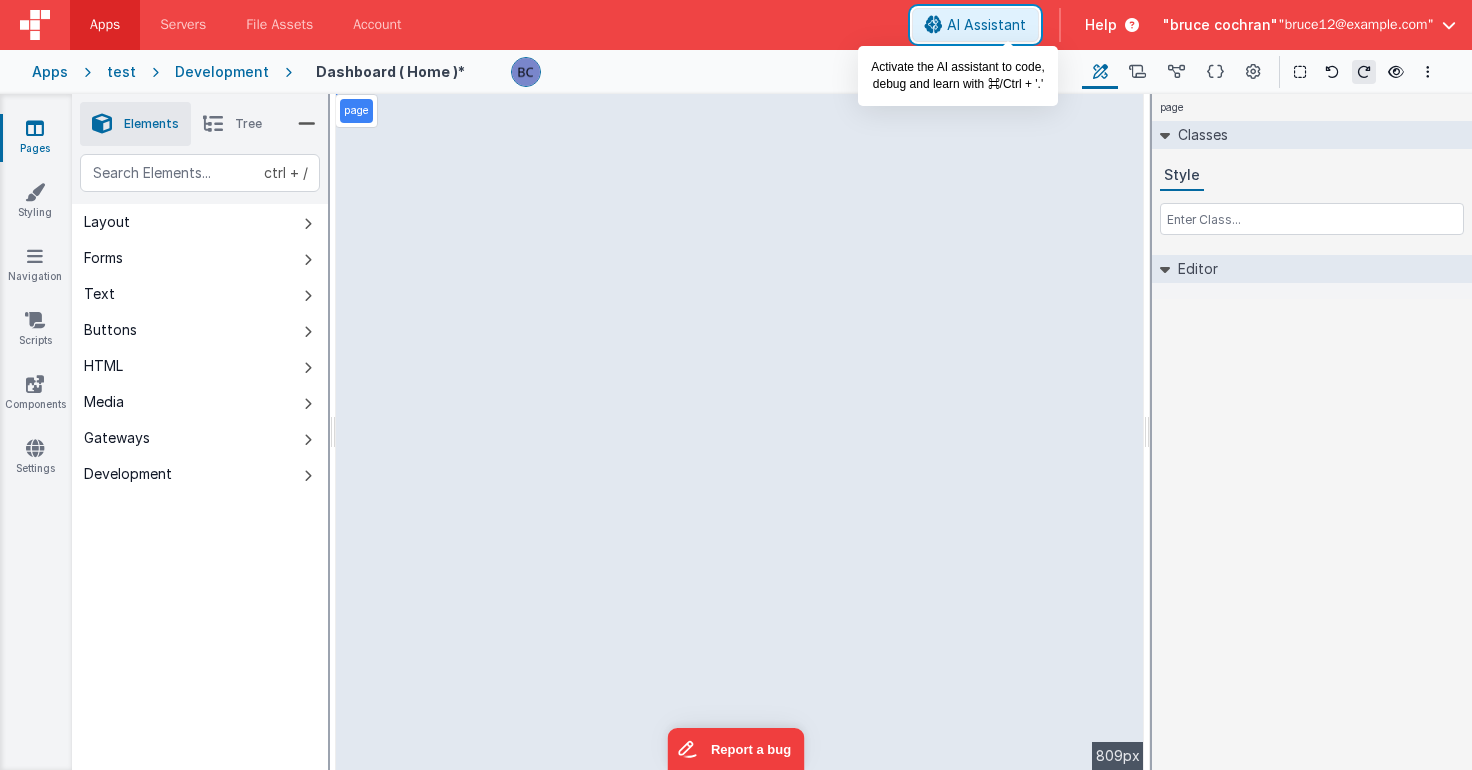 click on "AI Assistant" at bounding box center (986, 25) 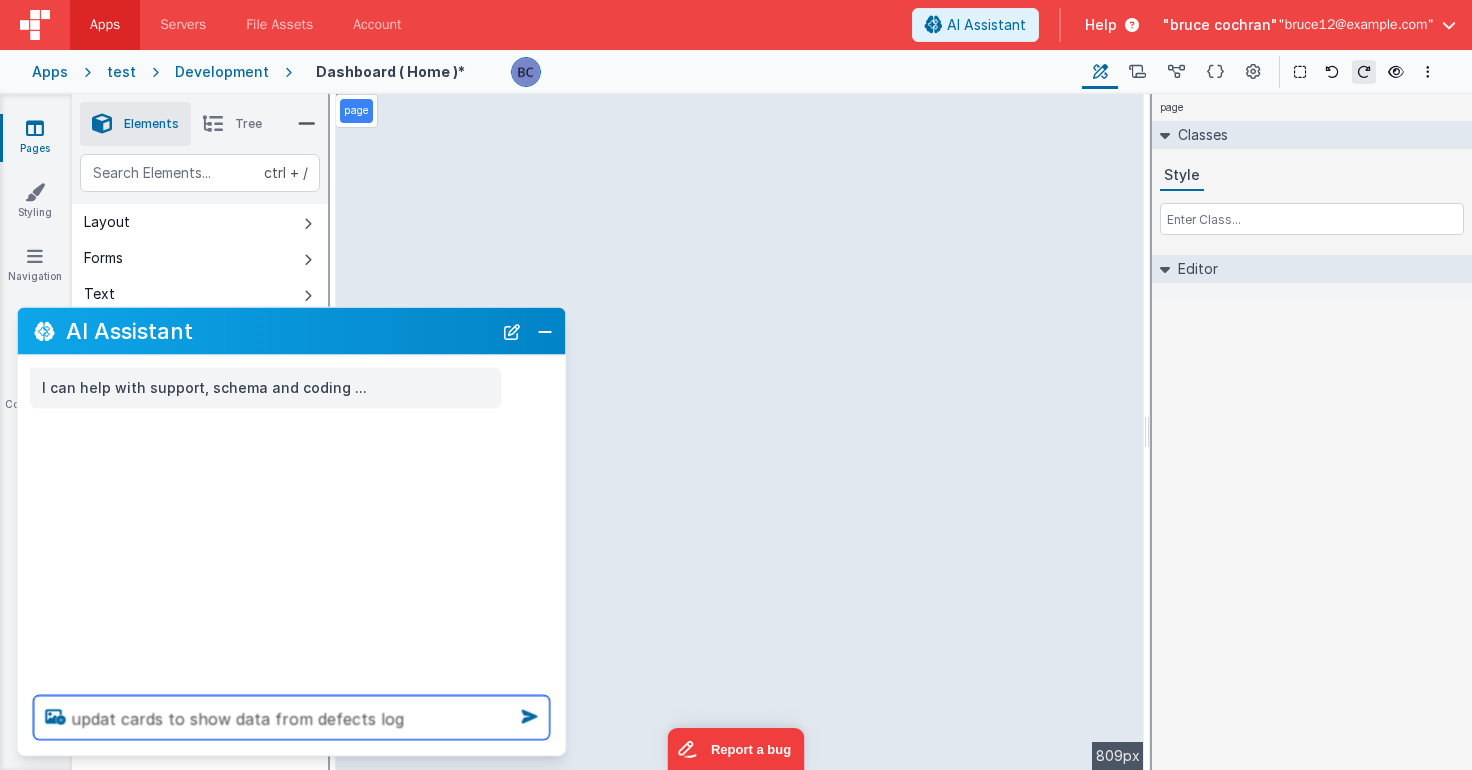 type on "updat cards to show data from defects log" 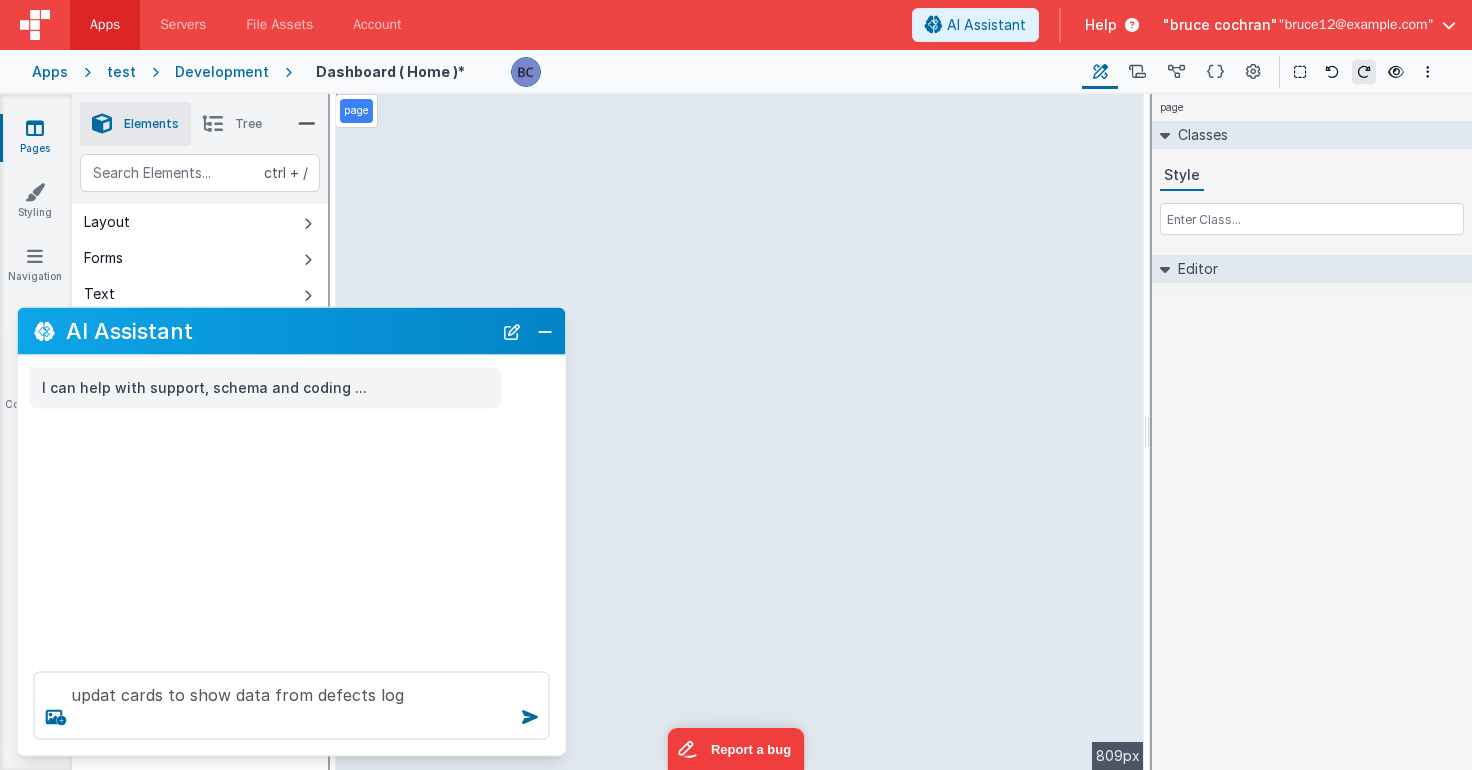 type 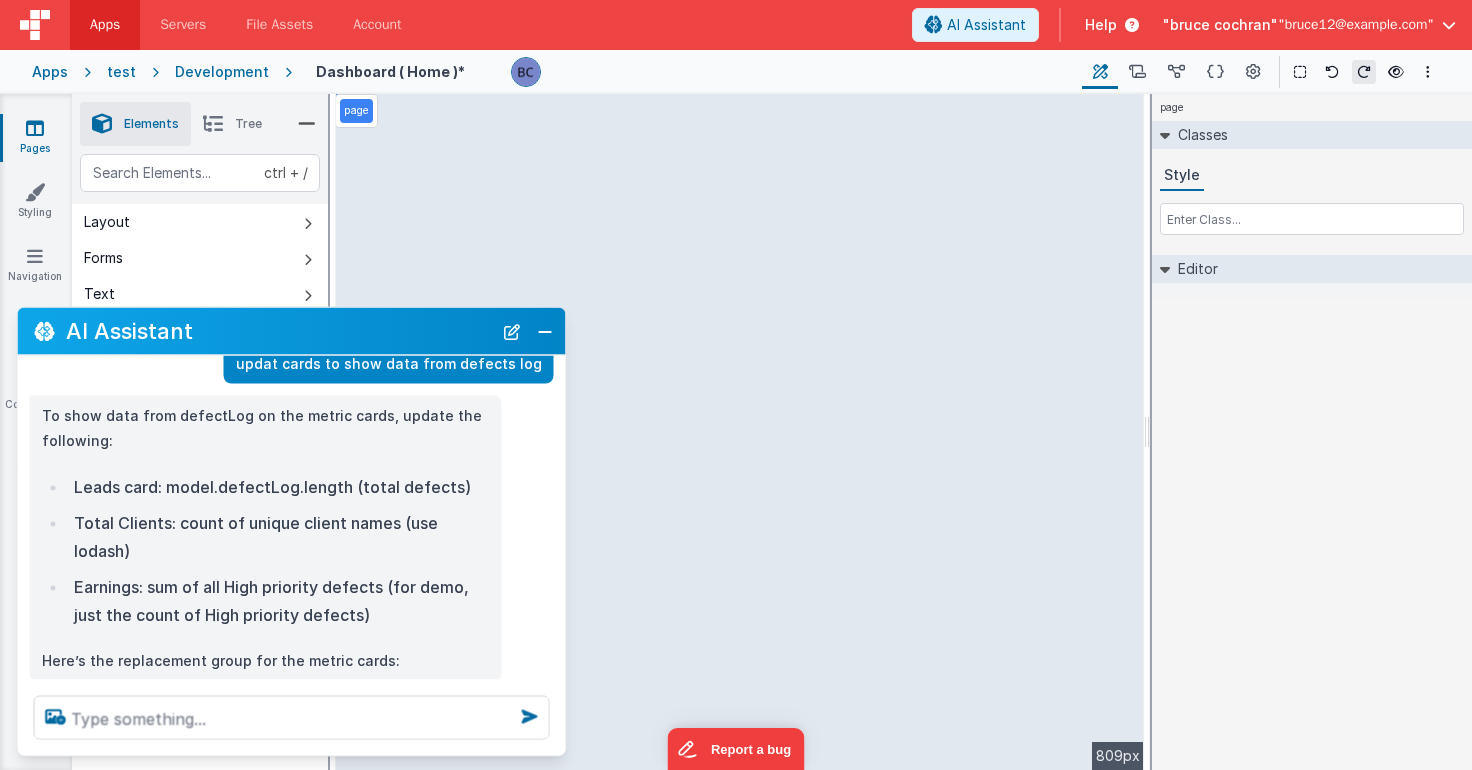 scroll, scrollTop: 116, scrollLeft: 0, axis: vertical 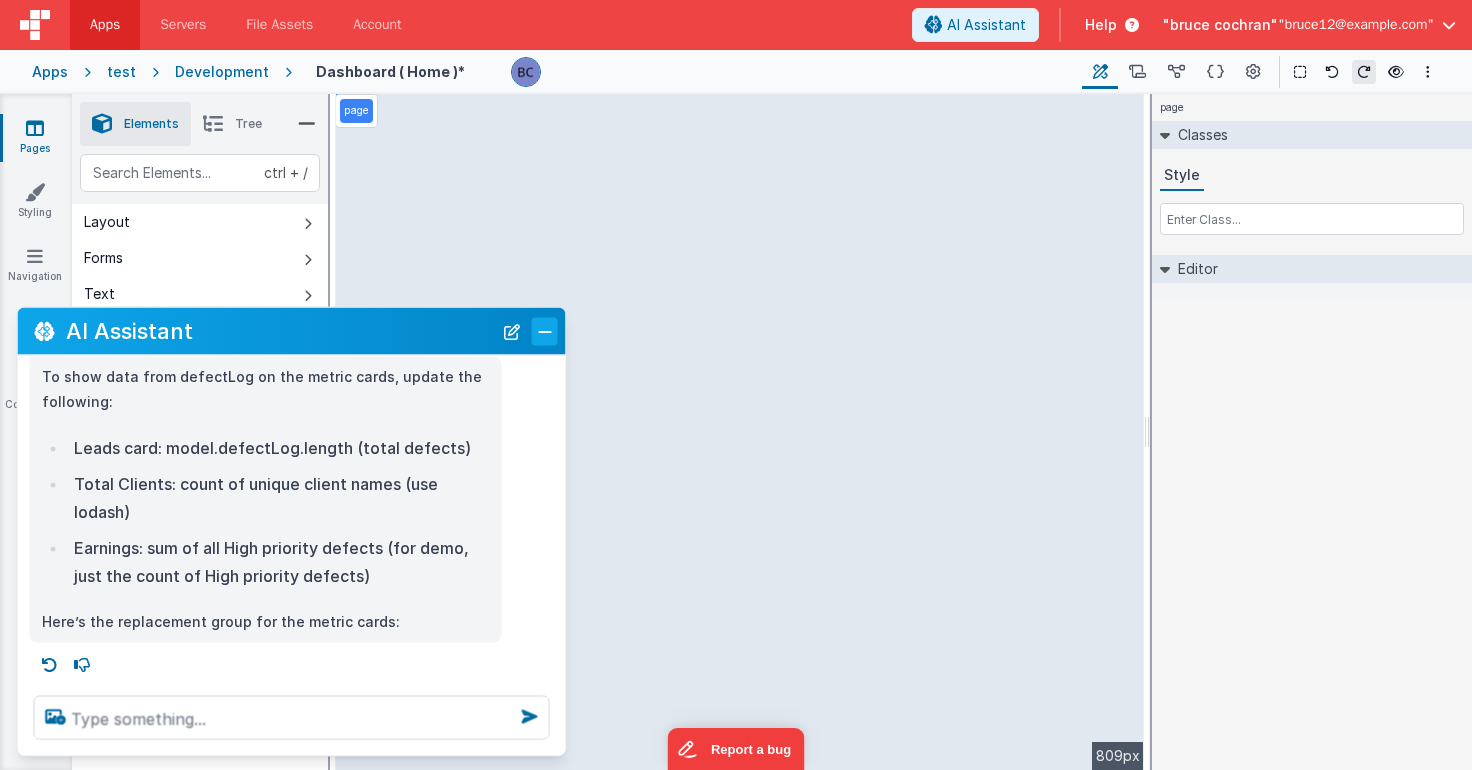 click at bounding box center (545, 331) 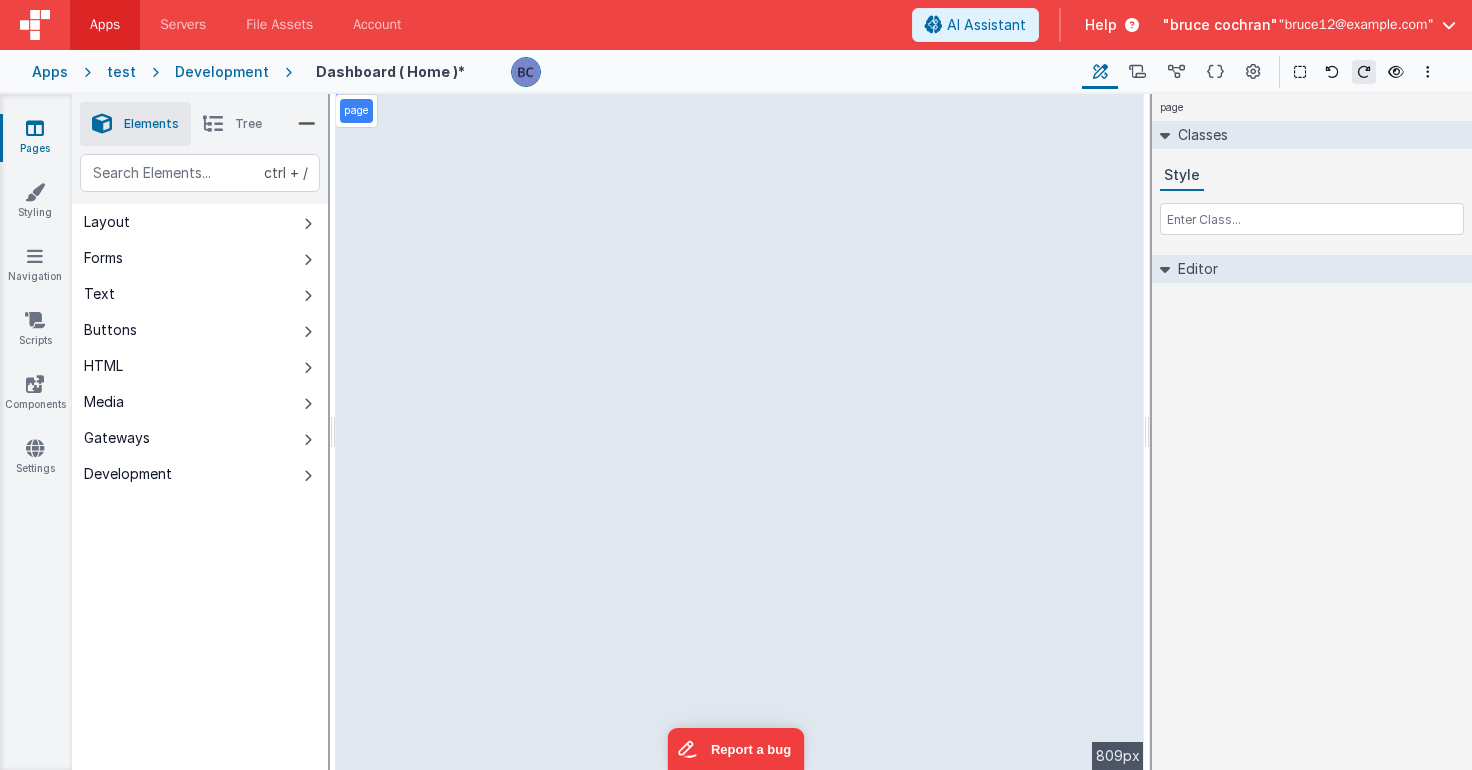 select 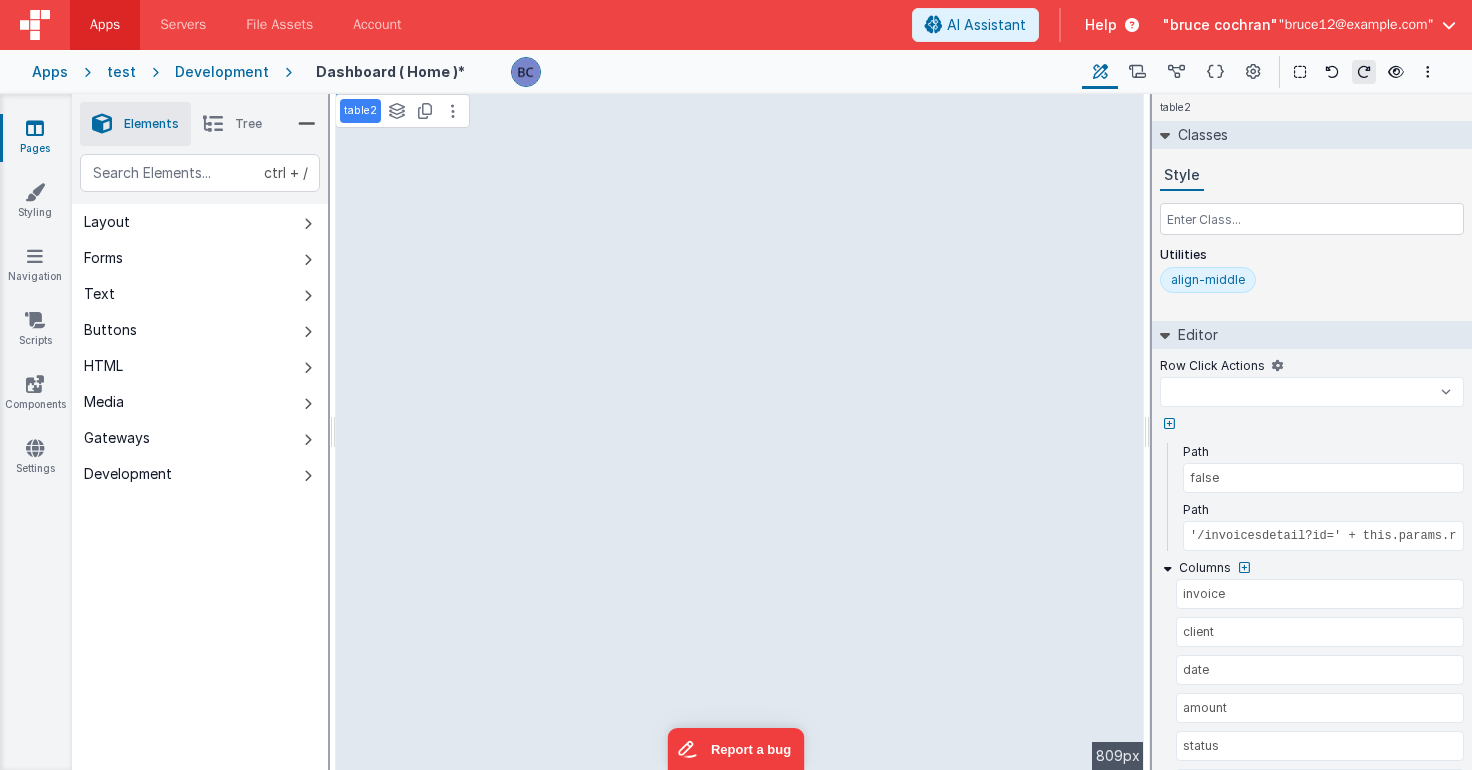 select 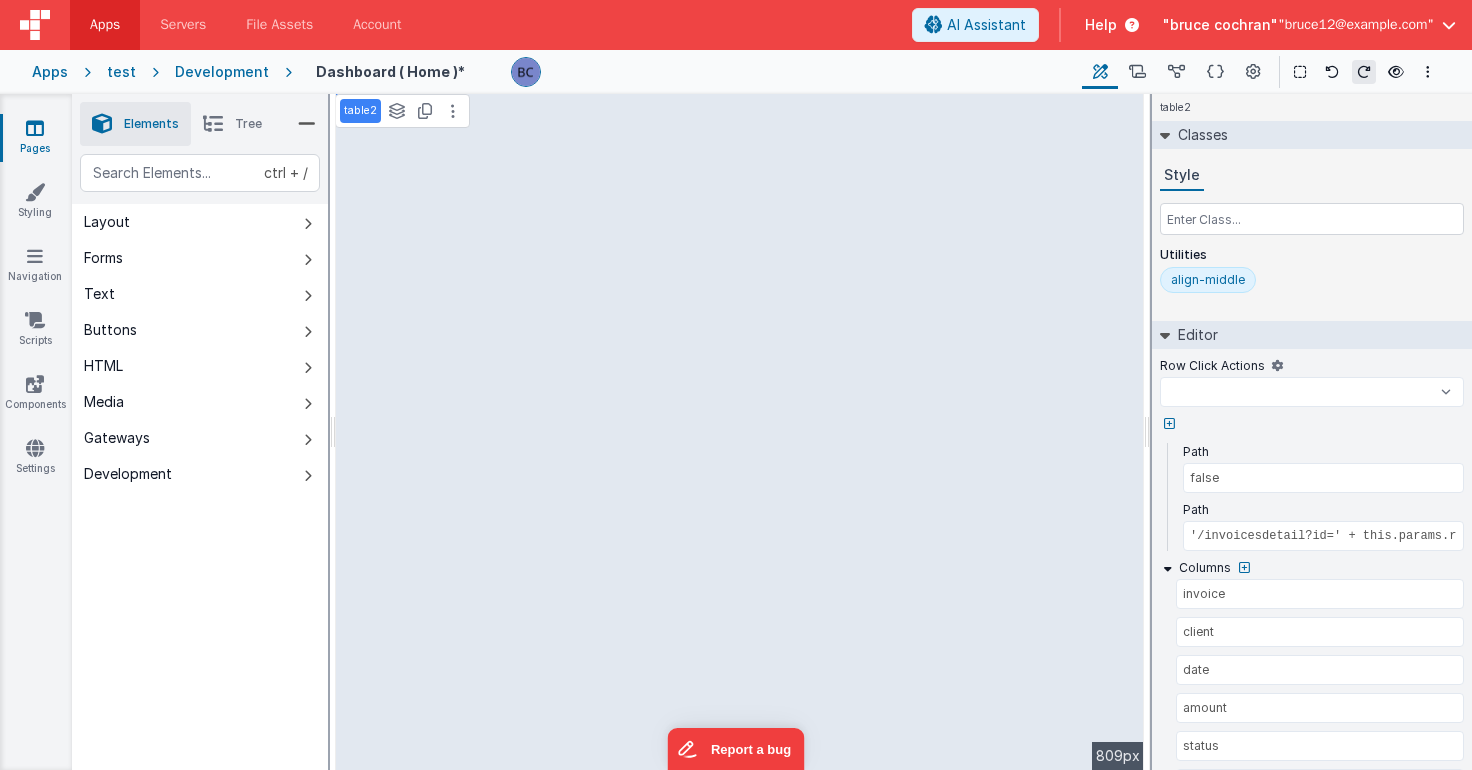 select 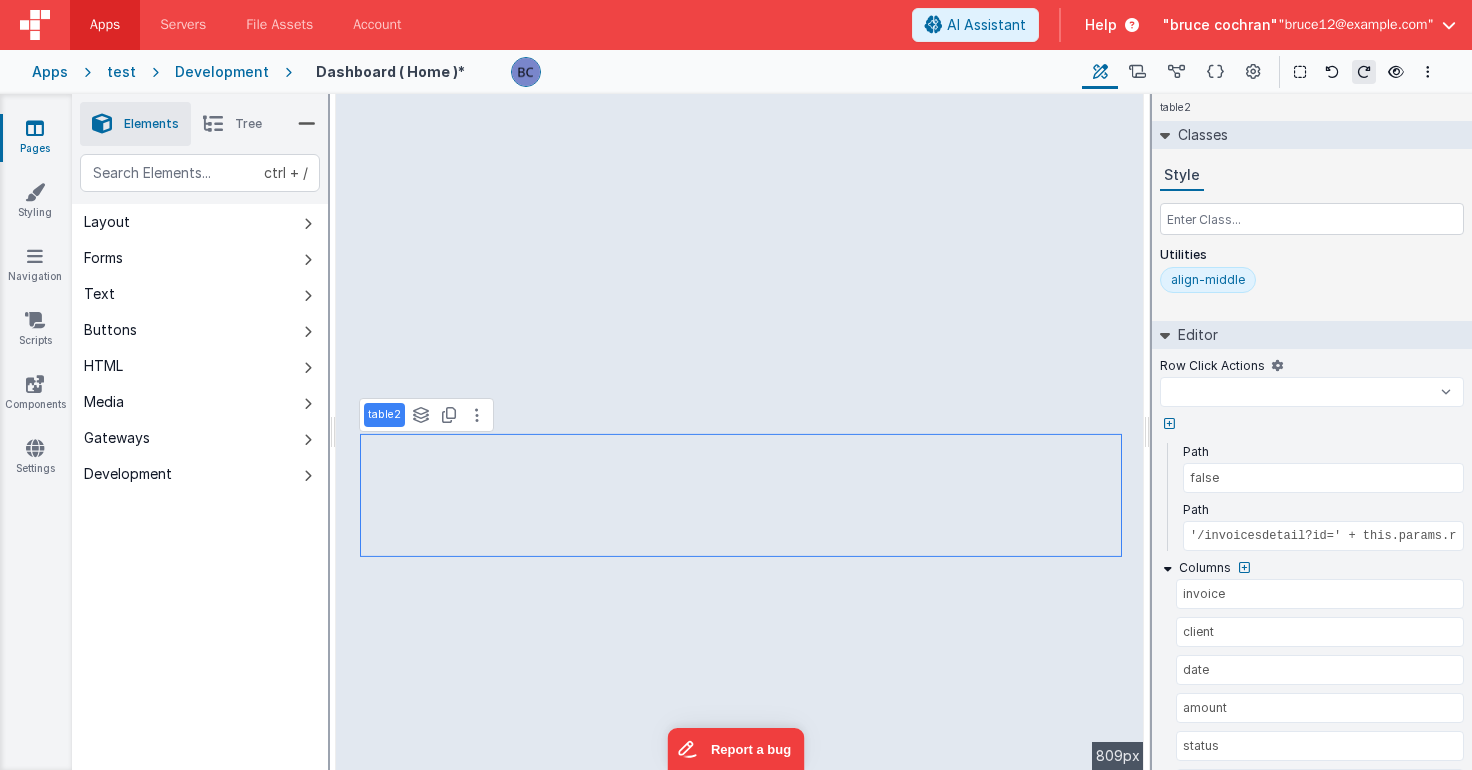 select 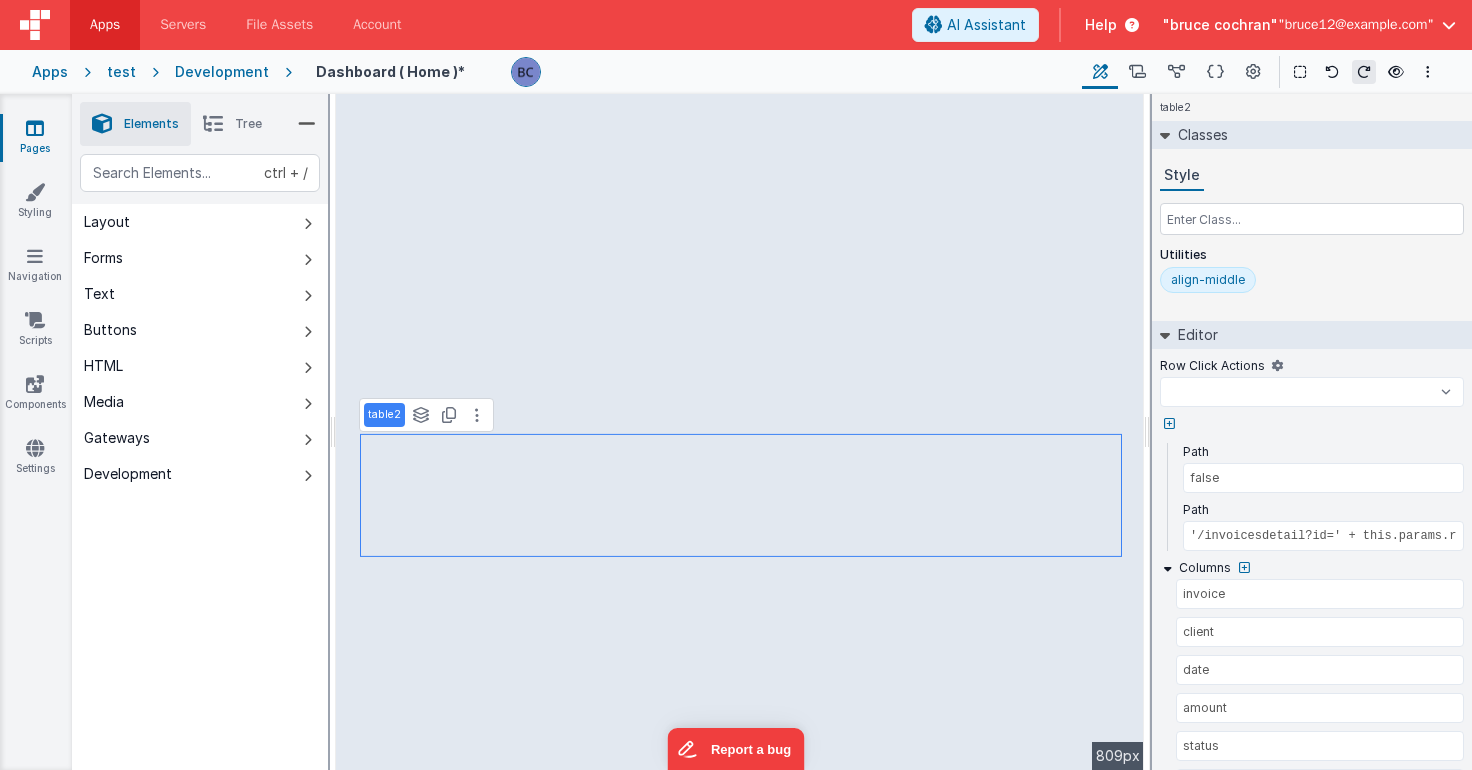 select 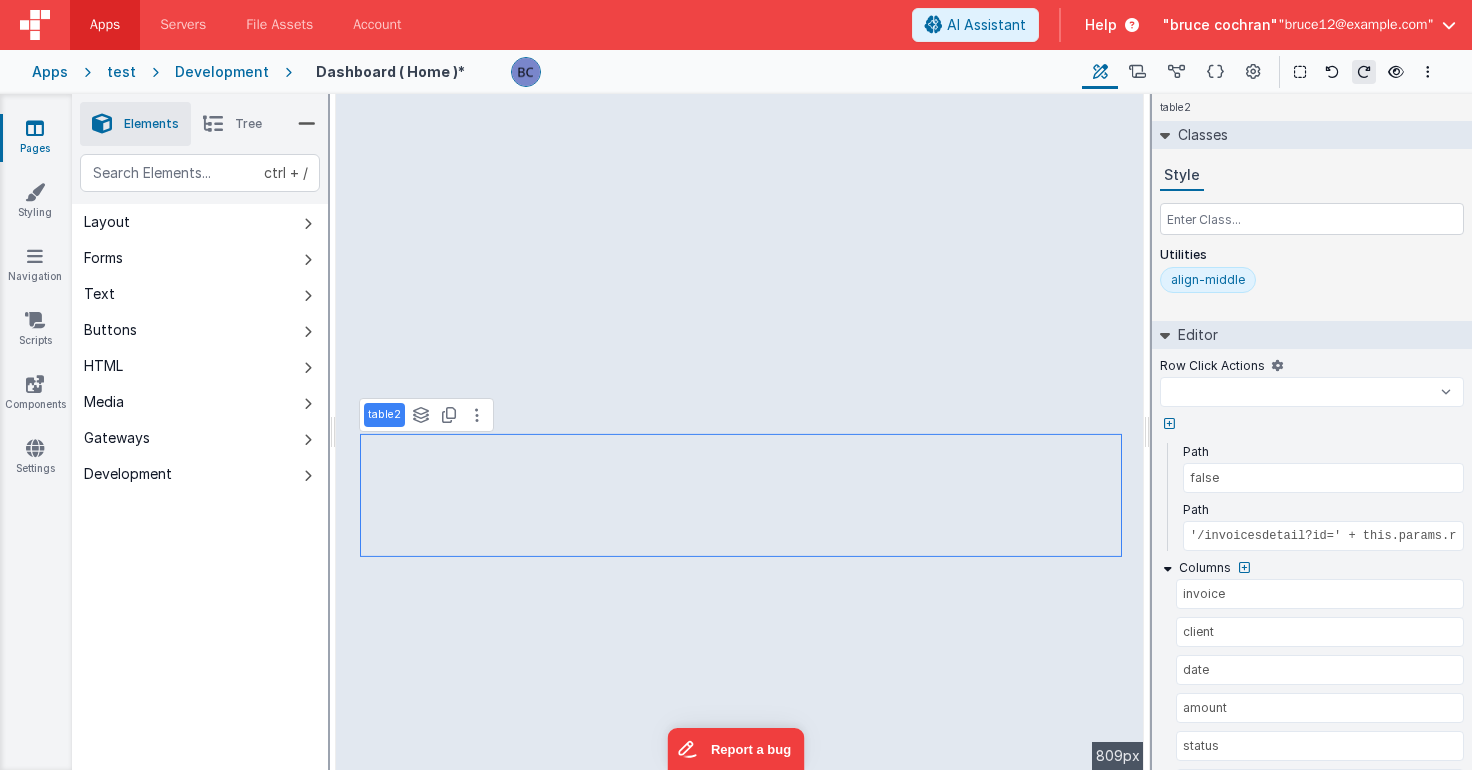 select 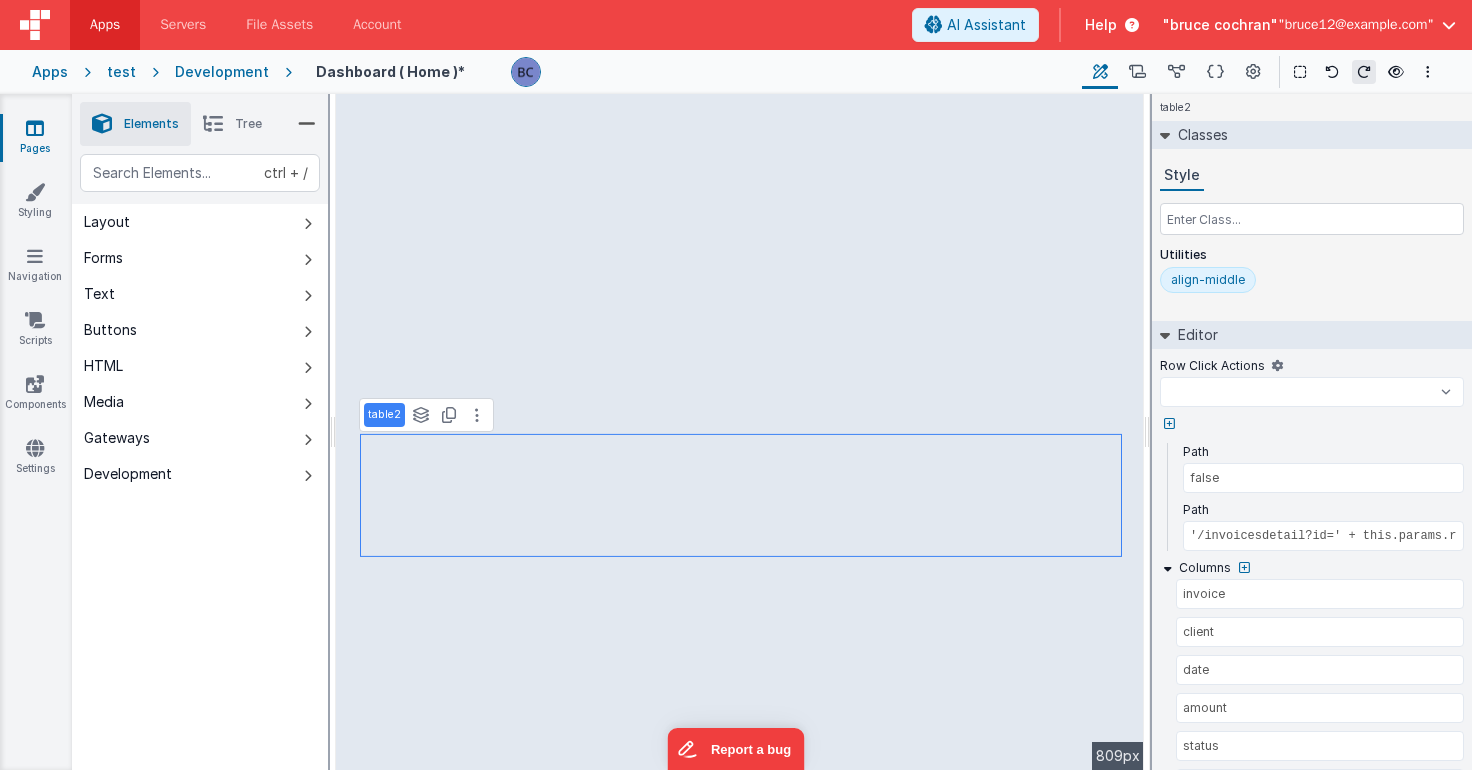 select 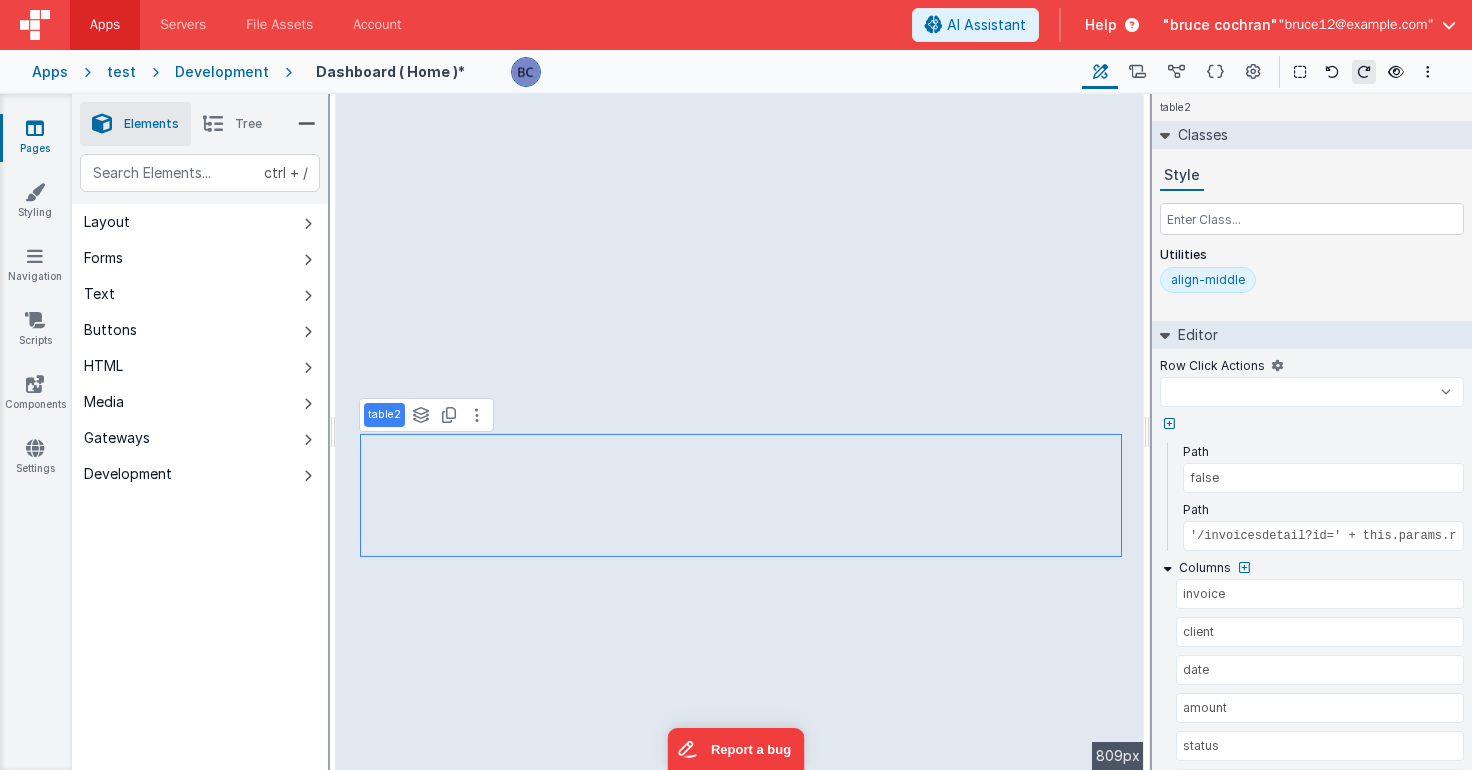 select 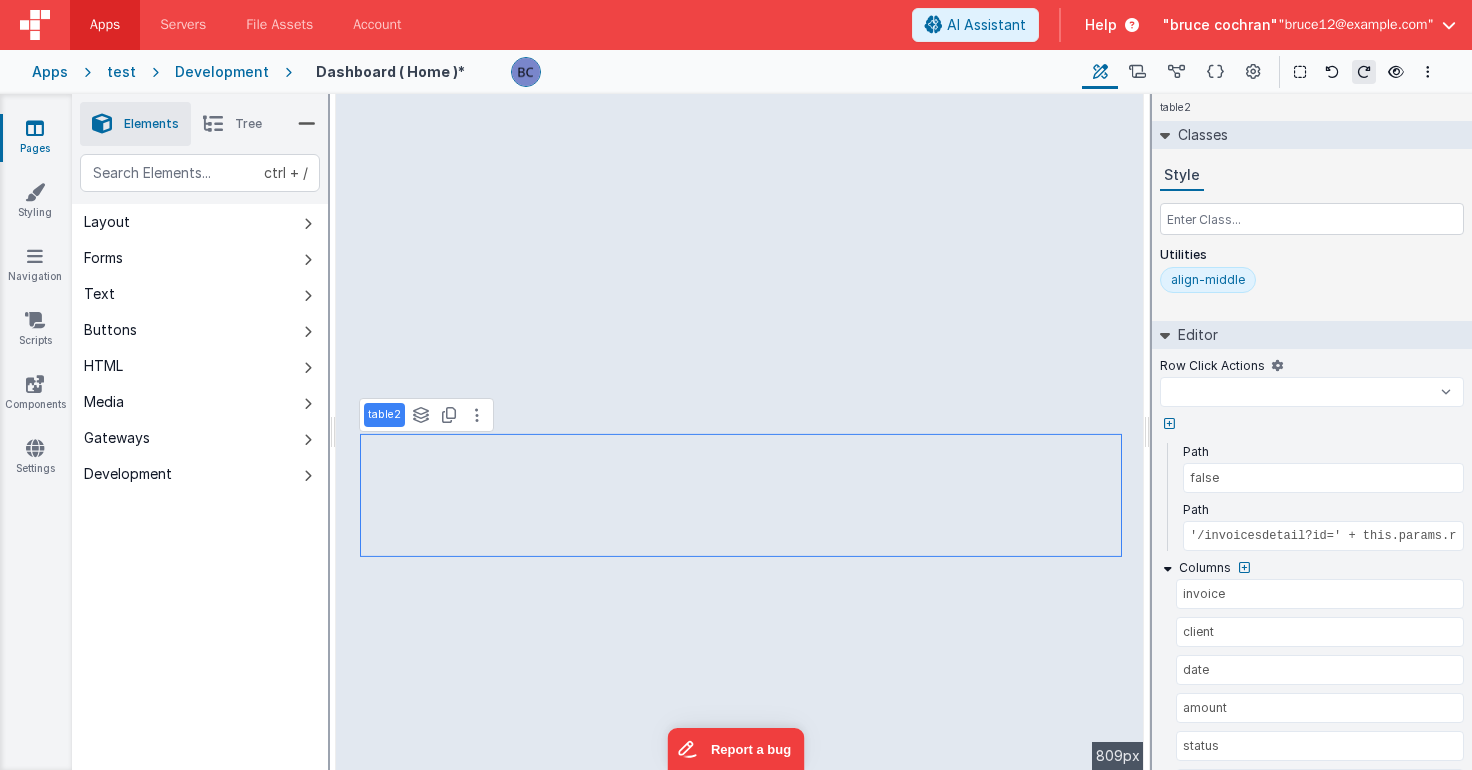 select 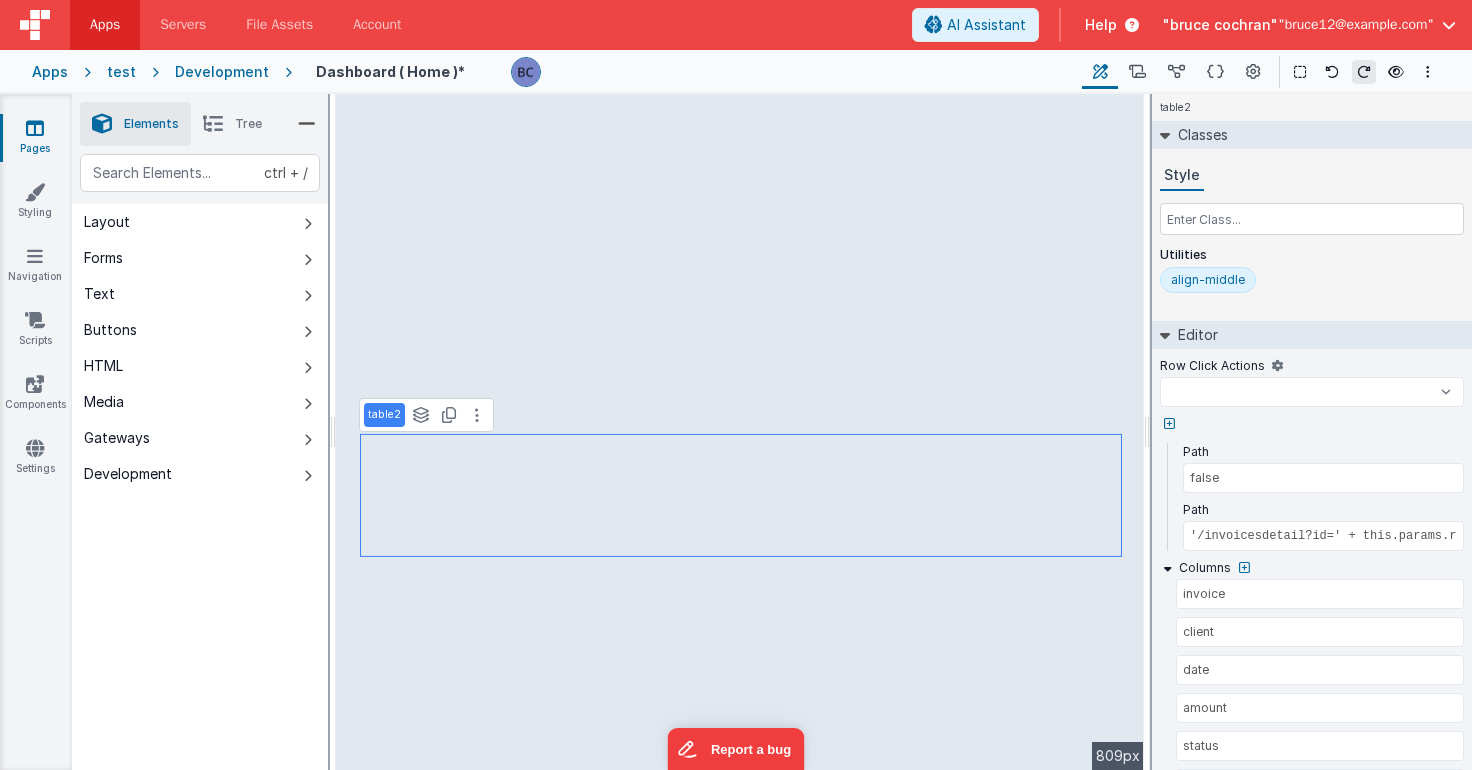 select 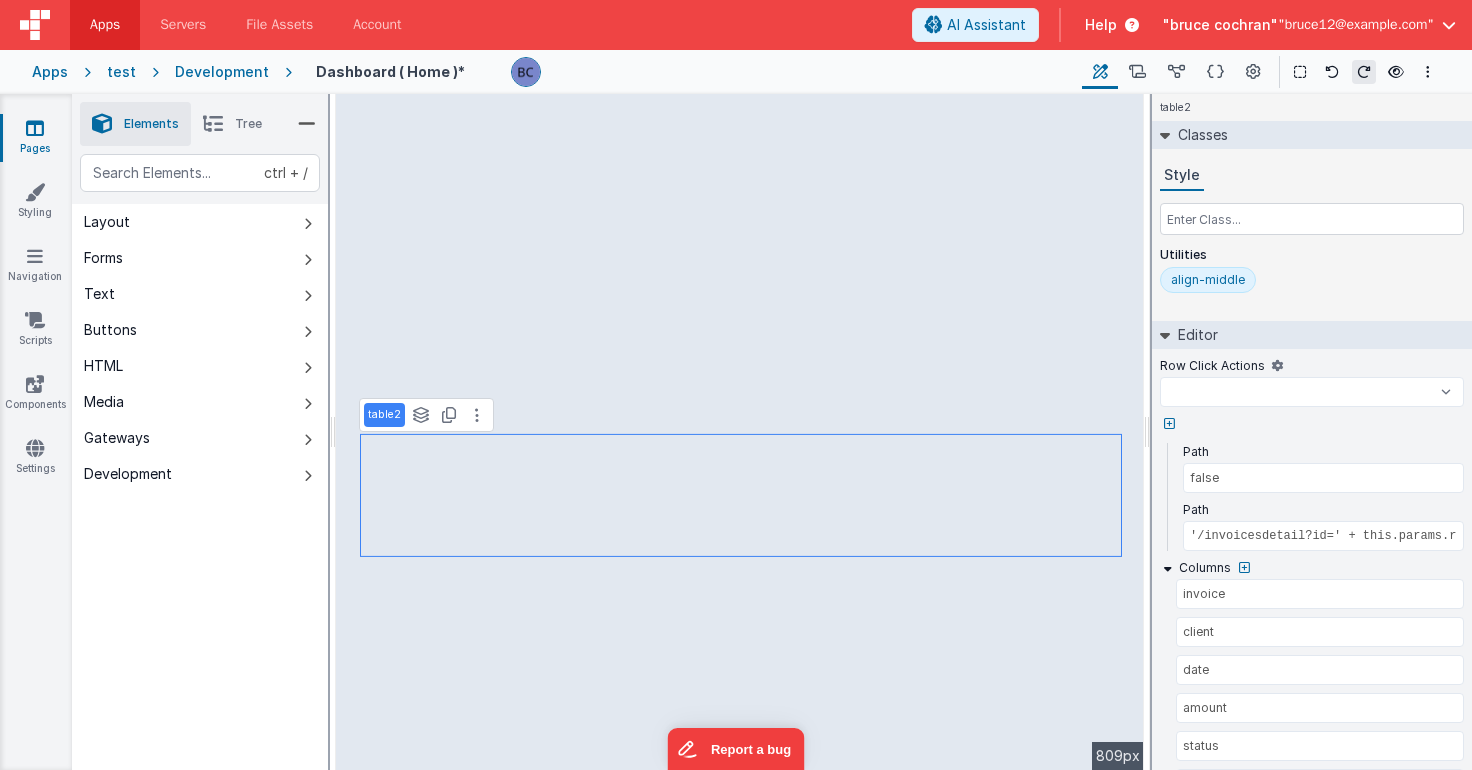 select 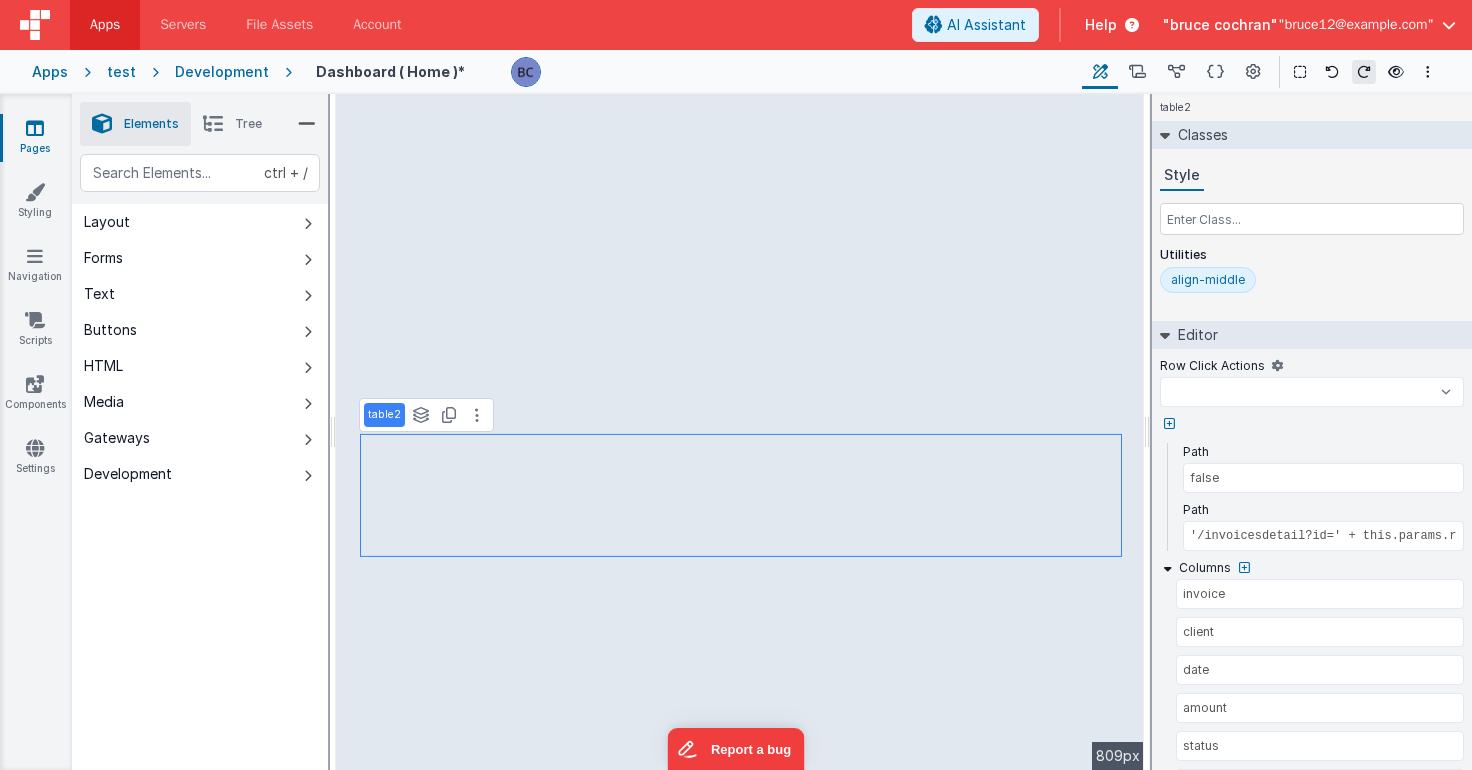 select 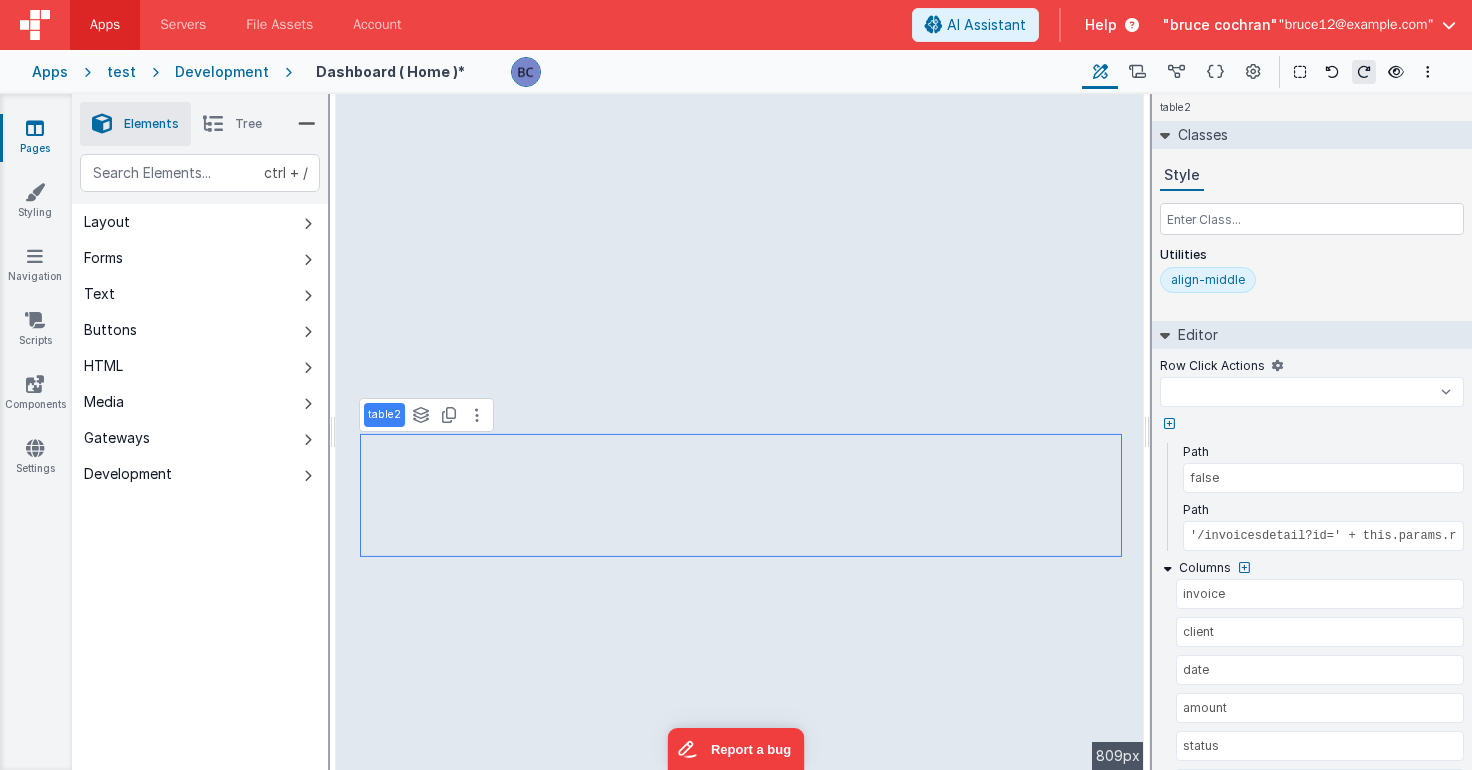 select 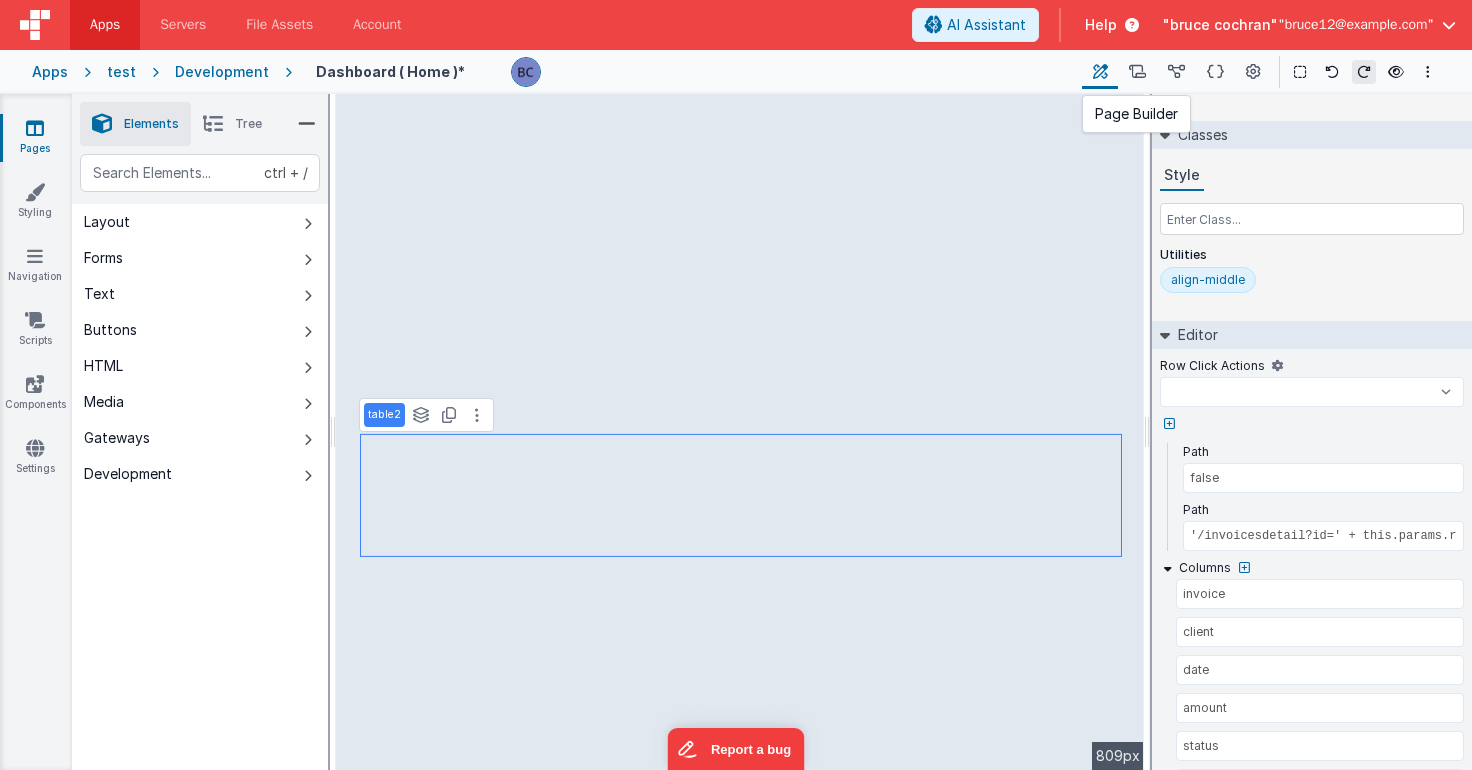 select 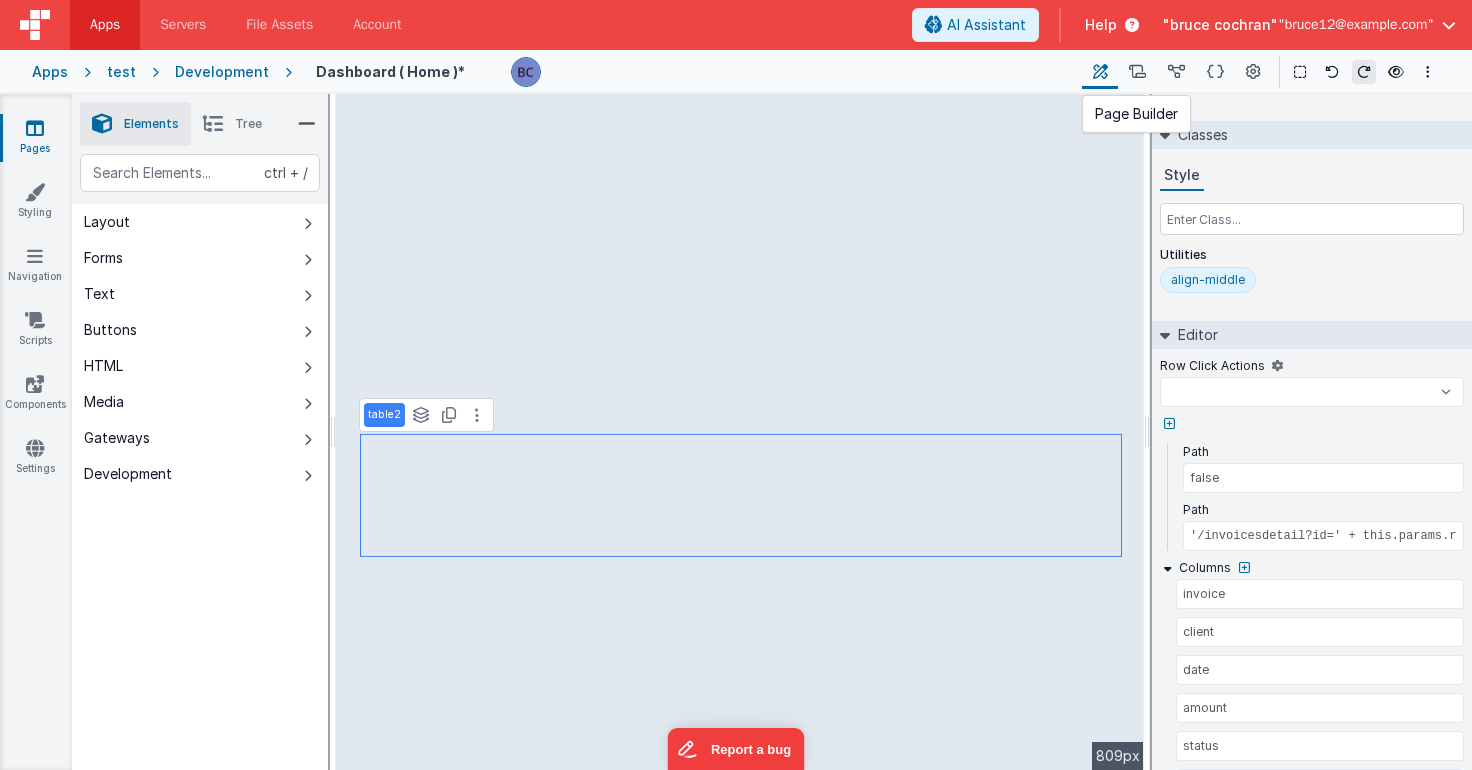 select 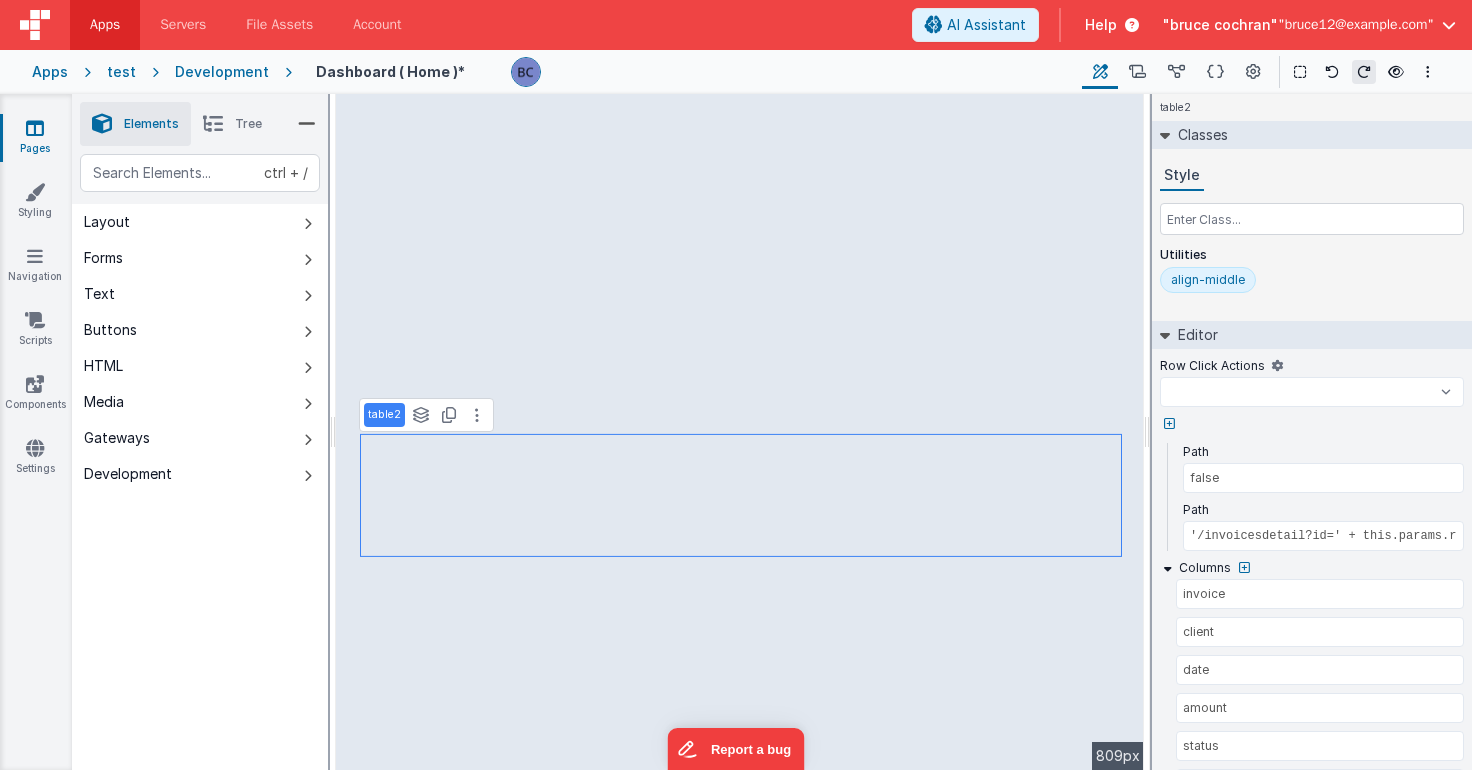 select 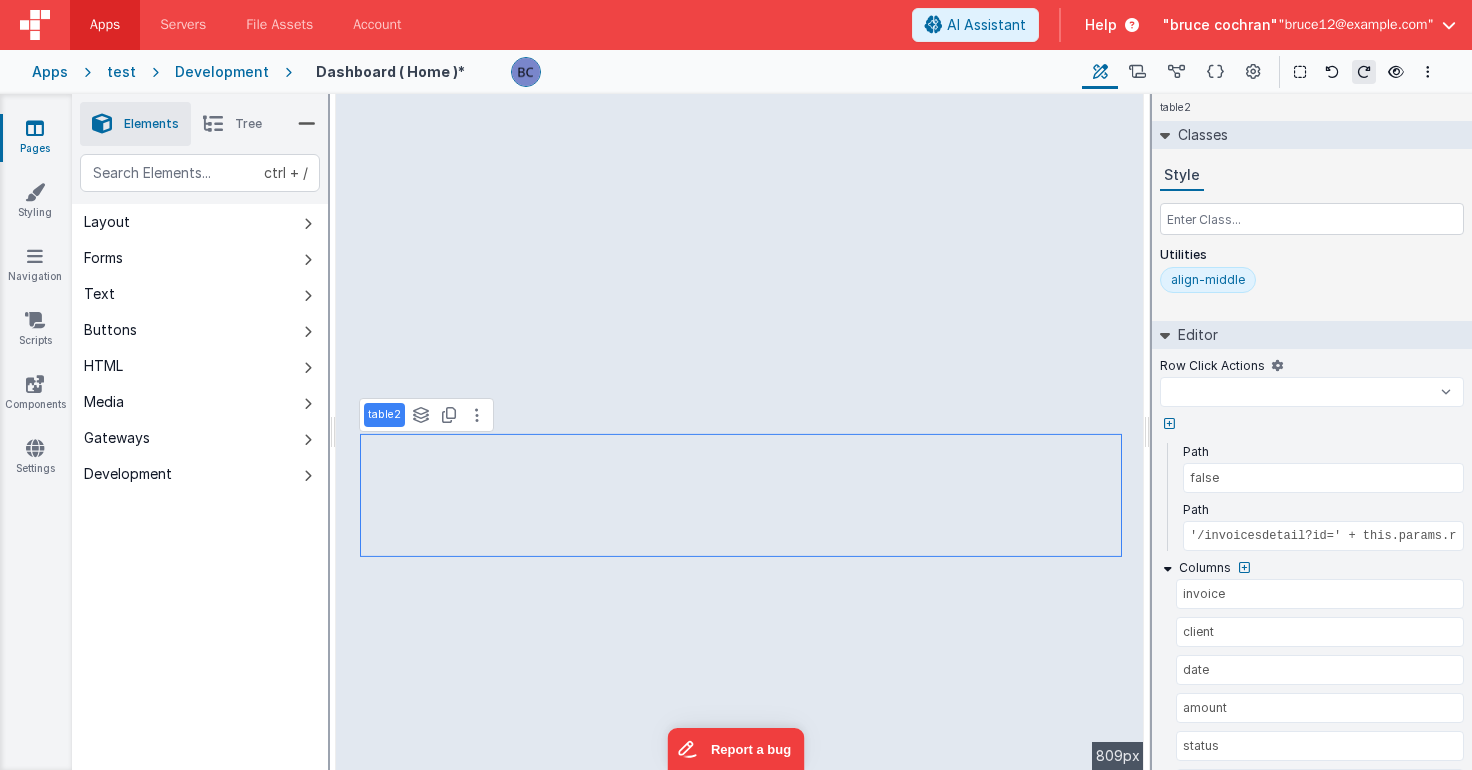 select 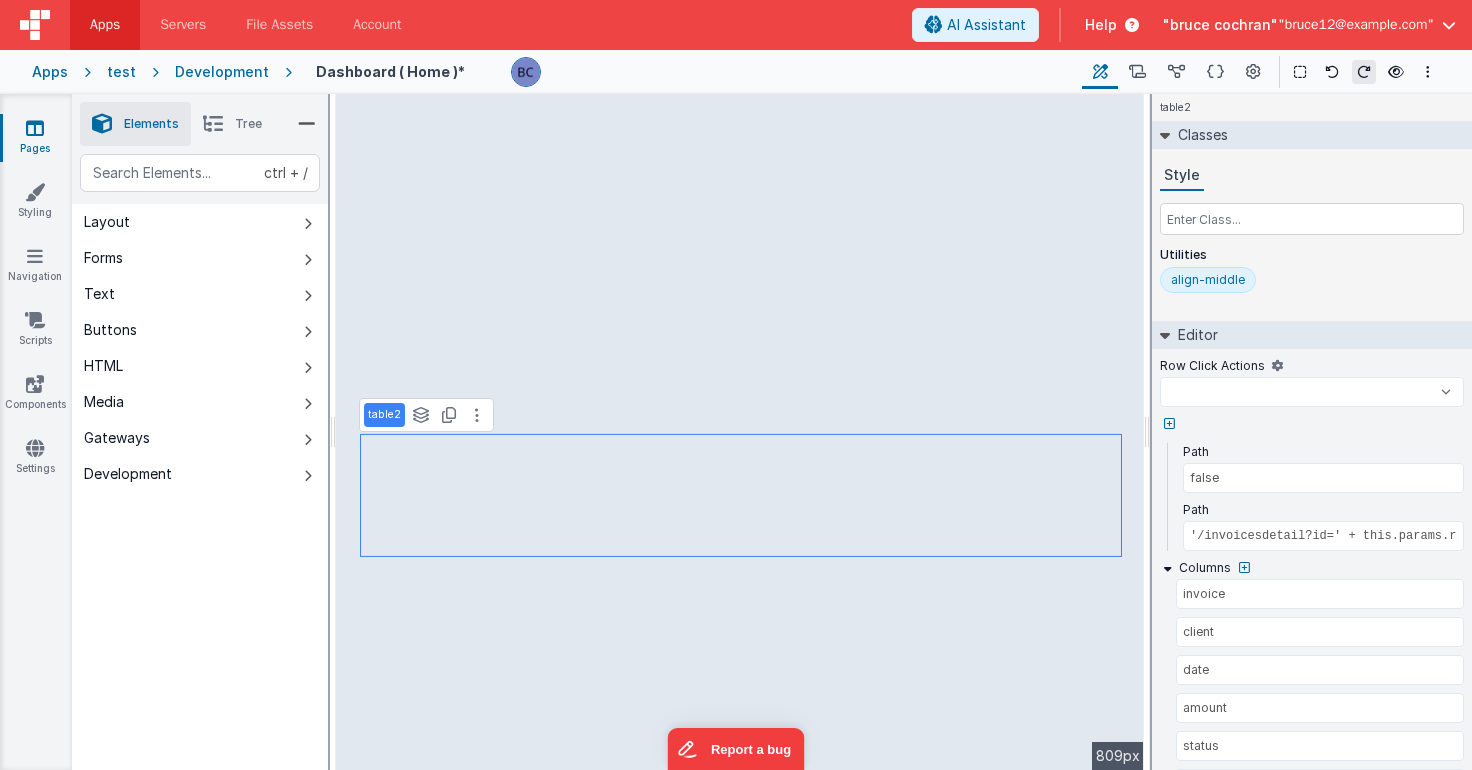 select 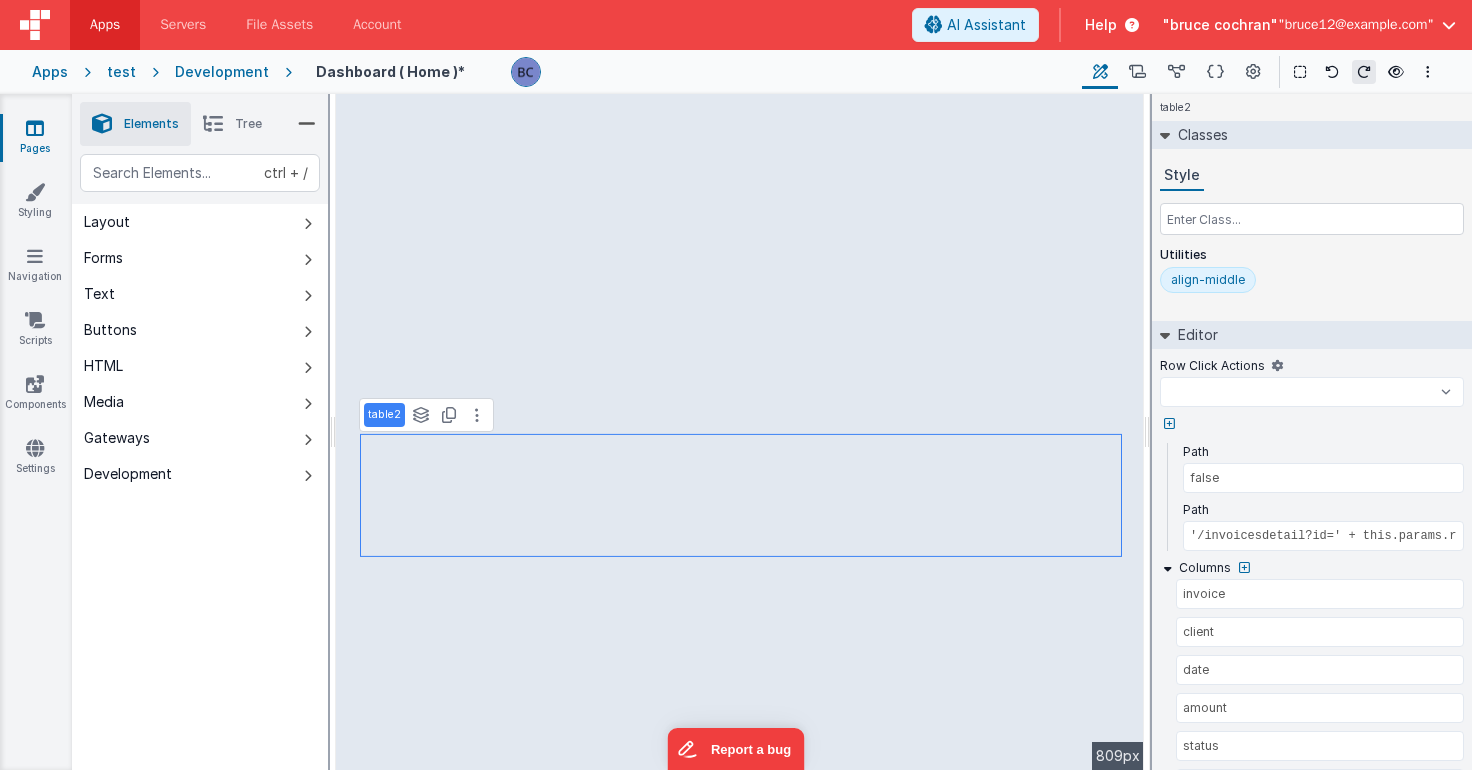 click at bounding box center (213, 124) 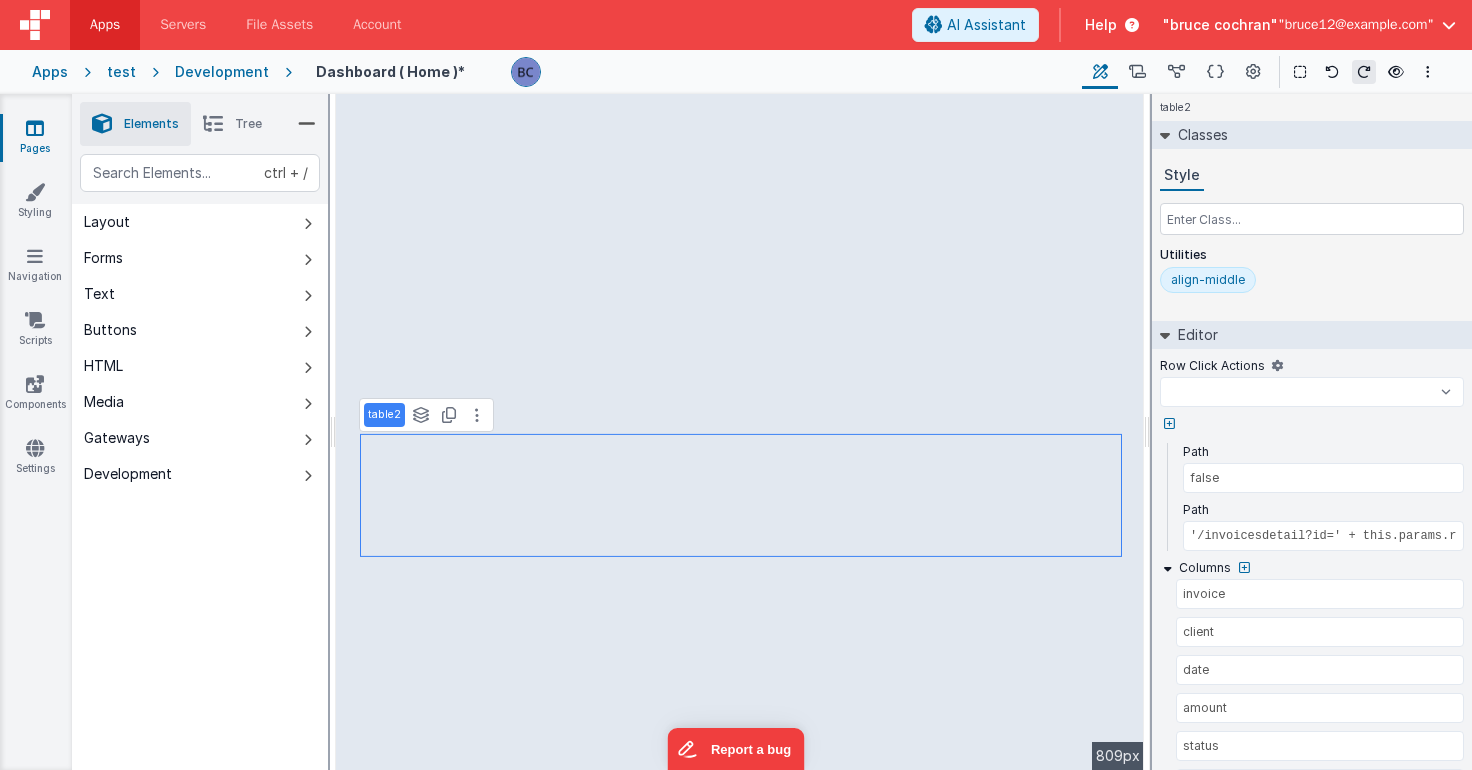 select 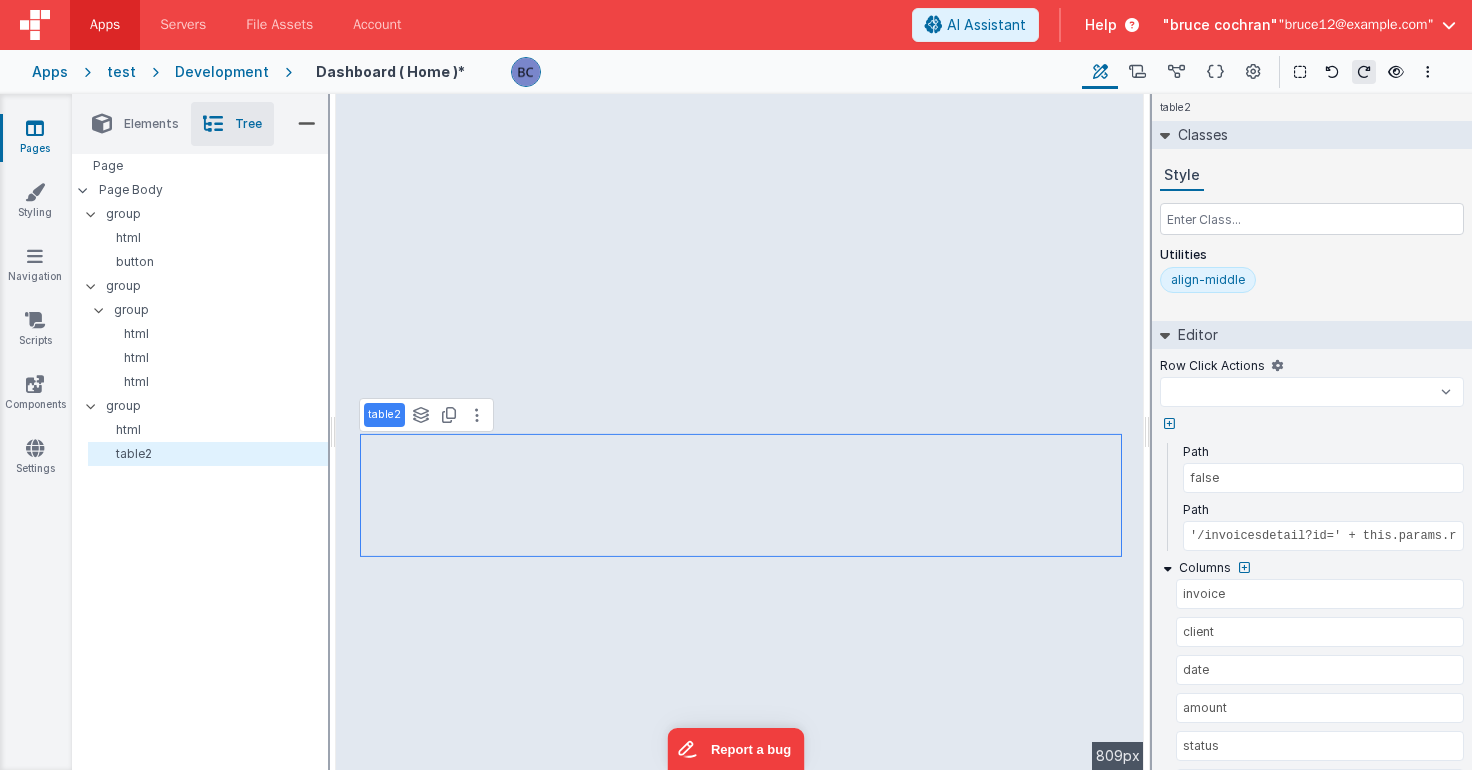 select 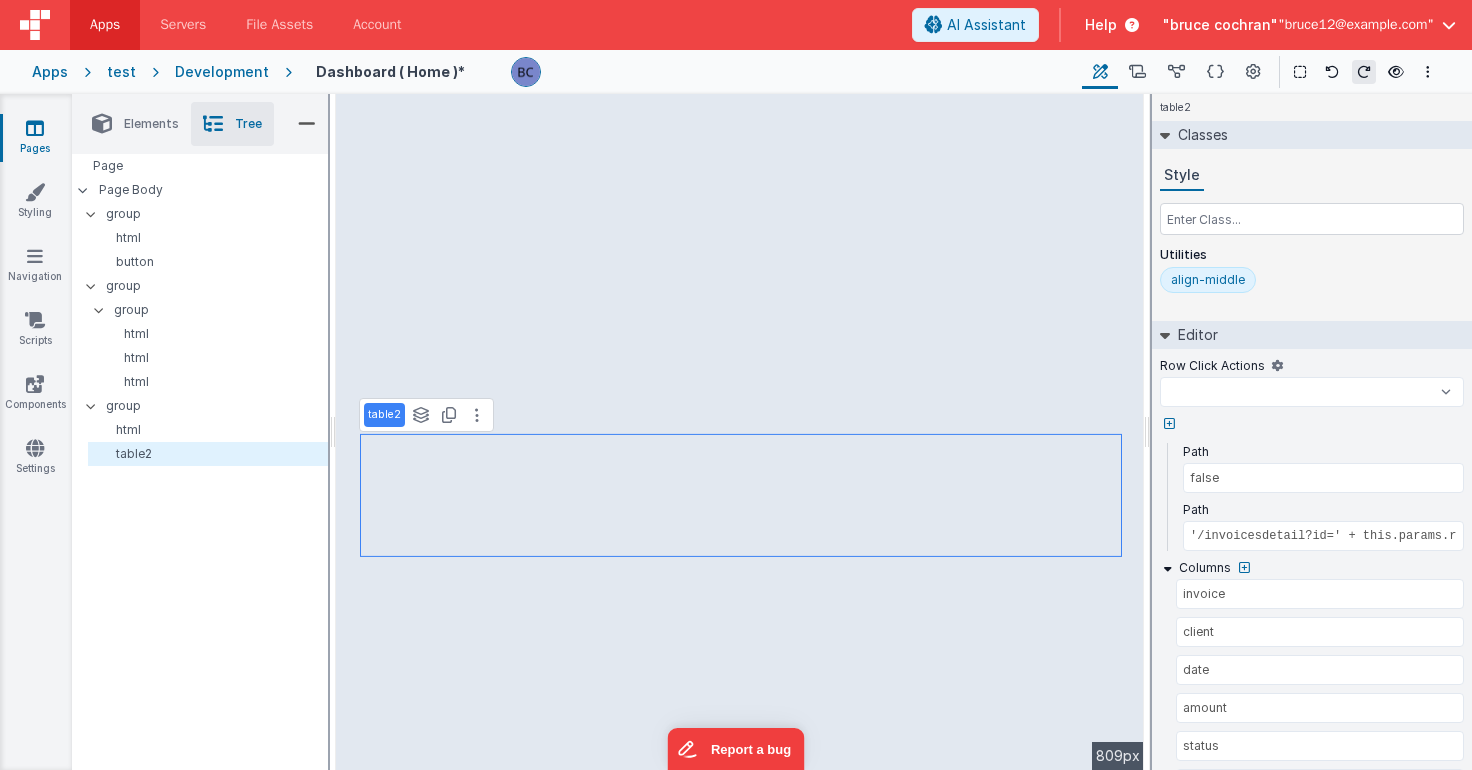 select 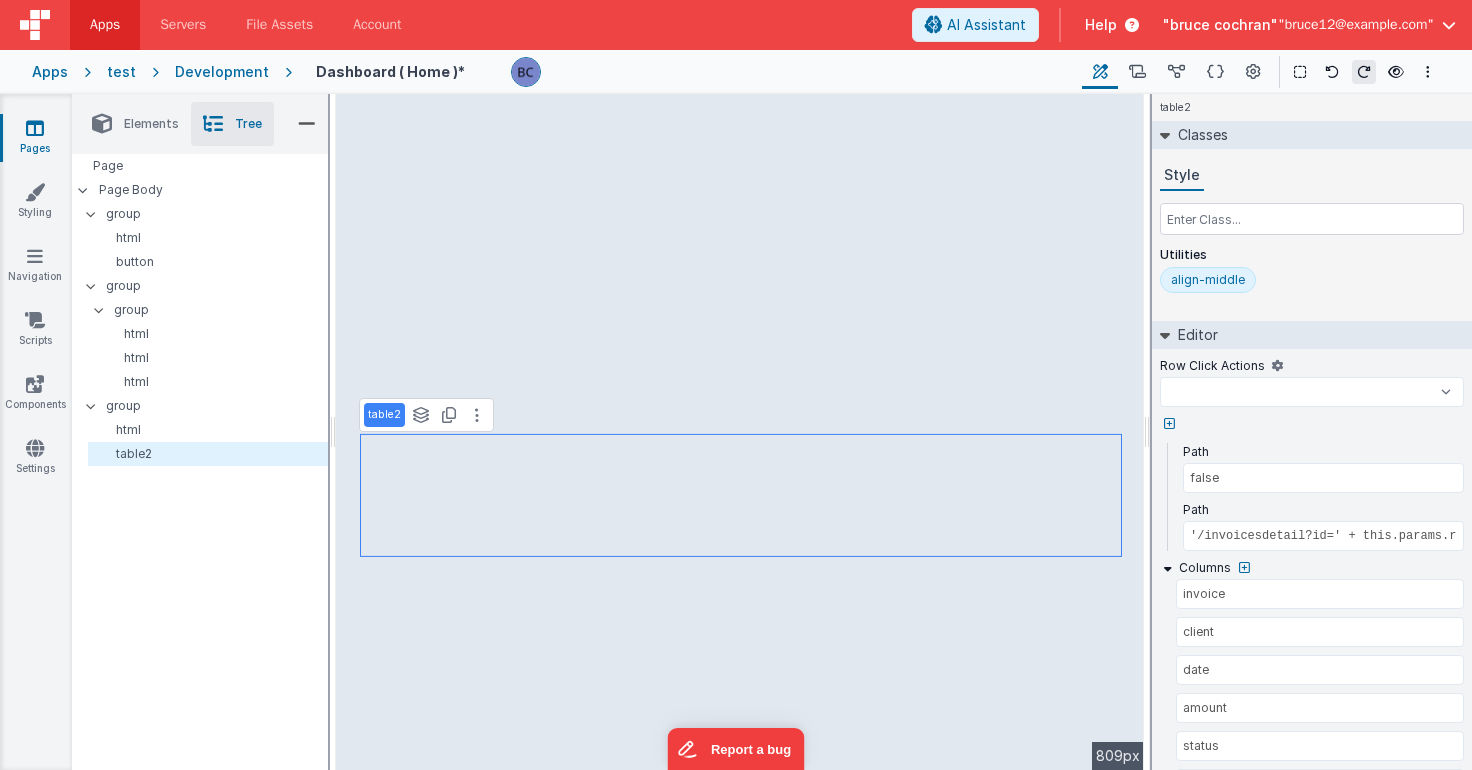 select 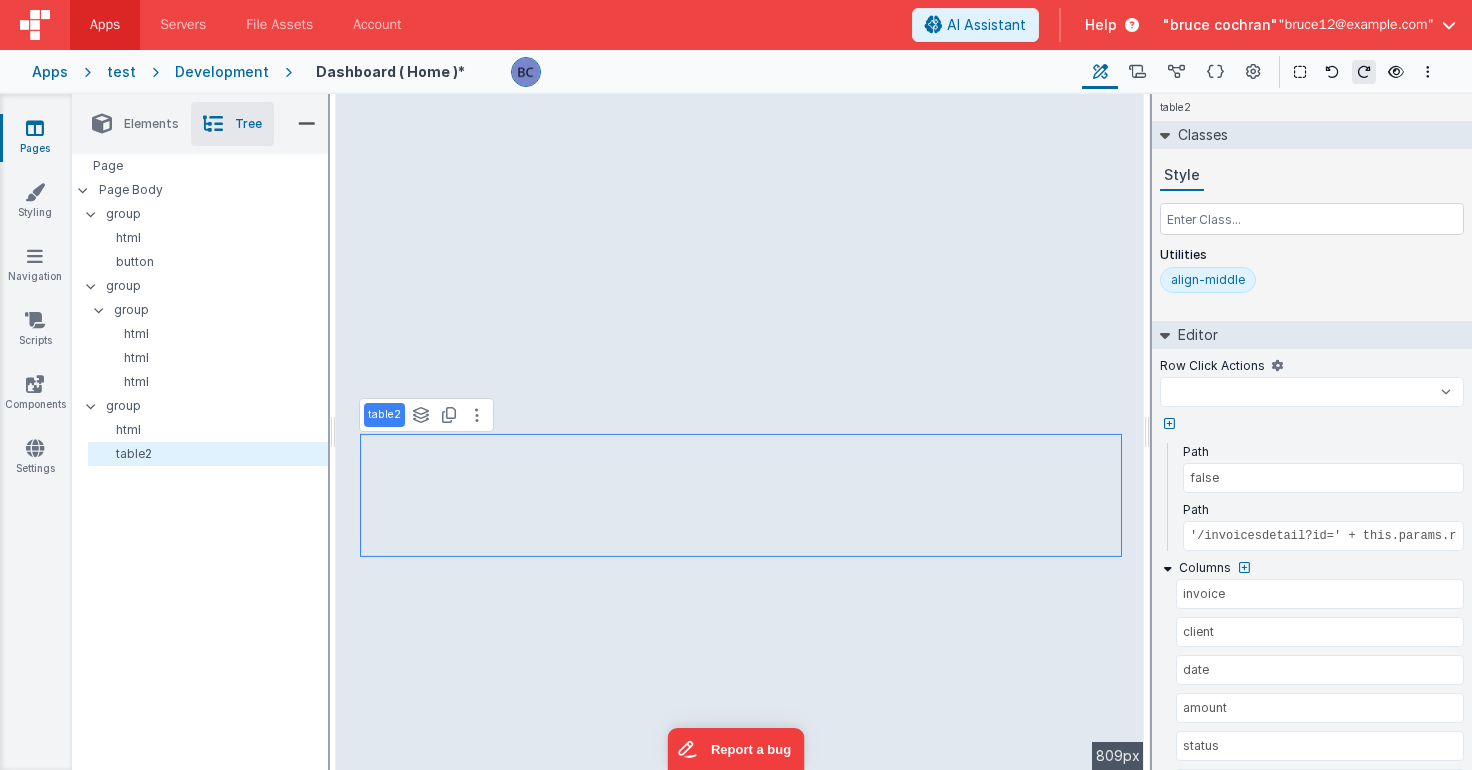 select 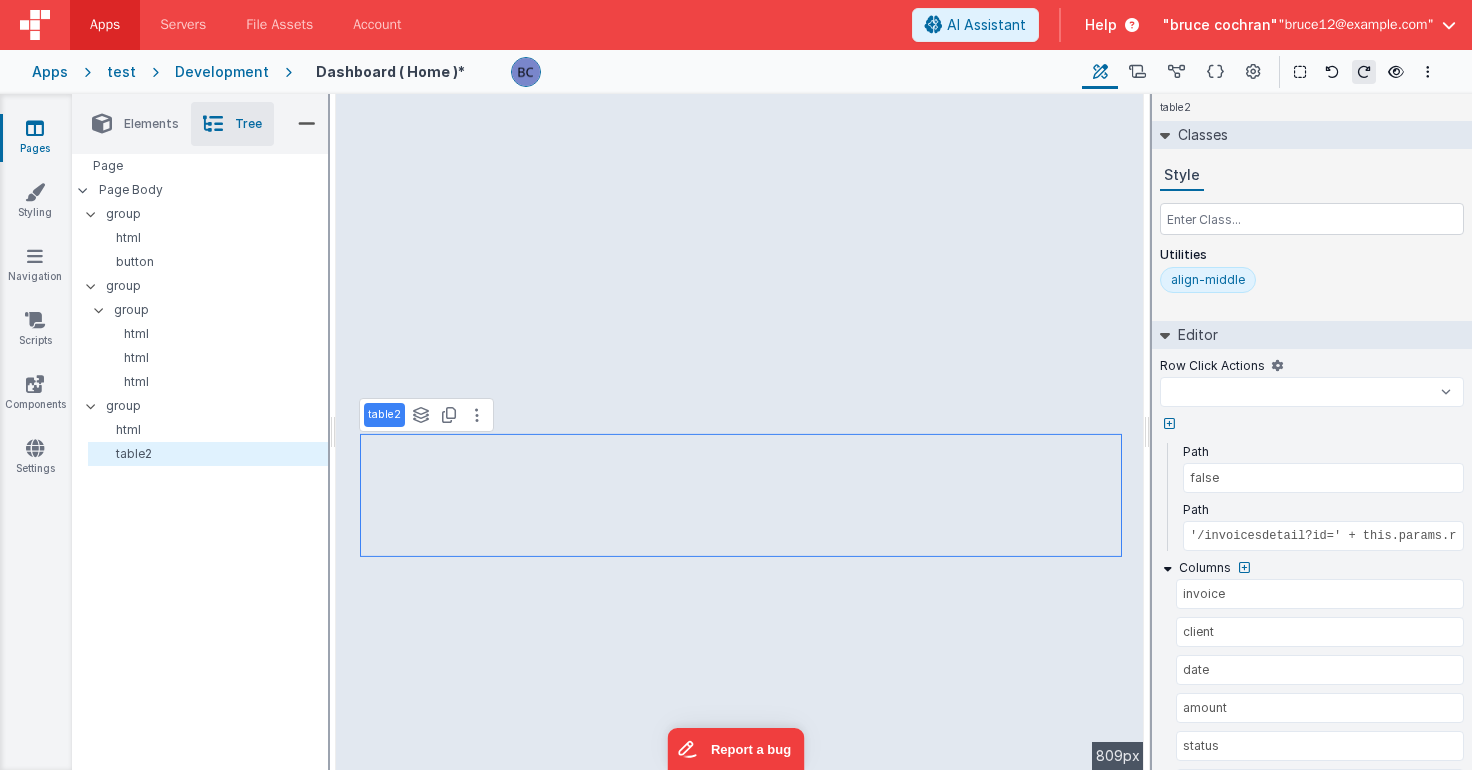 select 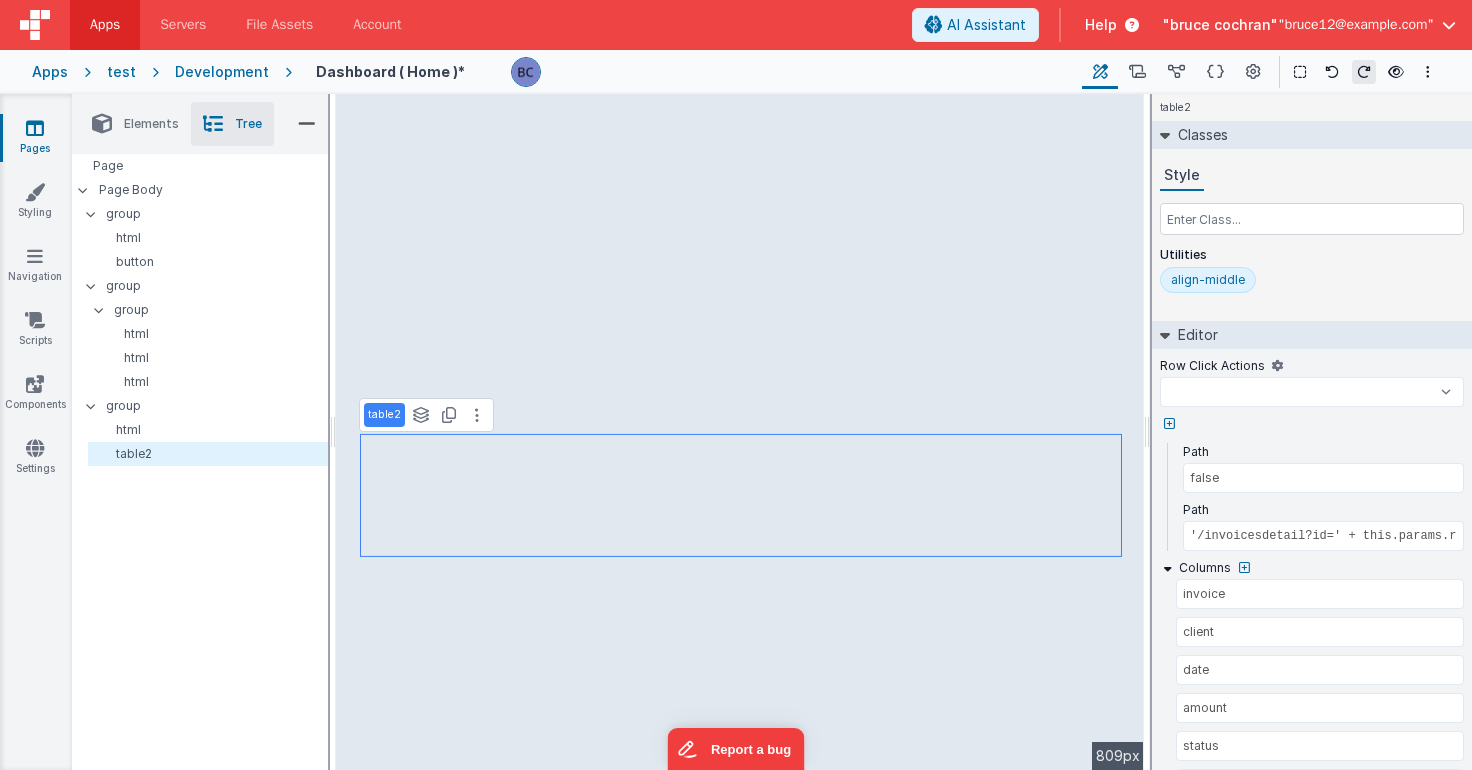 select 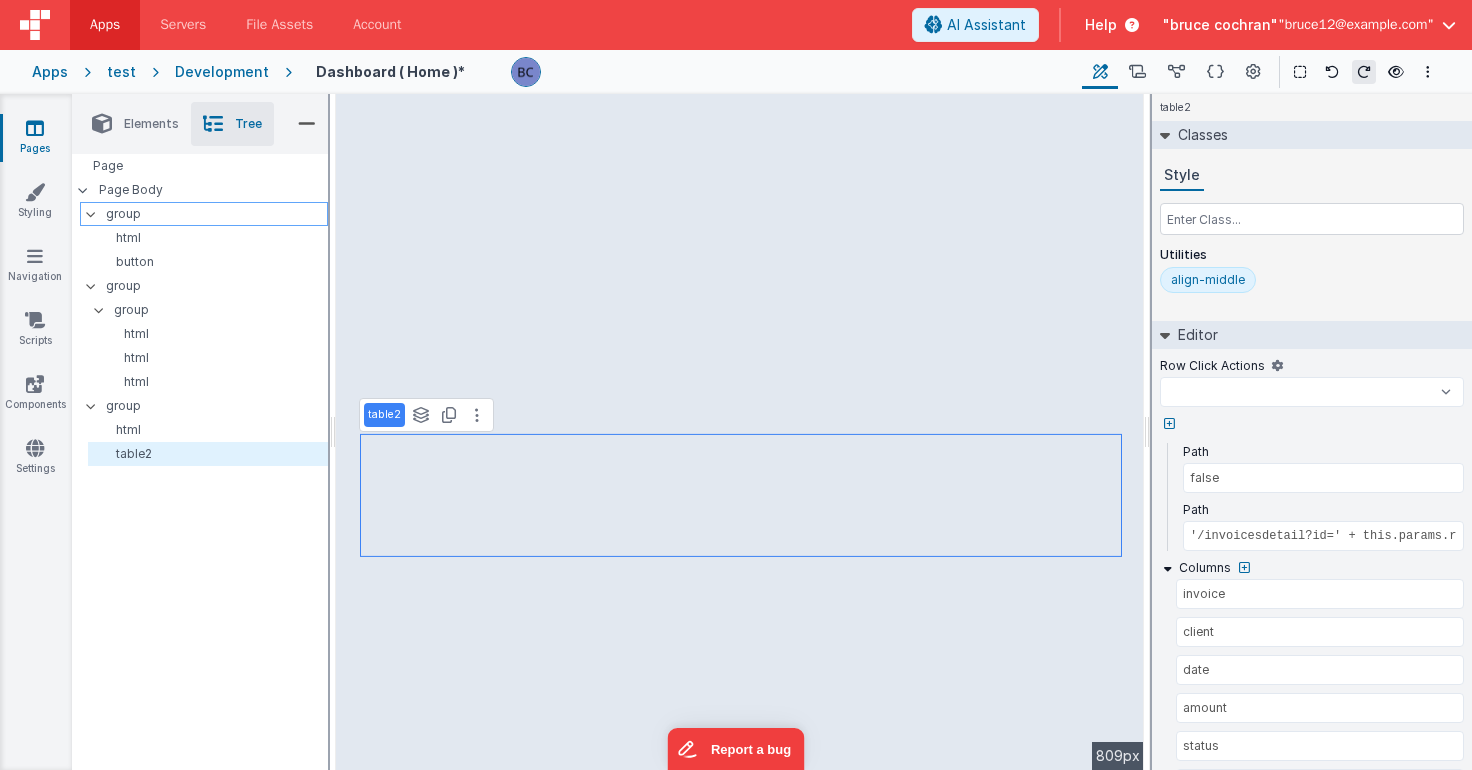 click on "group" at bounding box center (216, 214) 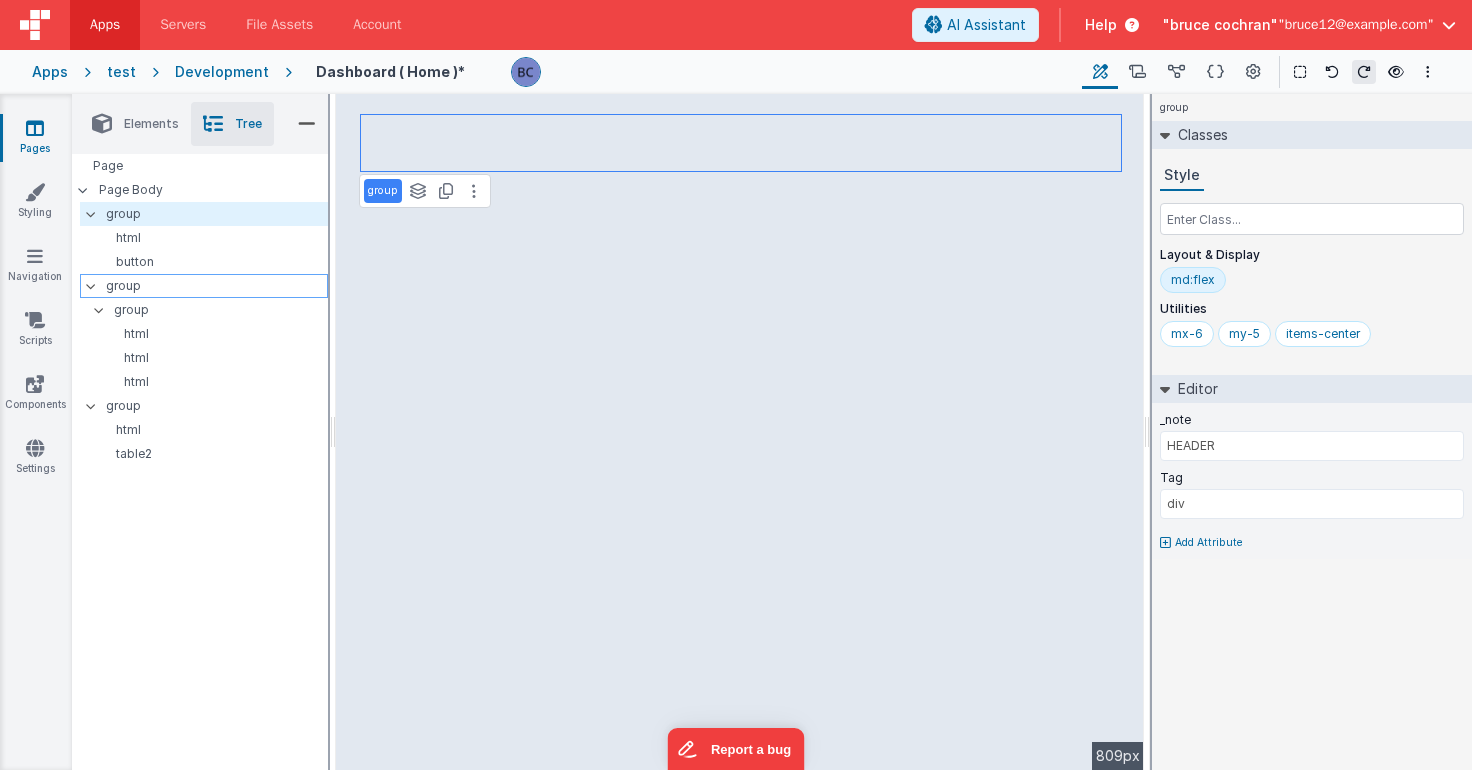 click on "group" at bounding box center (216, 286) 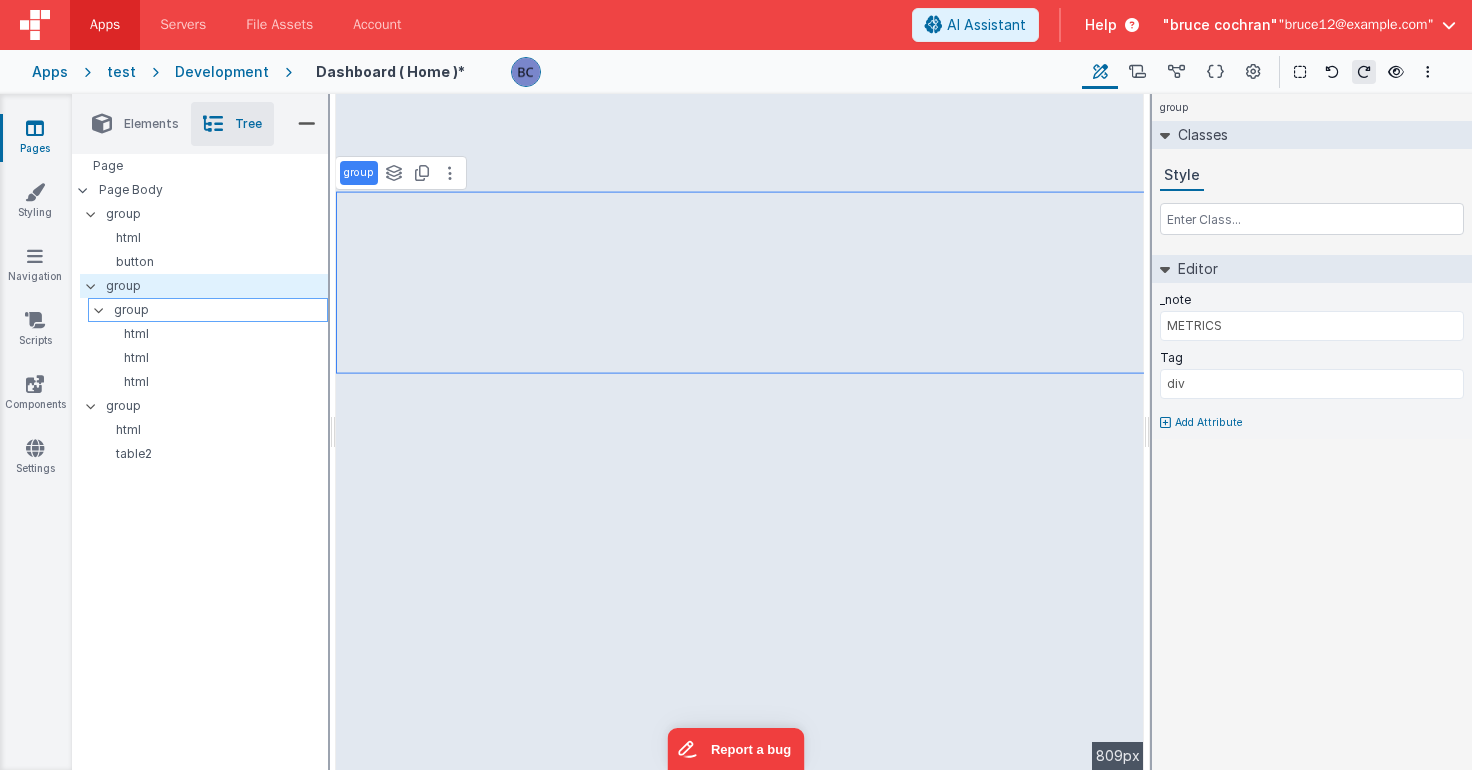 click on "group" at bounding box center [220, 310] 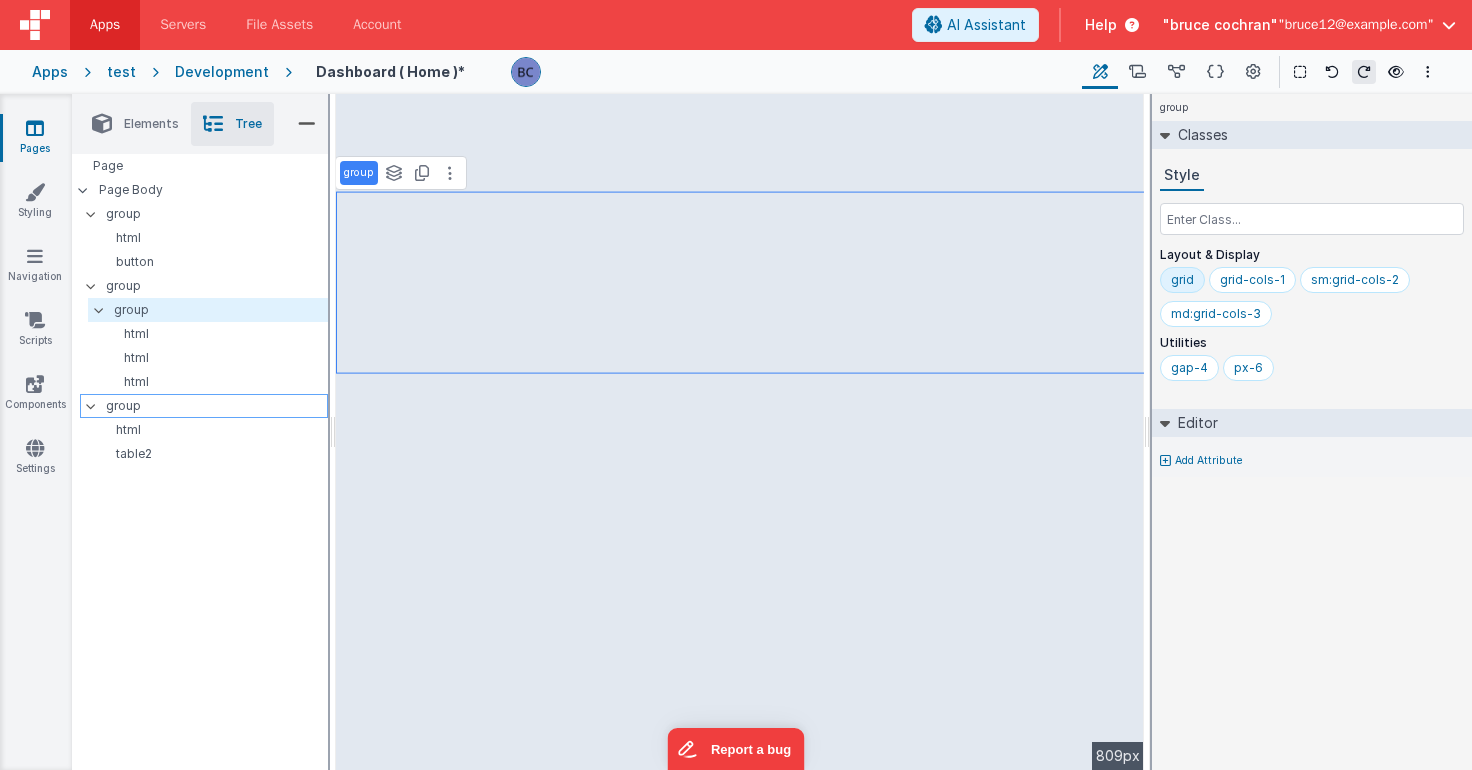 click on "group" at bounding box center [216, 406] 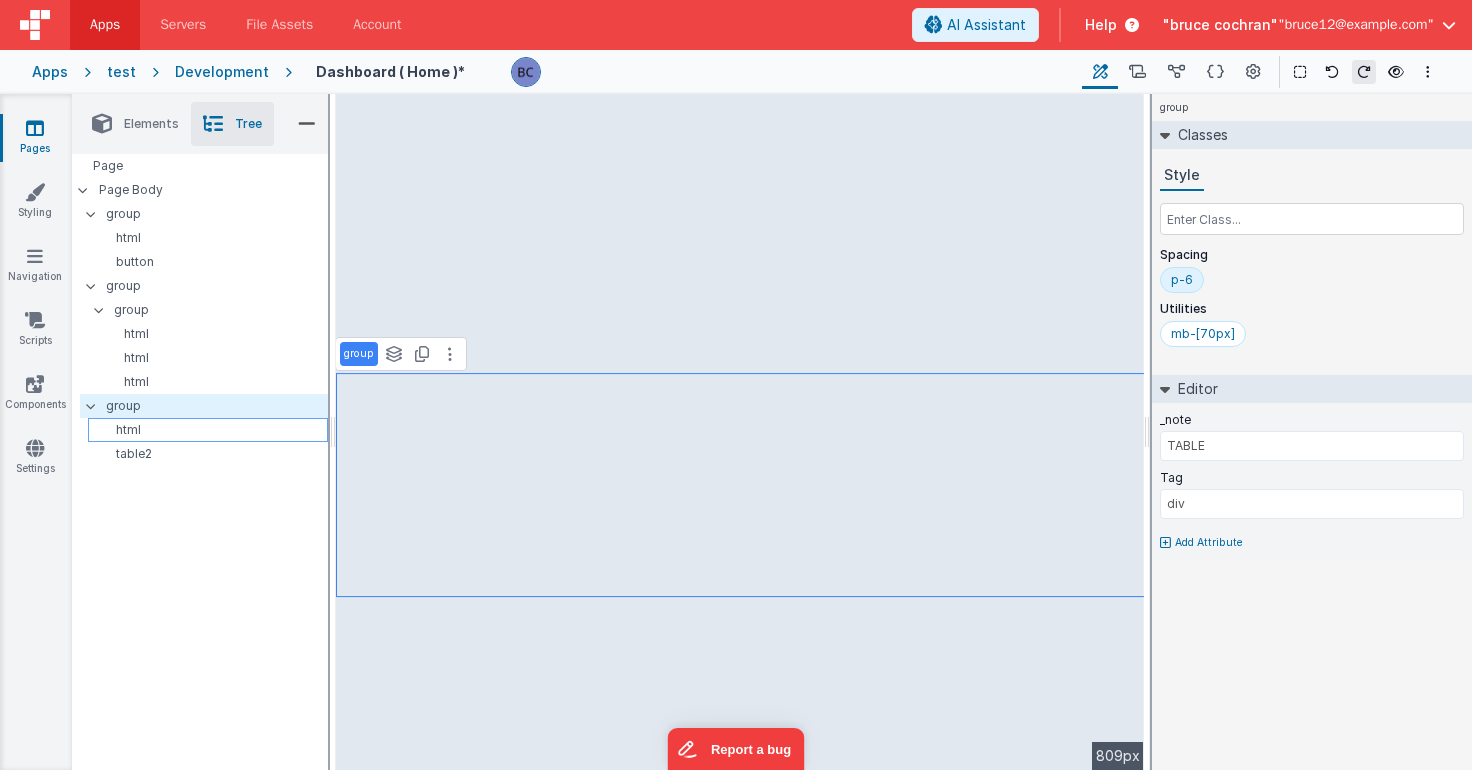 click on "html" at bounding box center [211, 430] 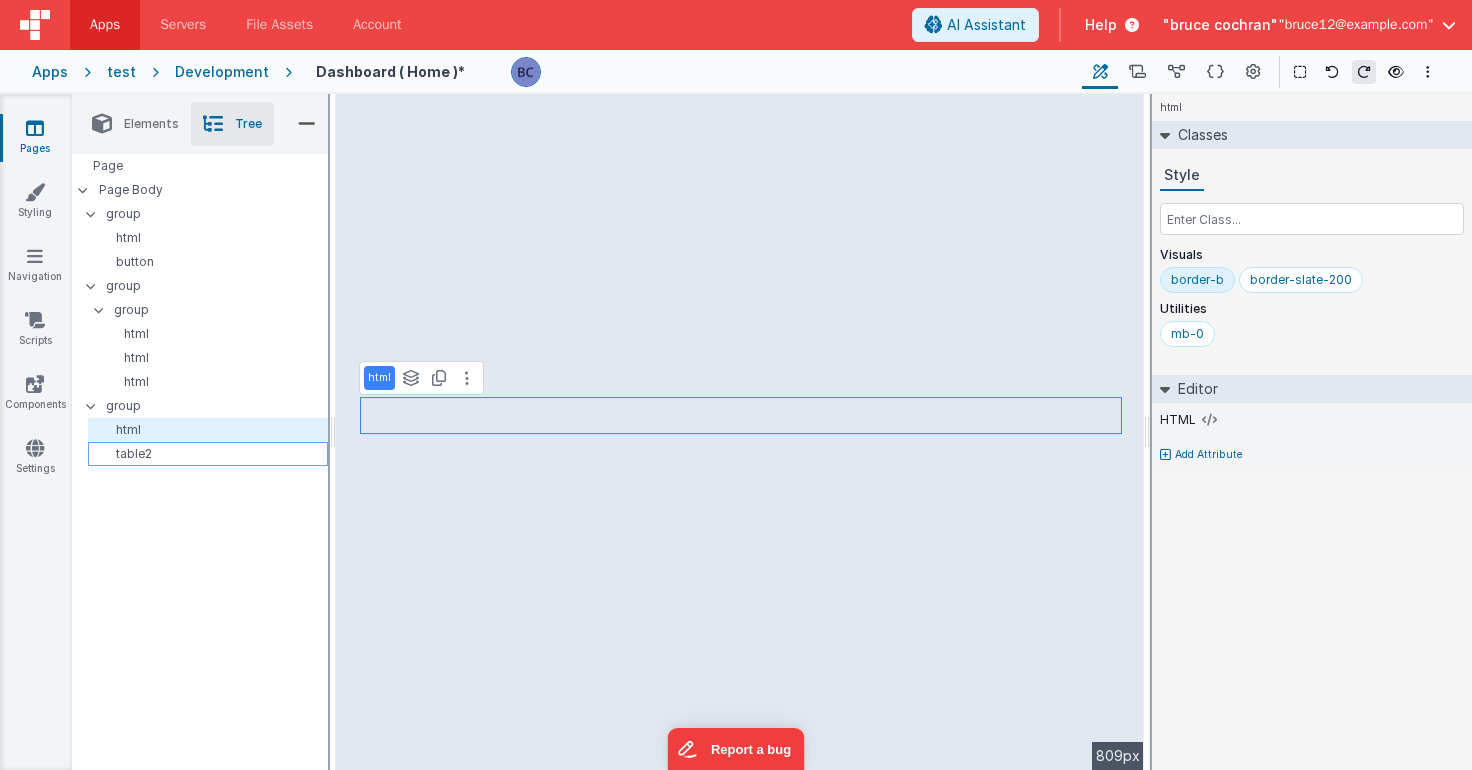 click on "table2" at bounding box center (211, 454) 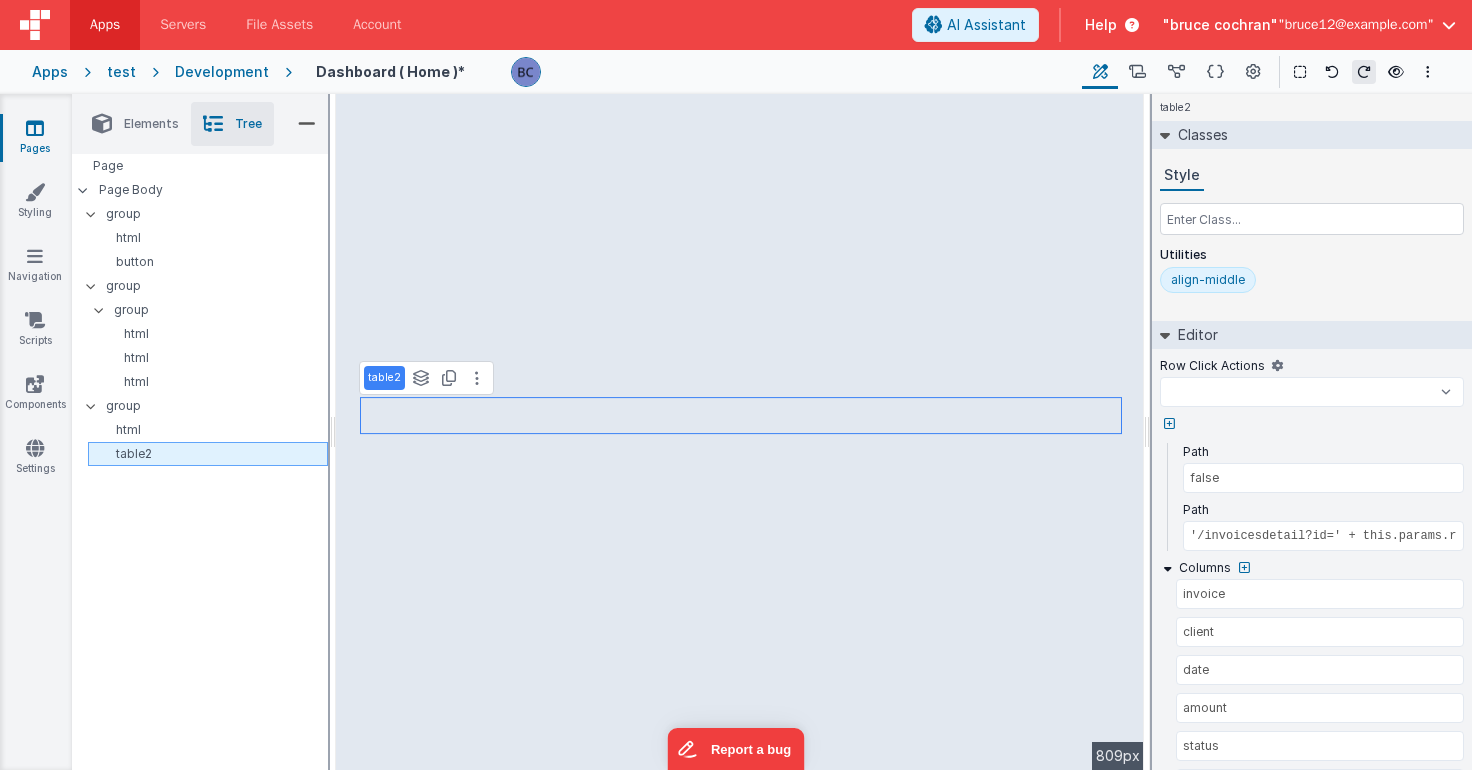 select 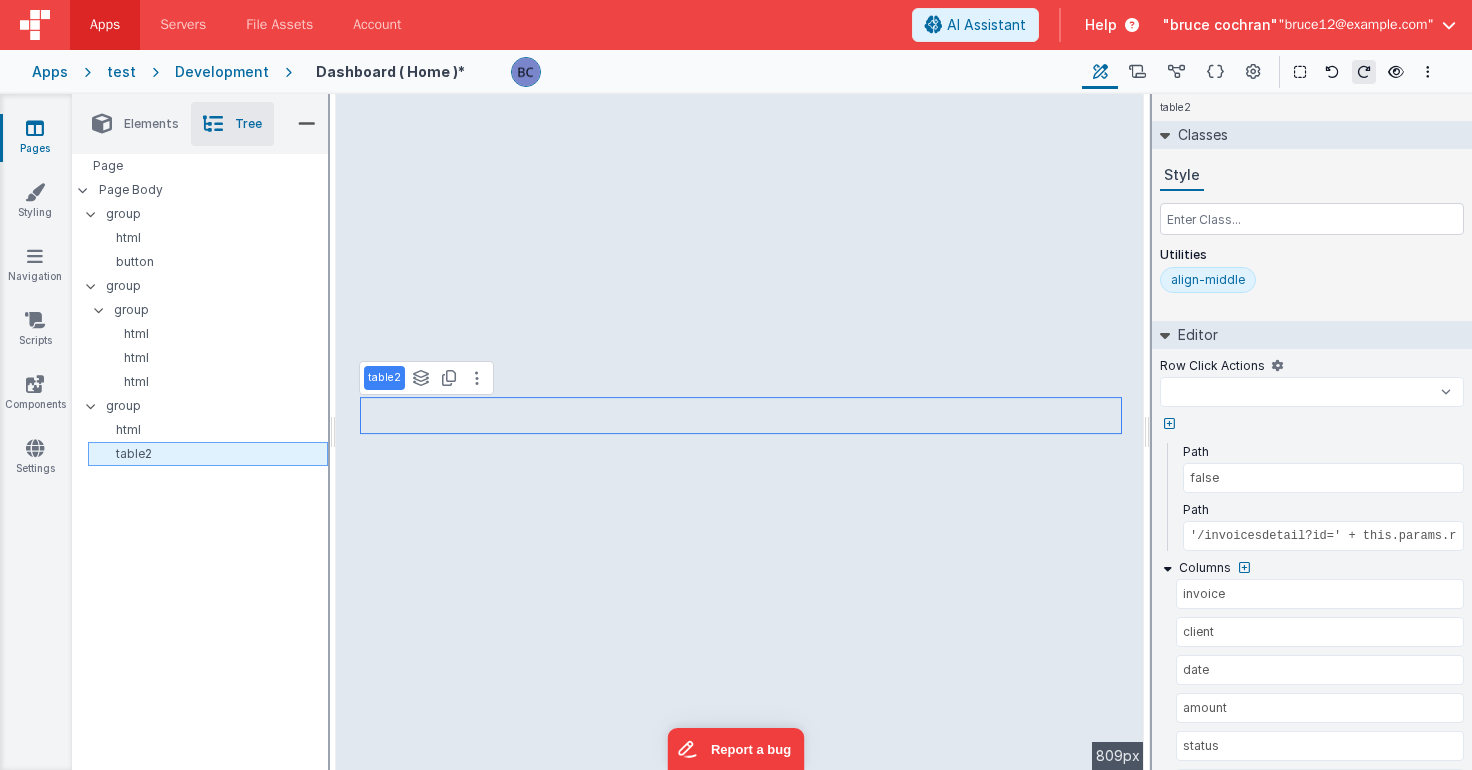 select 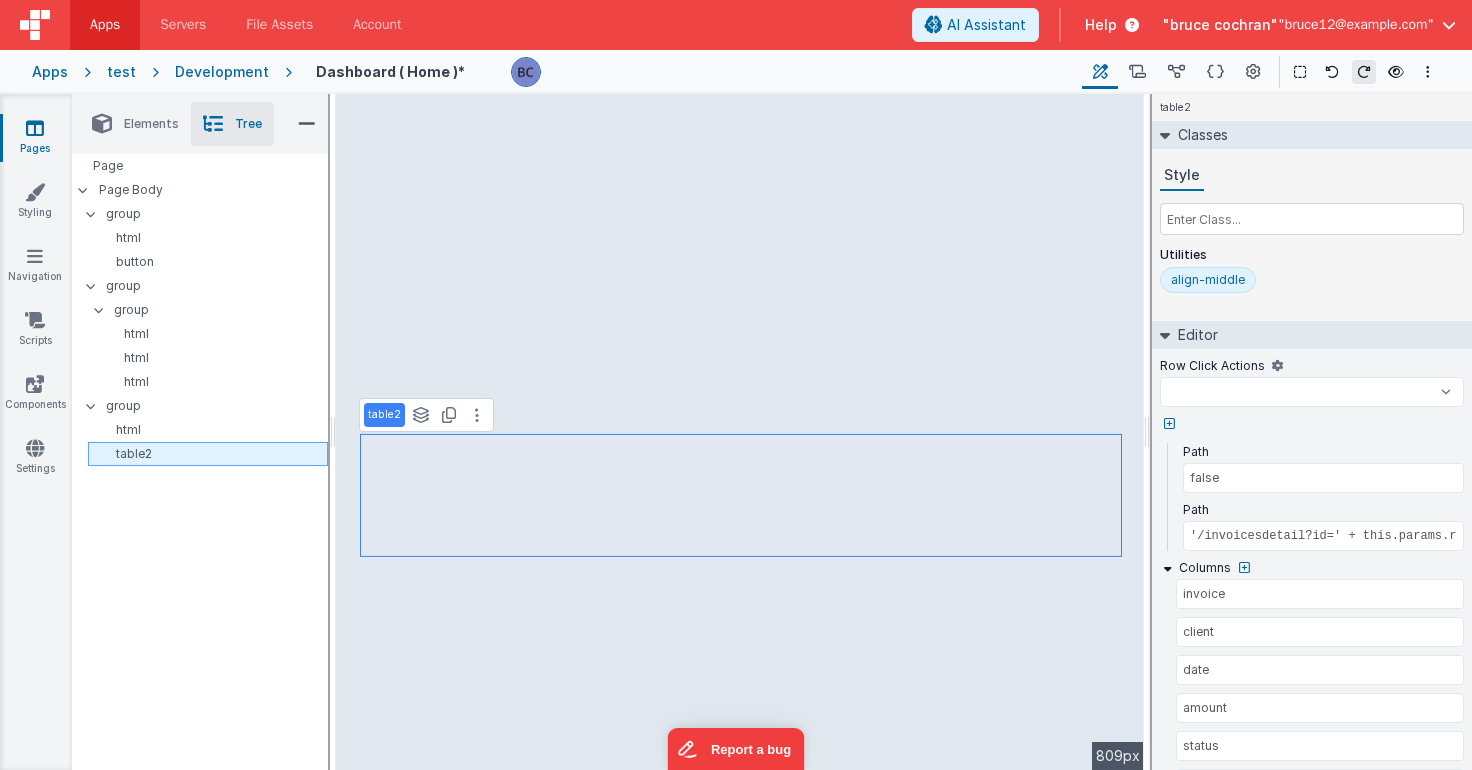 select 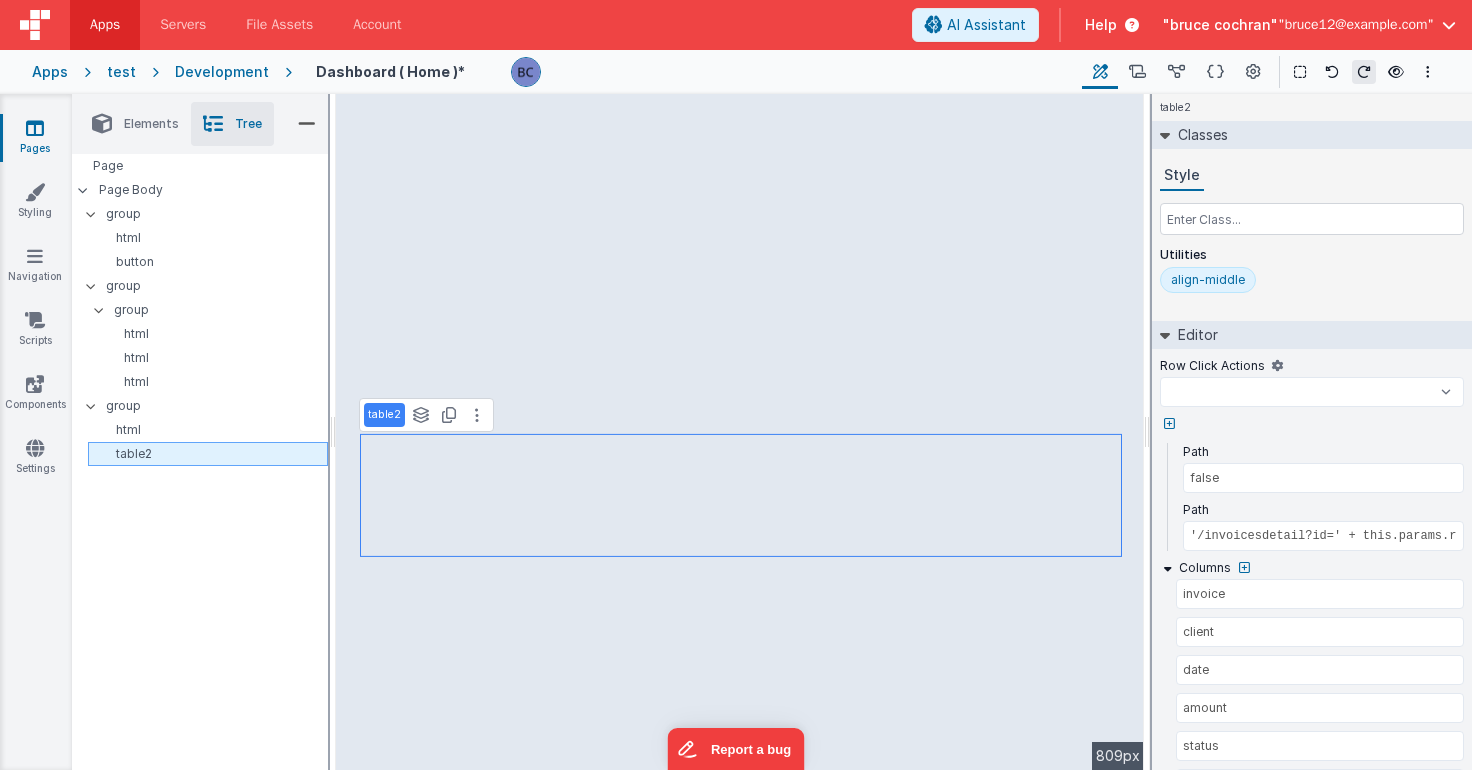select 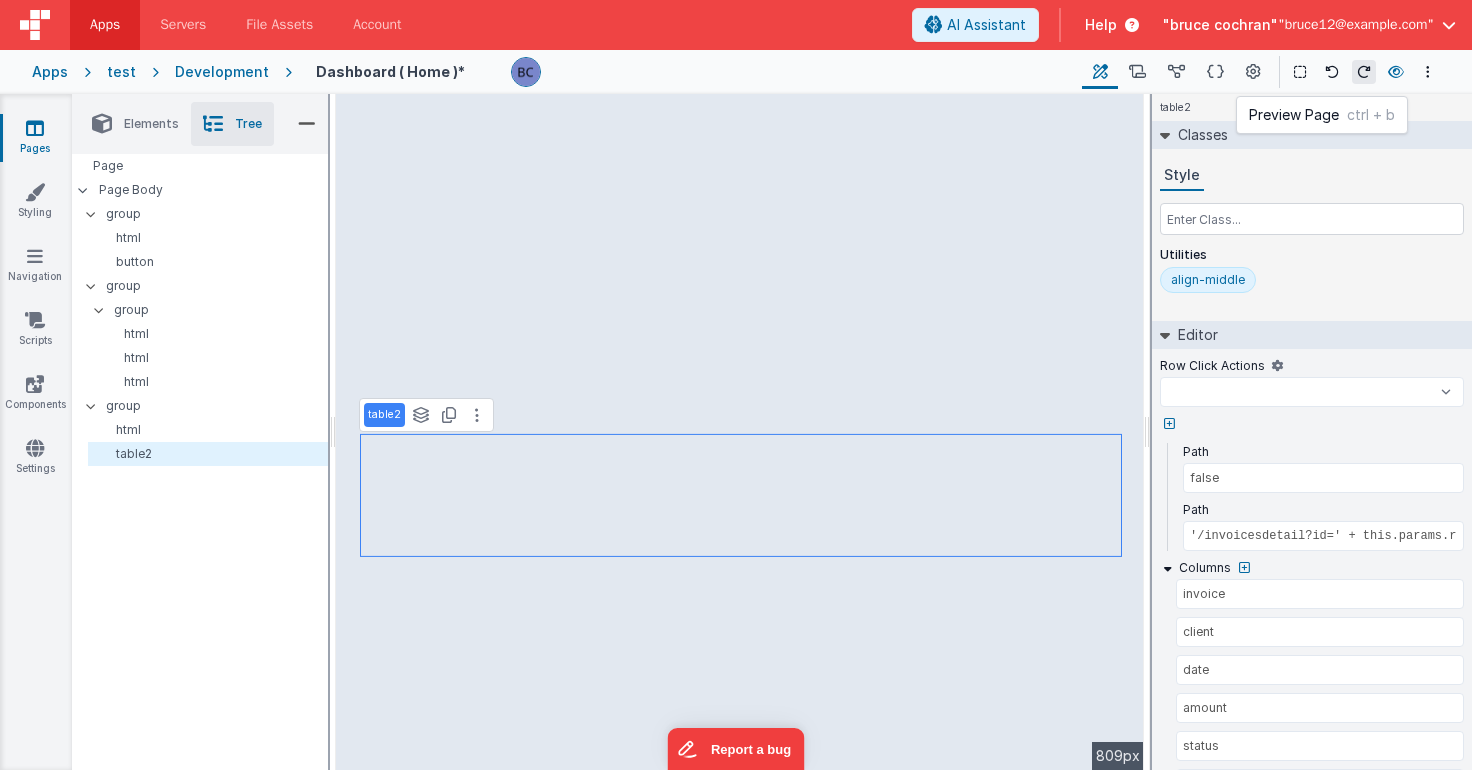 select 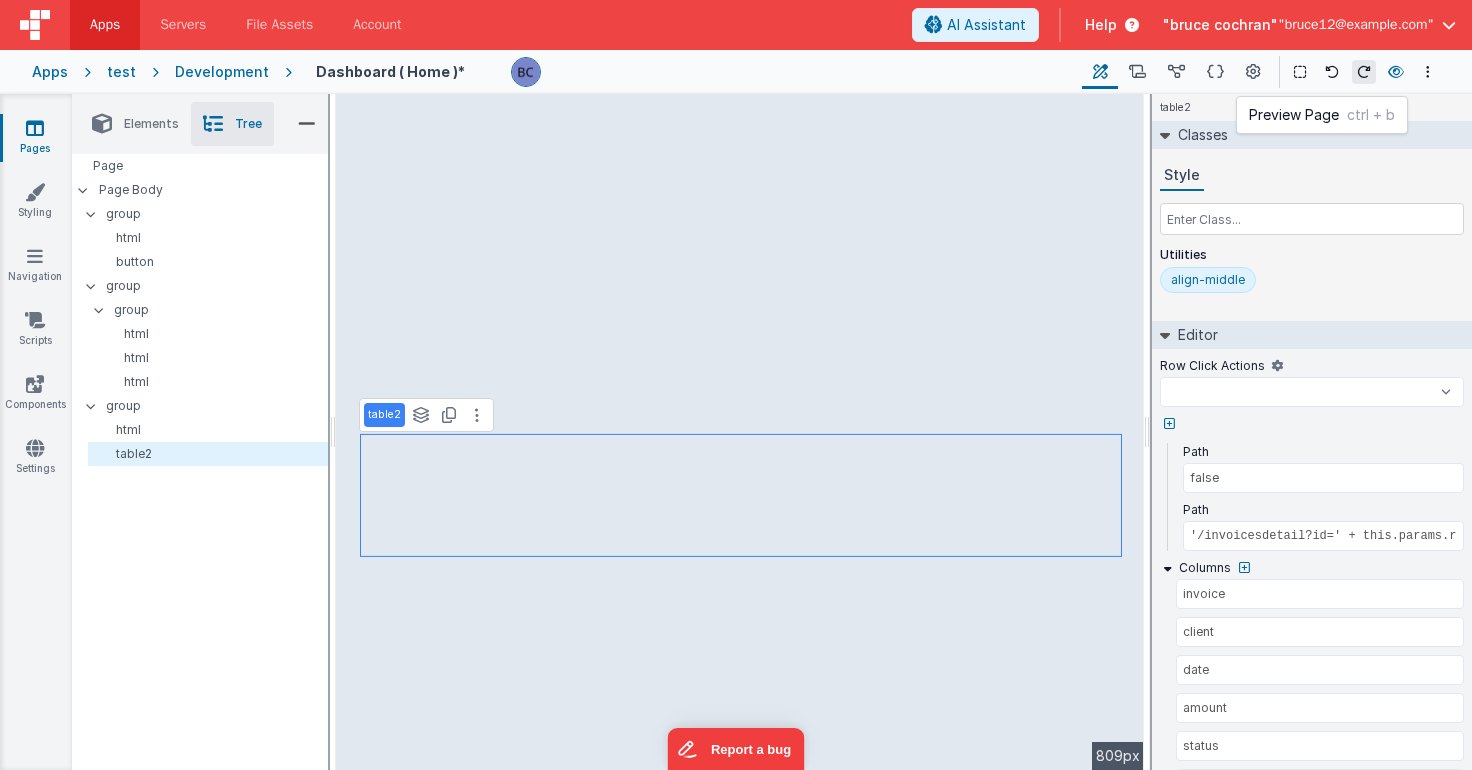 select 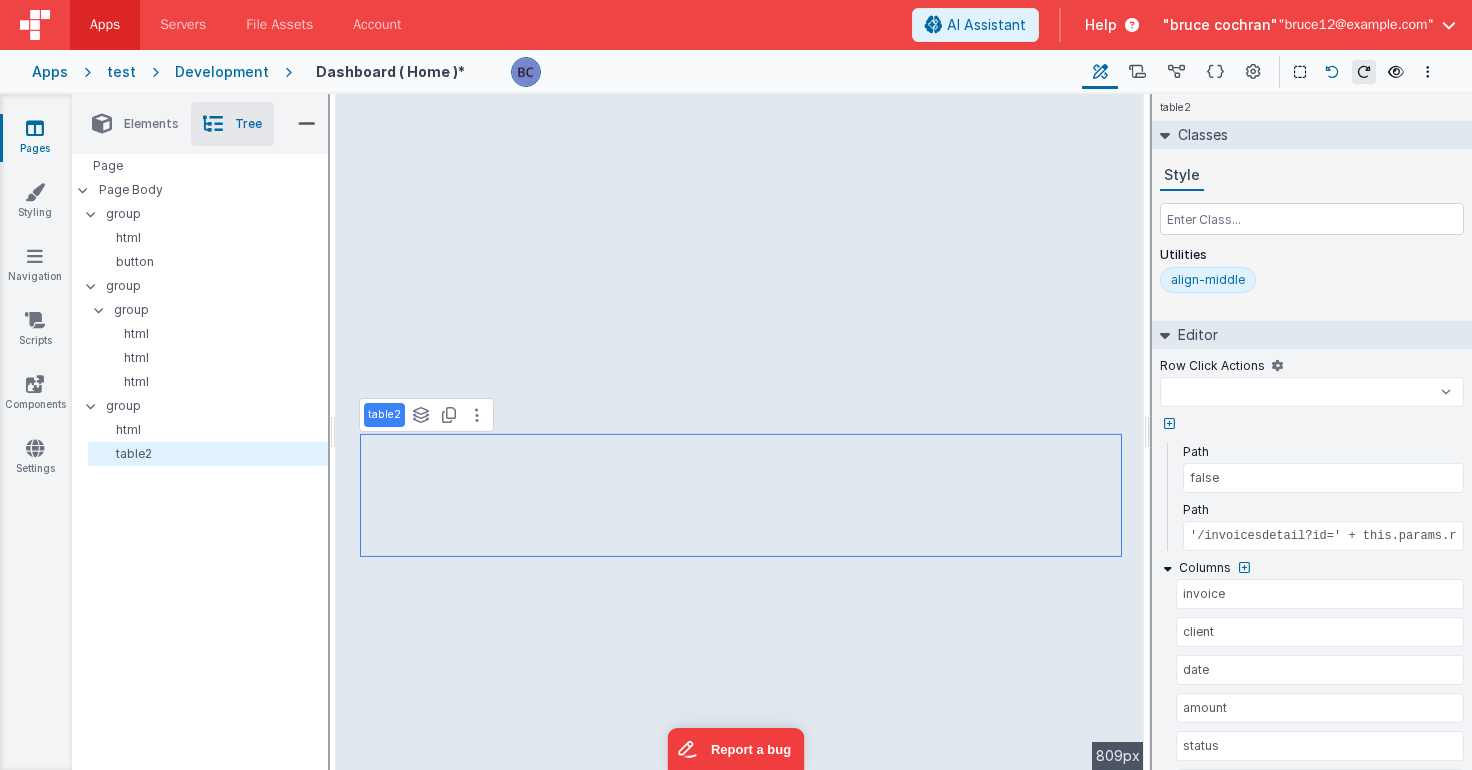 select 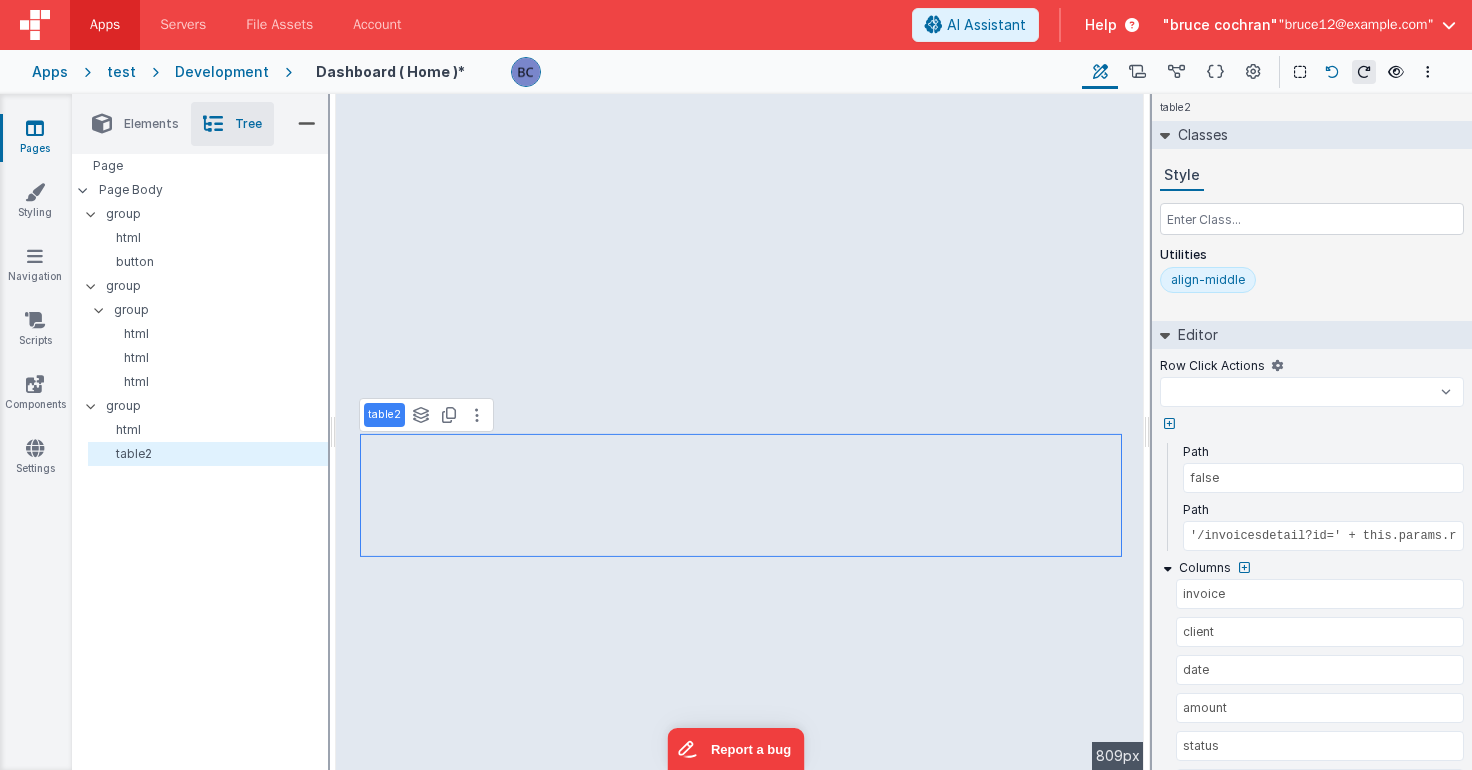 select 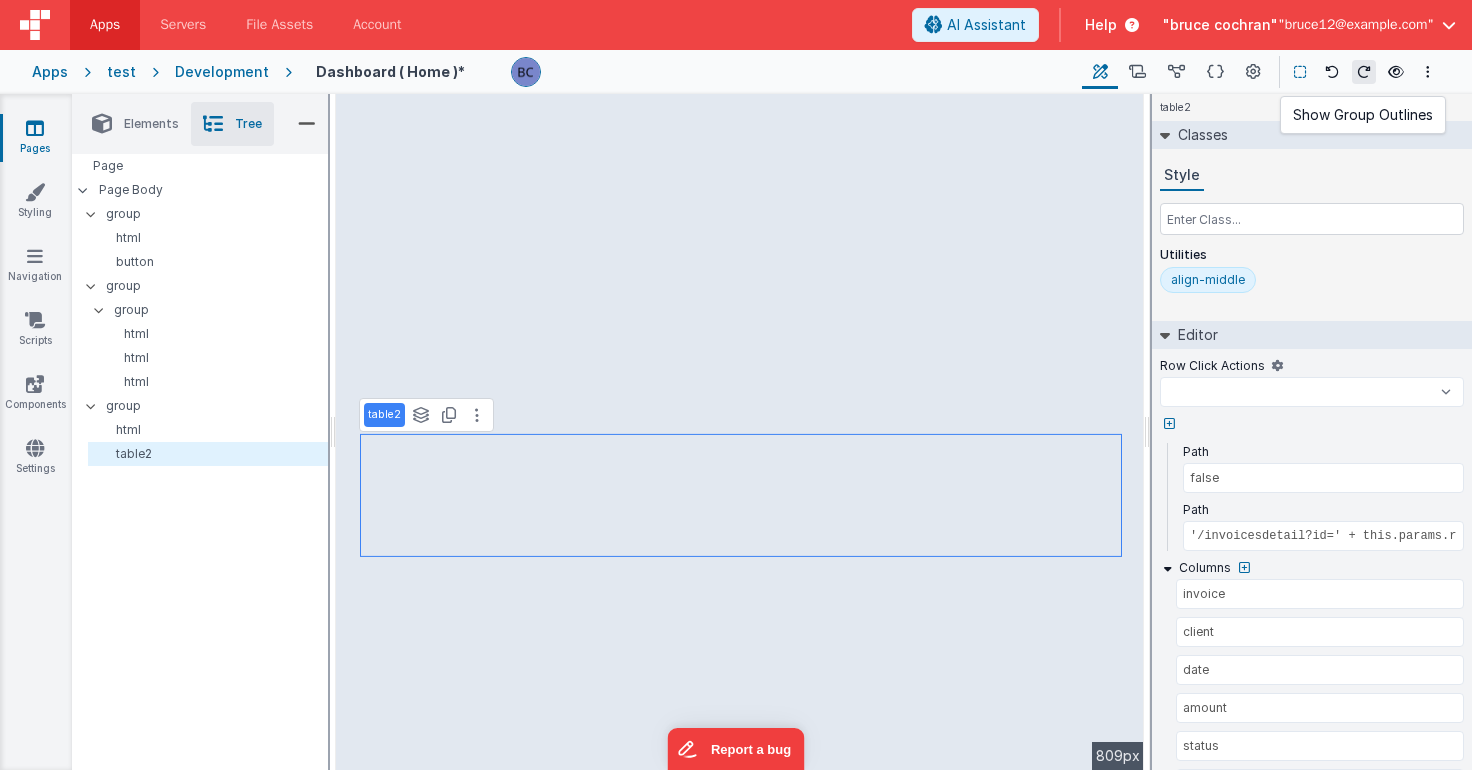 select 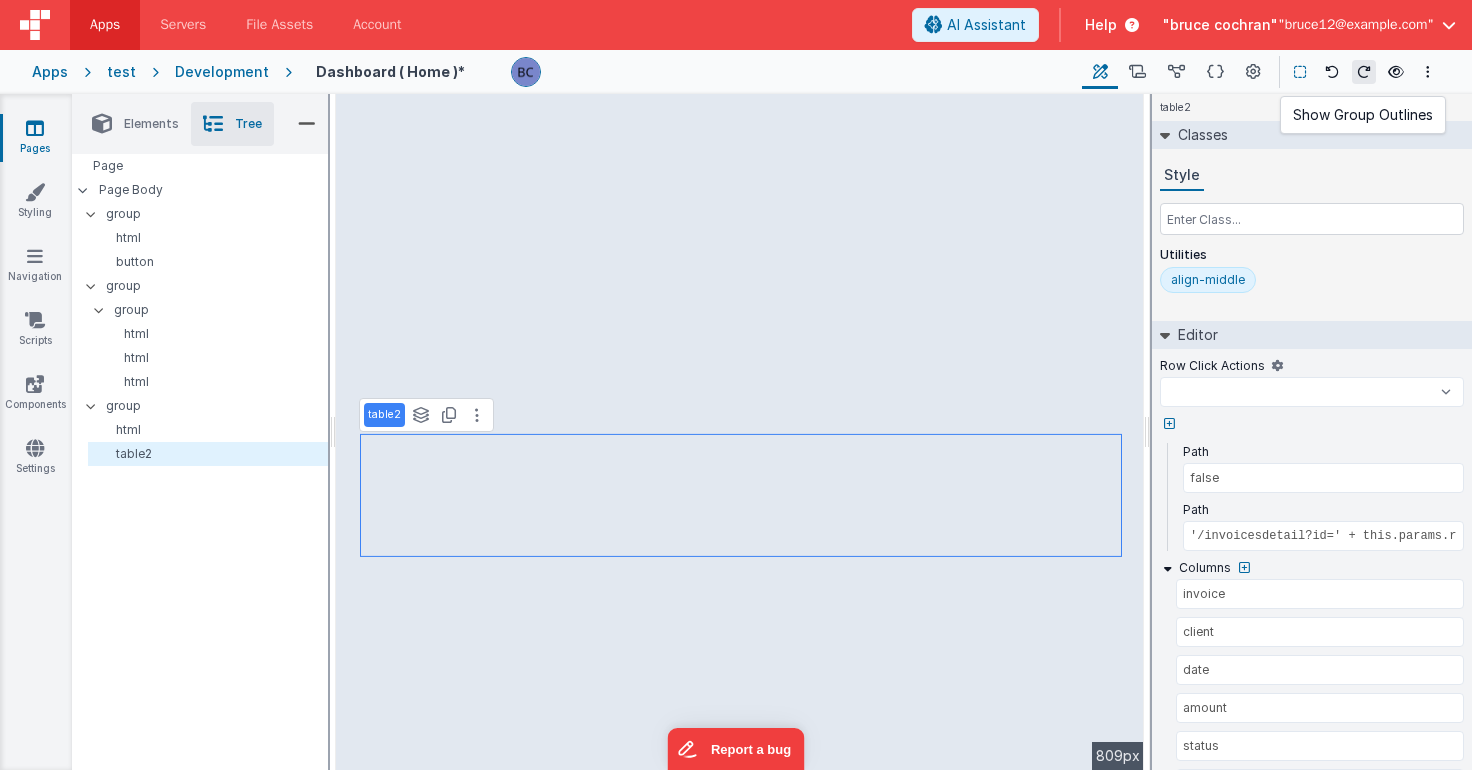 select 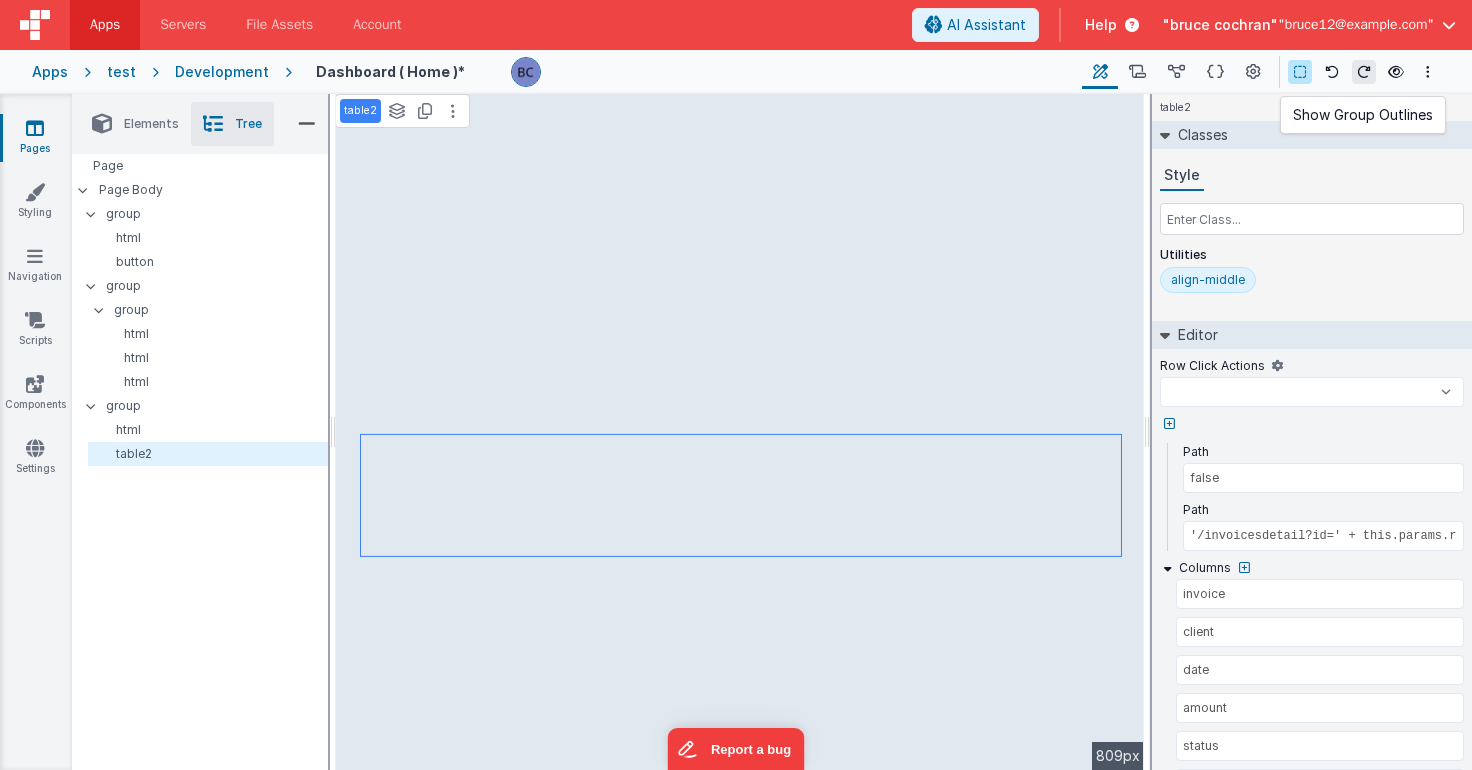 select 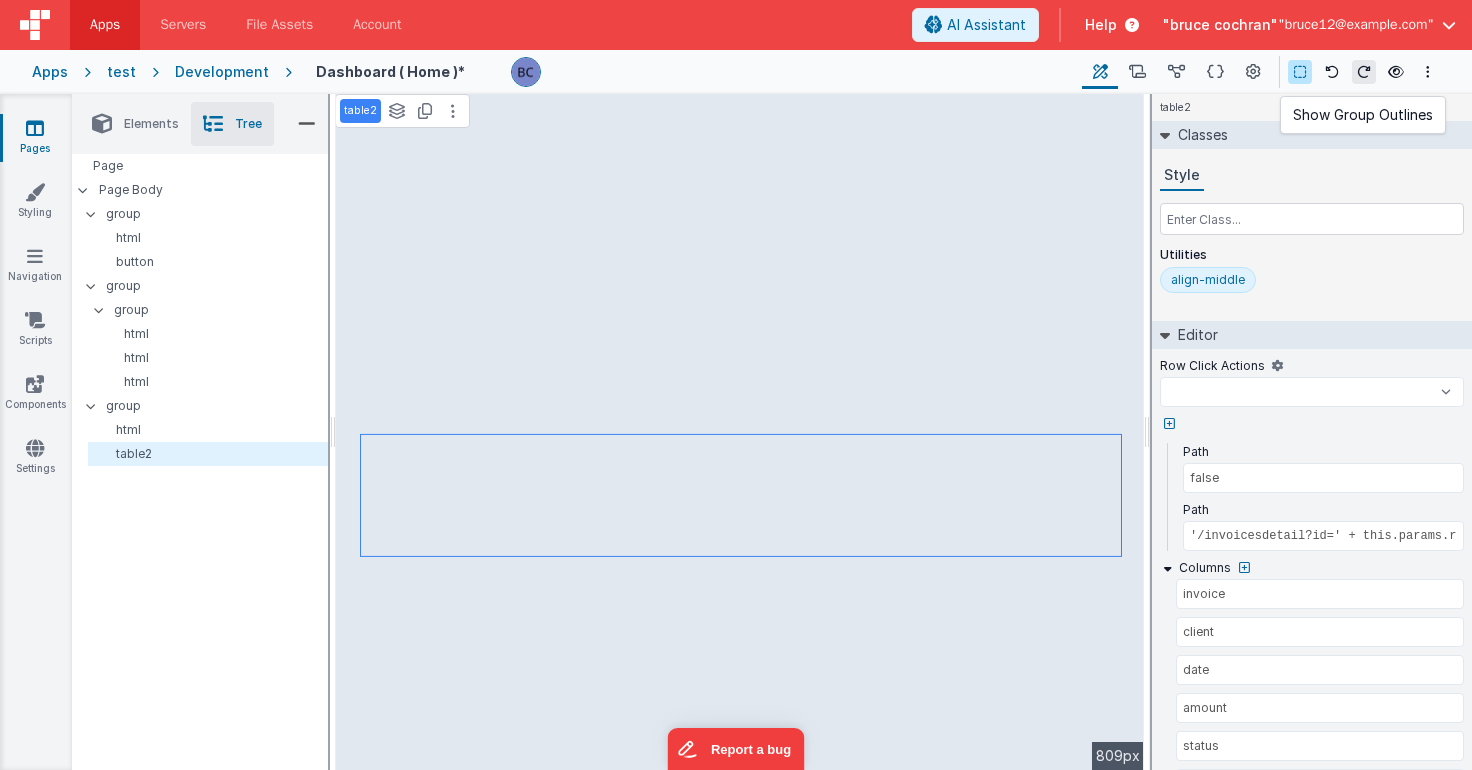 select 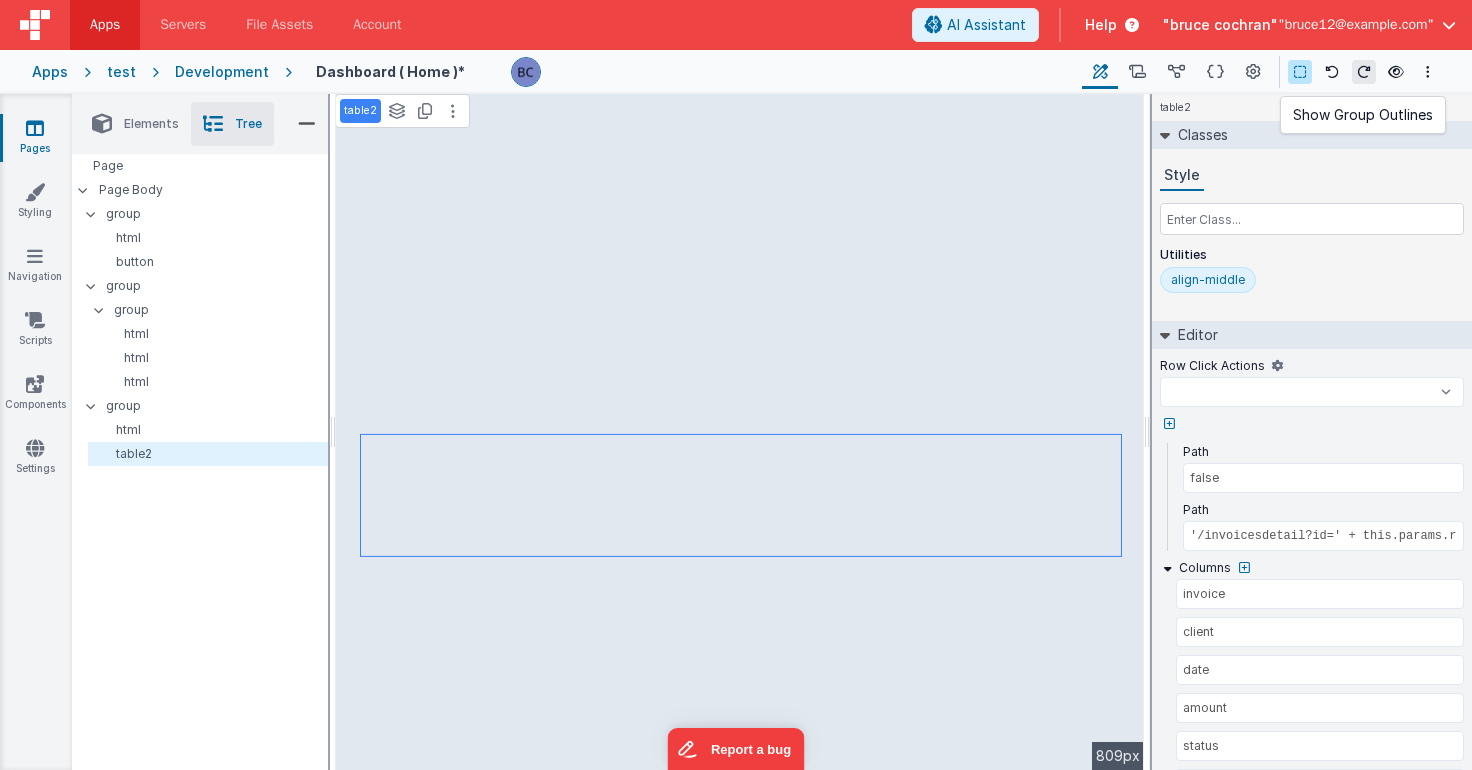 select 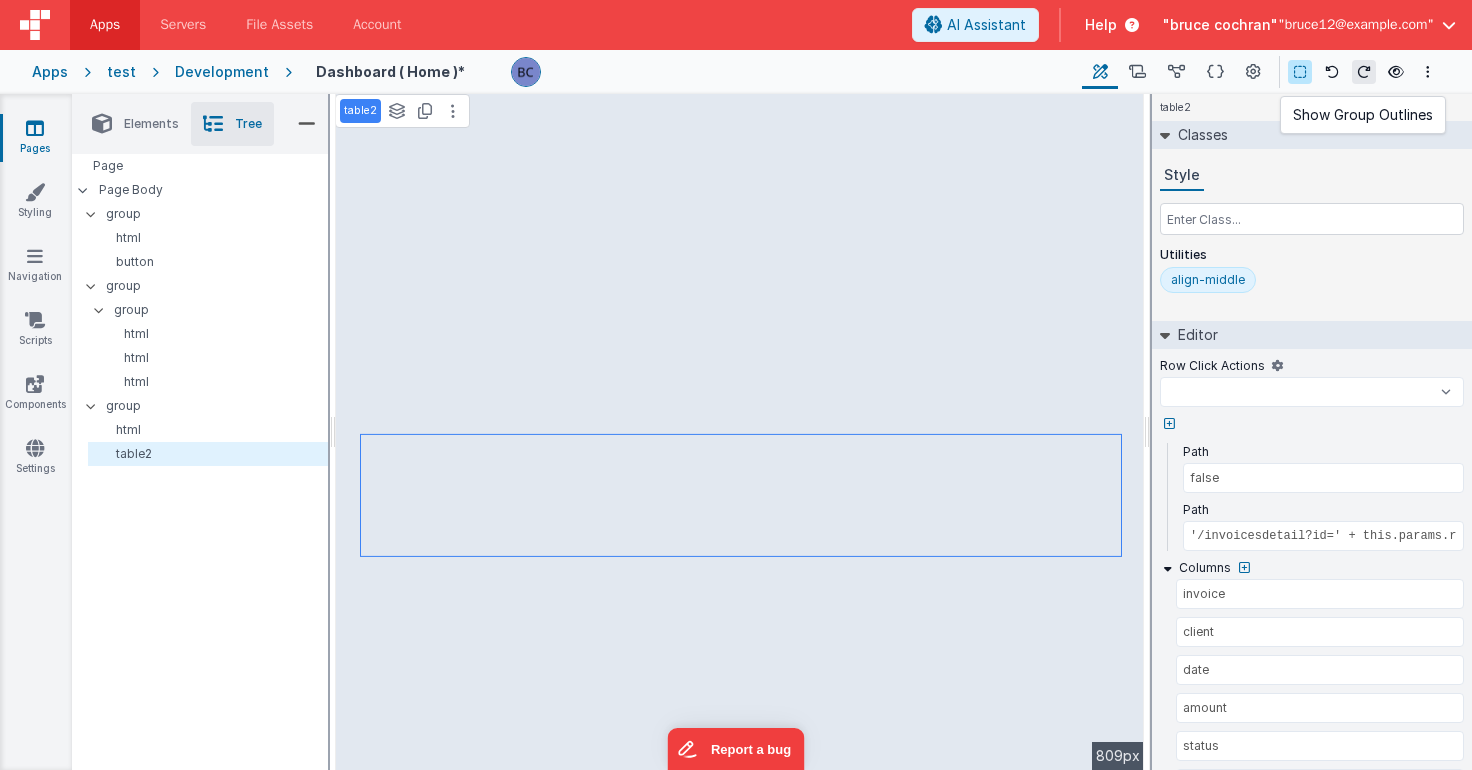 select 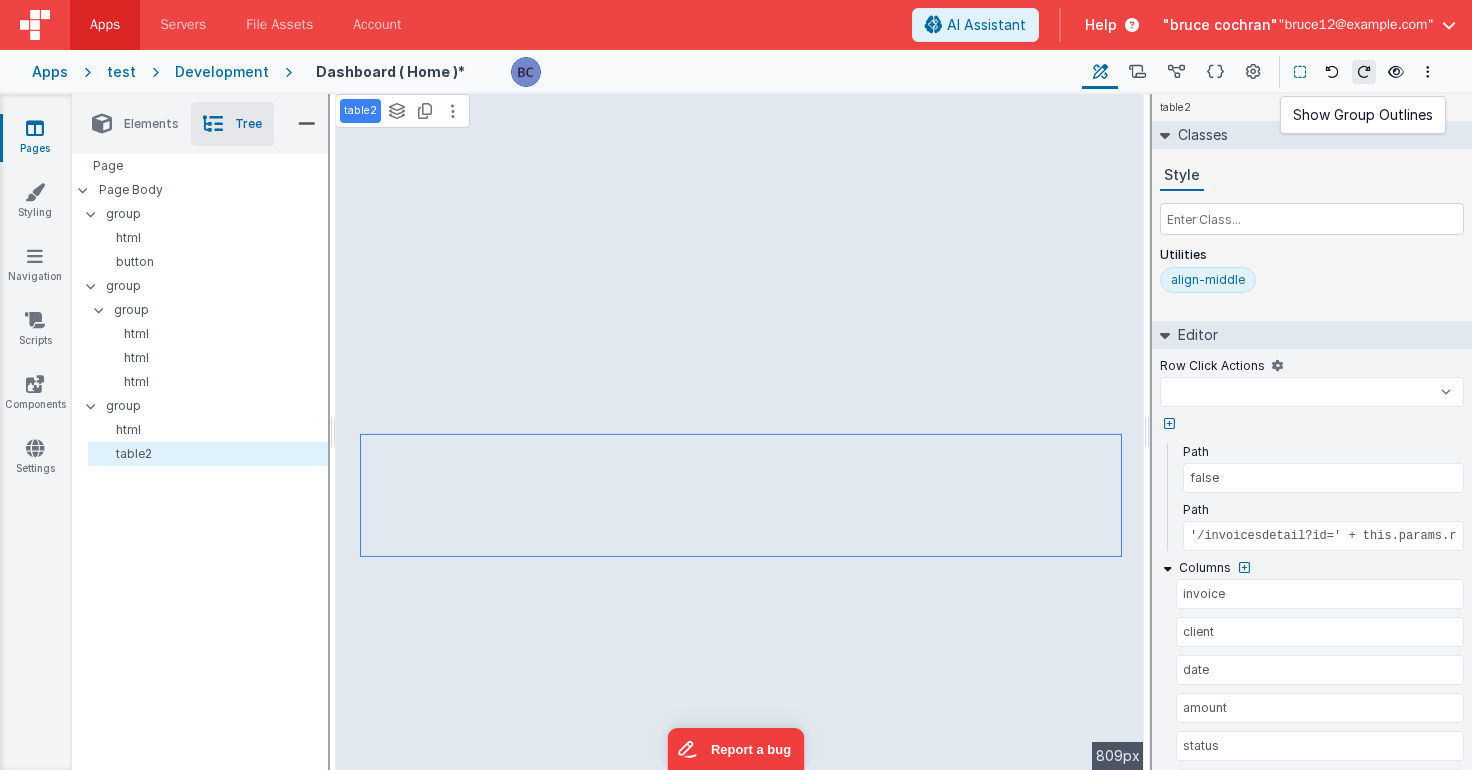 select 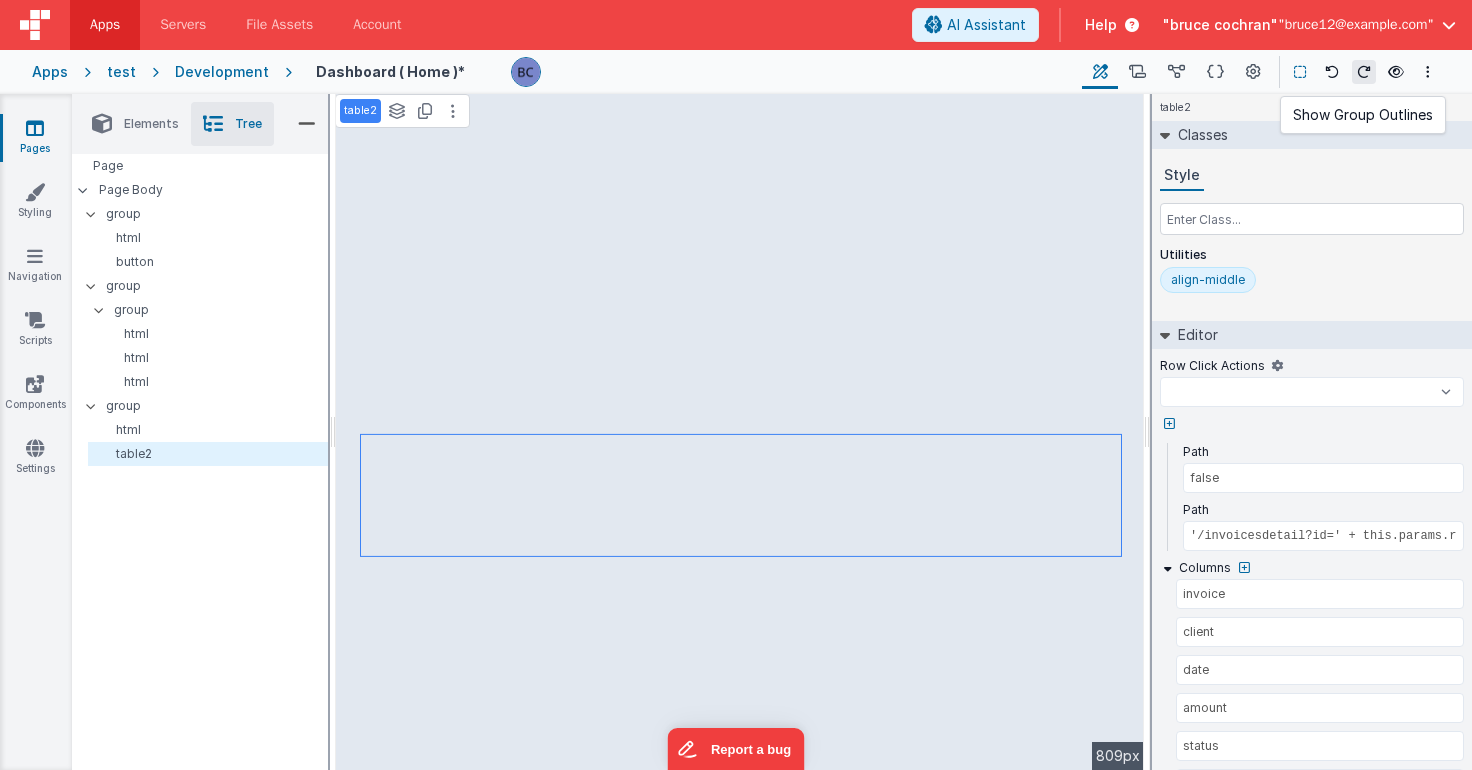 select 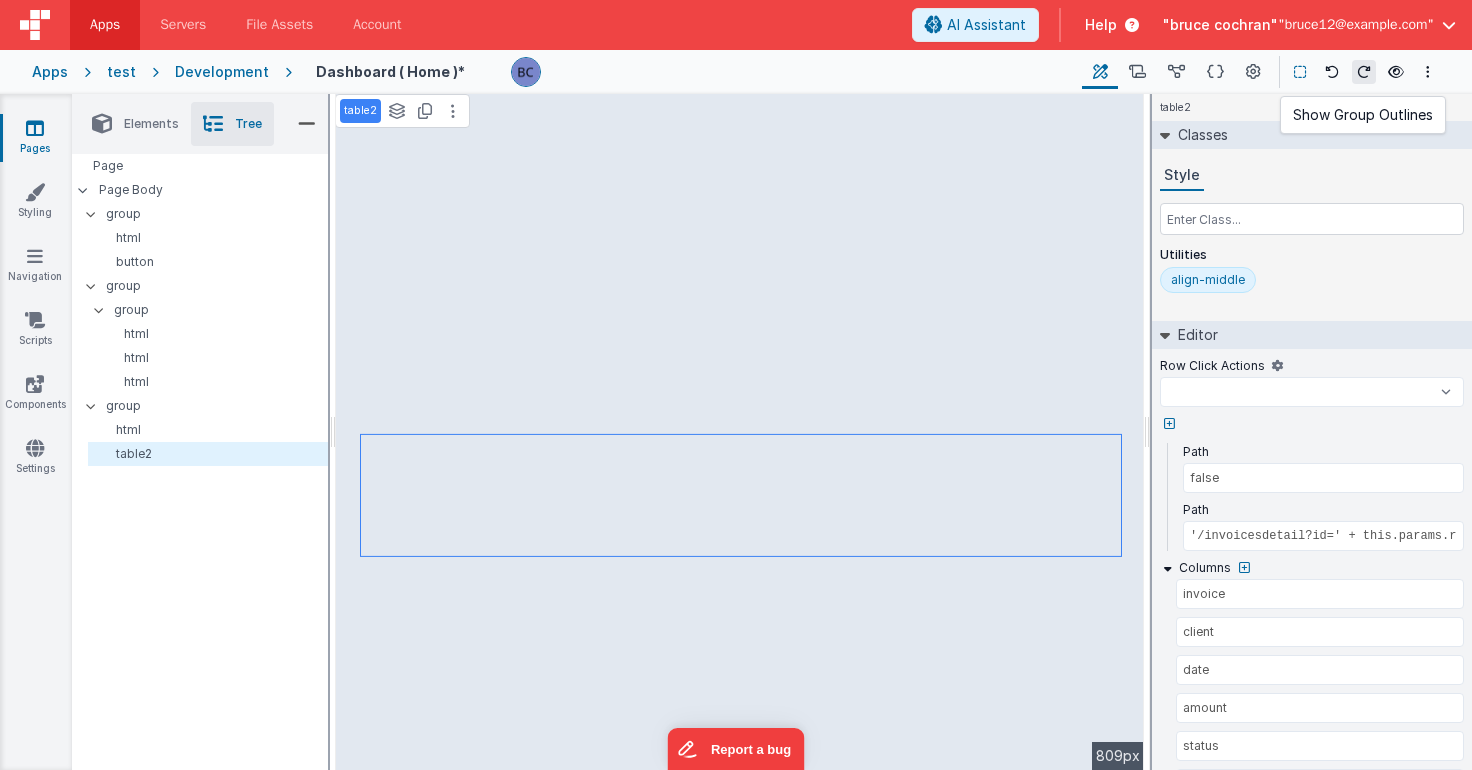 select 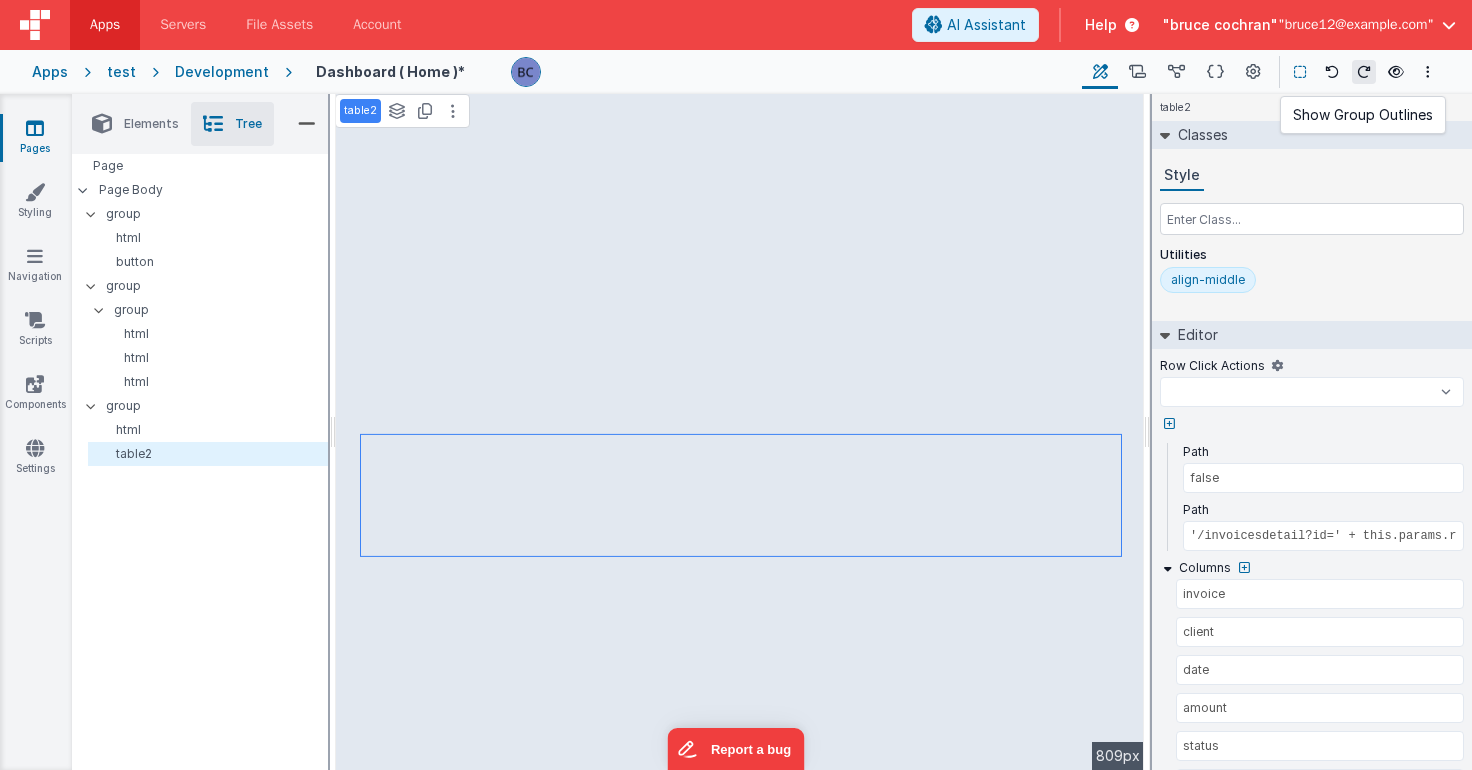 select 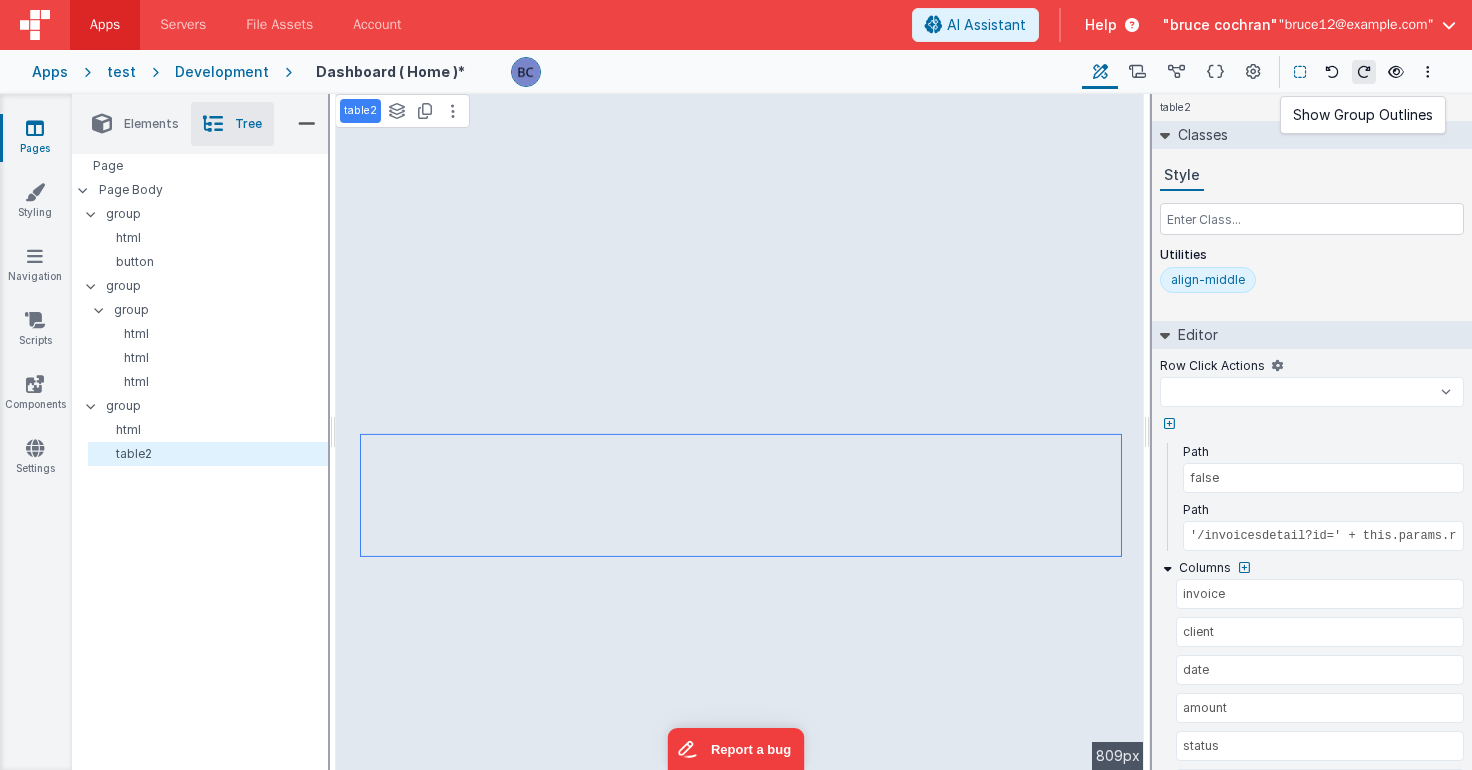 select 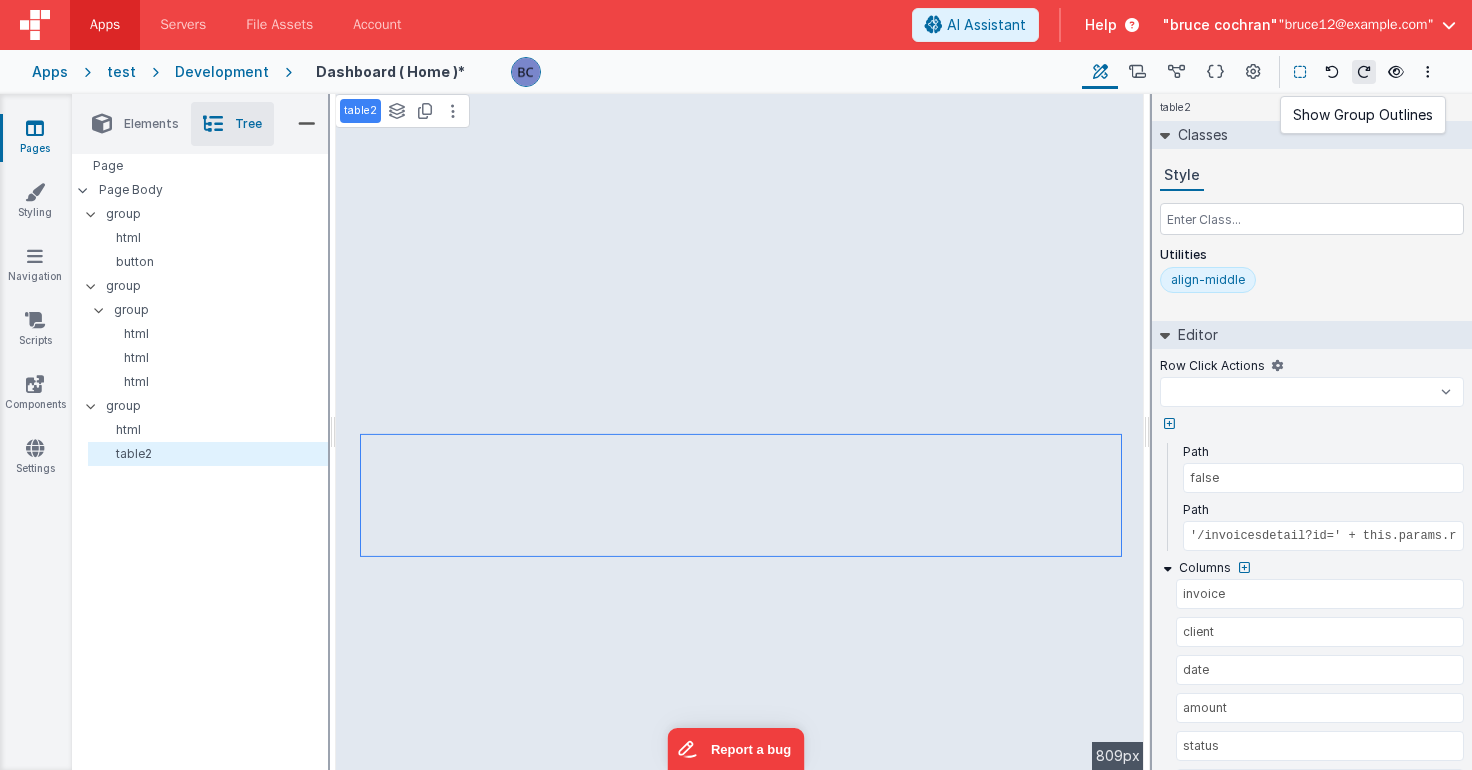 select 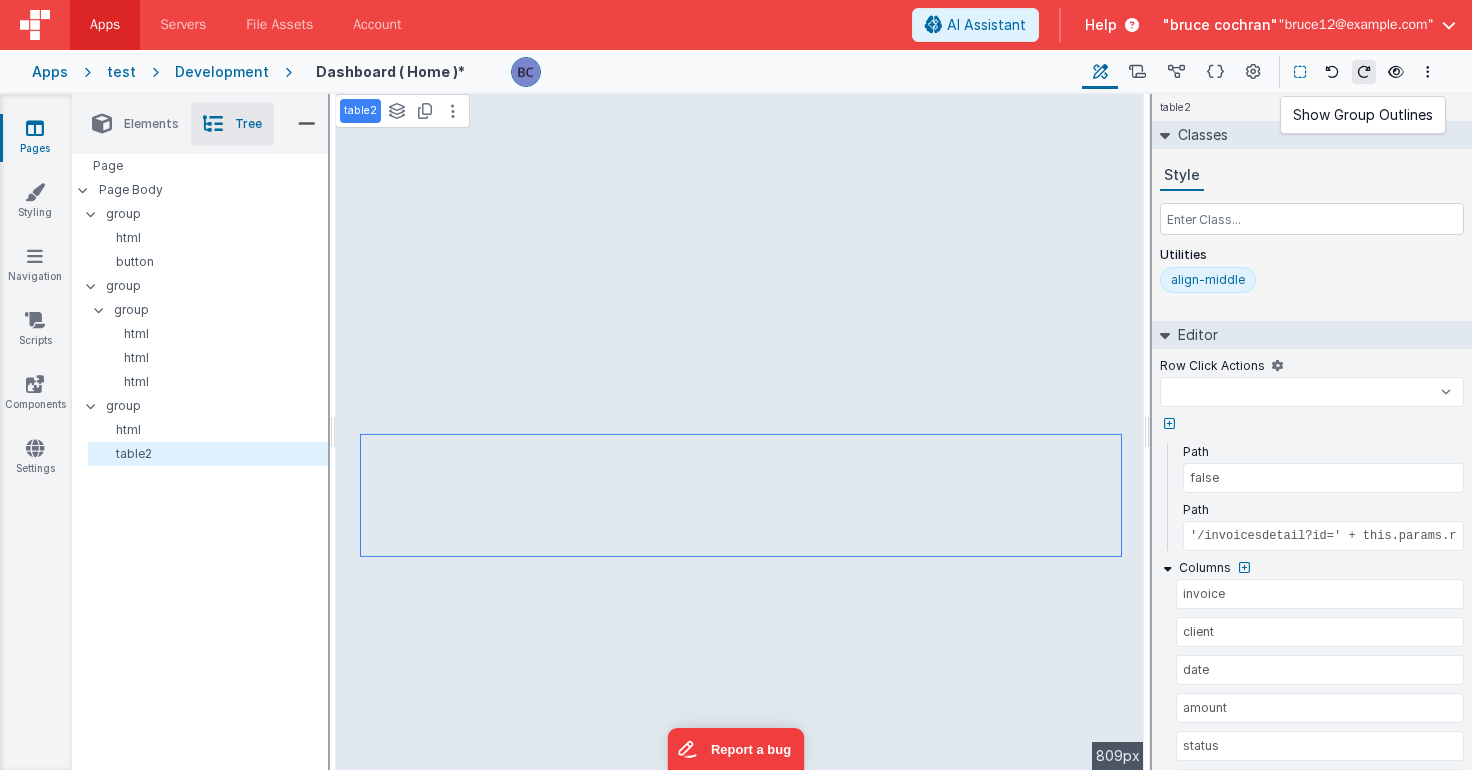 select 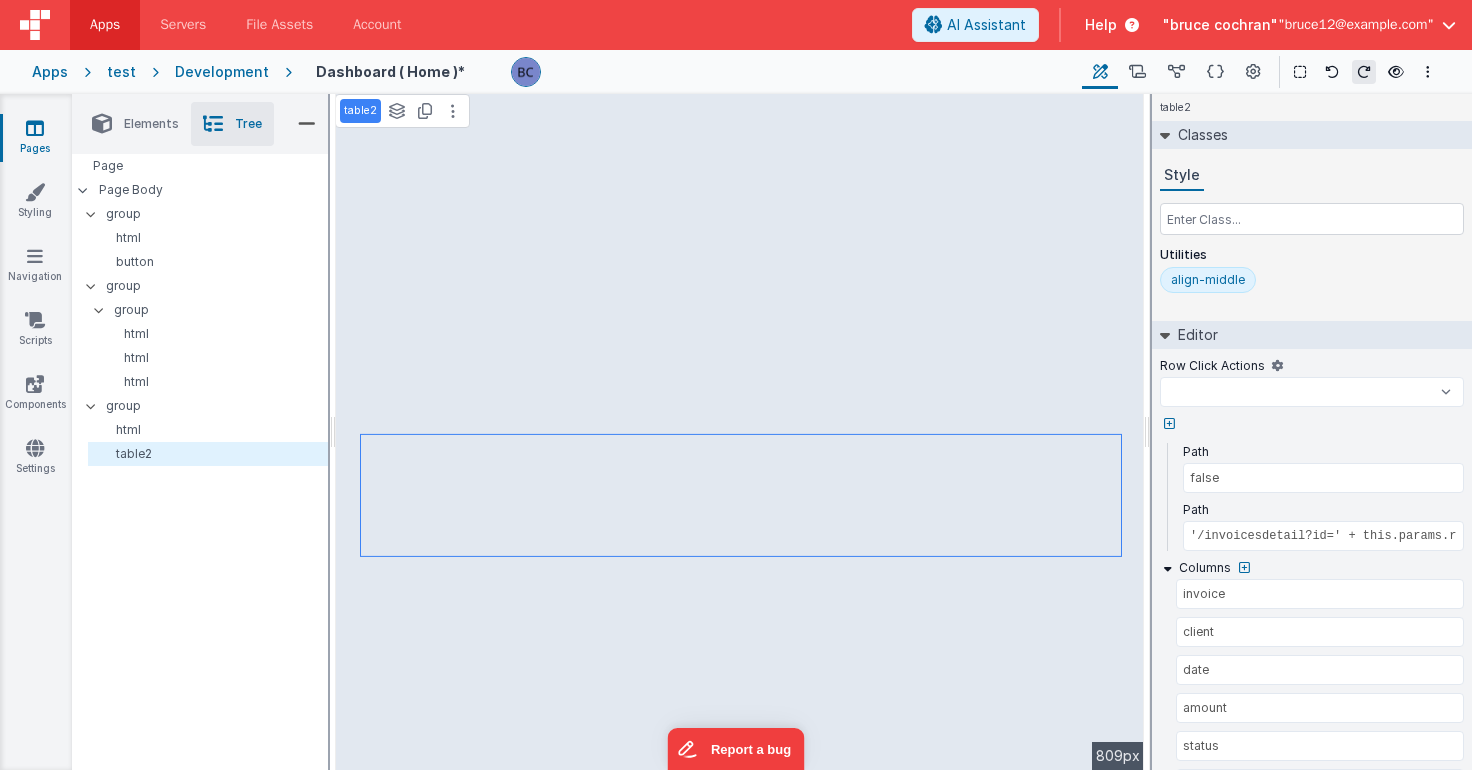 select 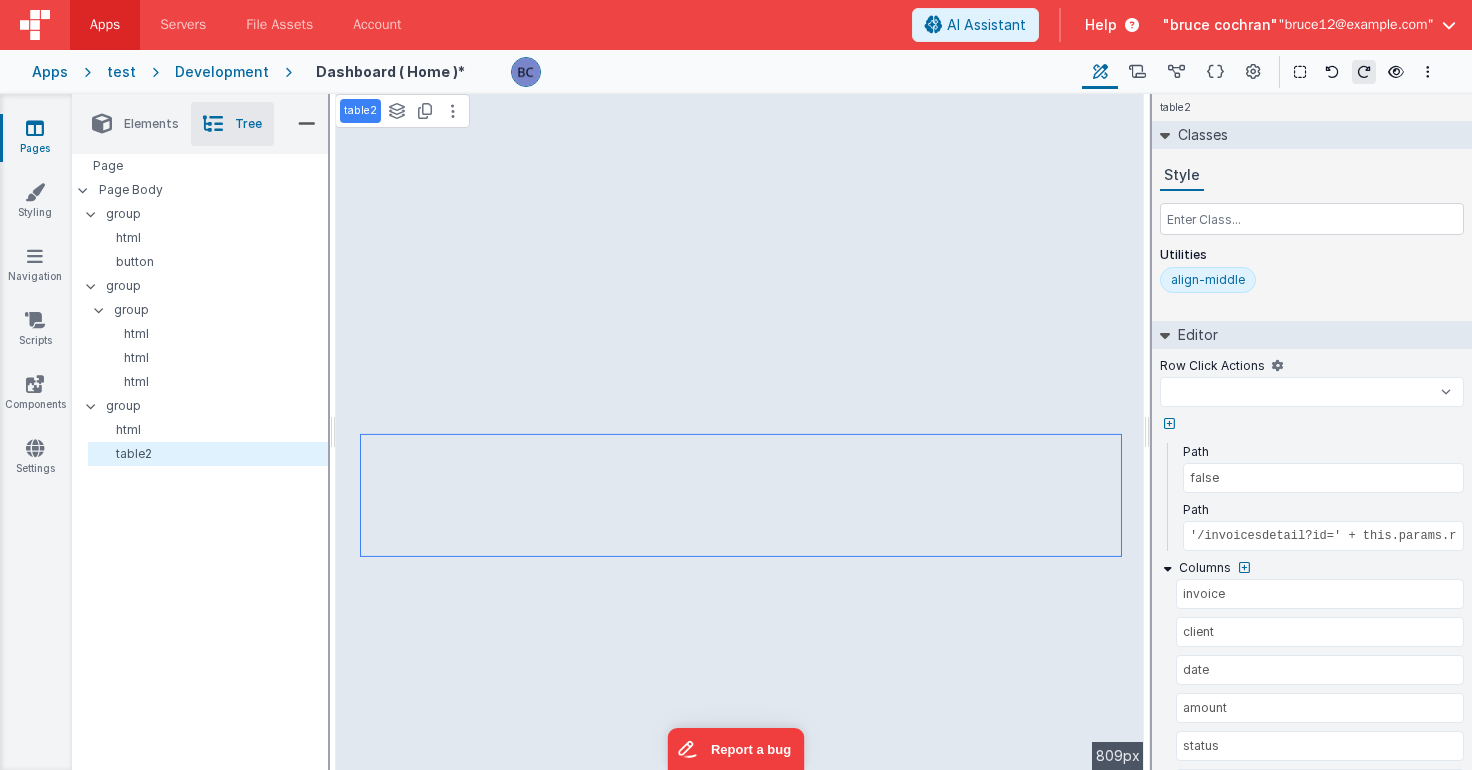 select 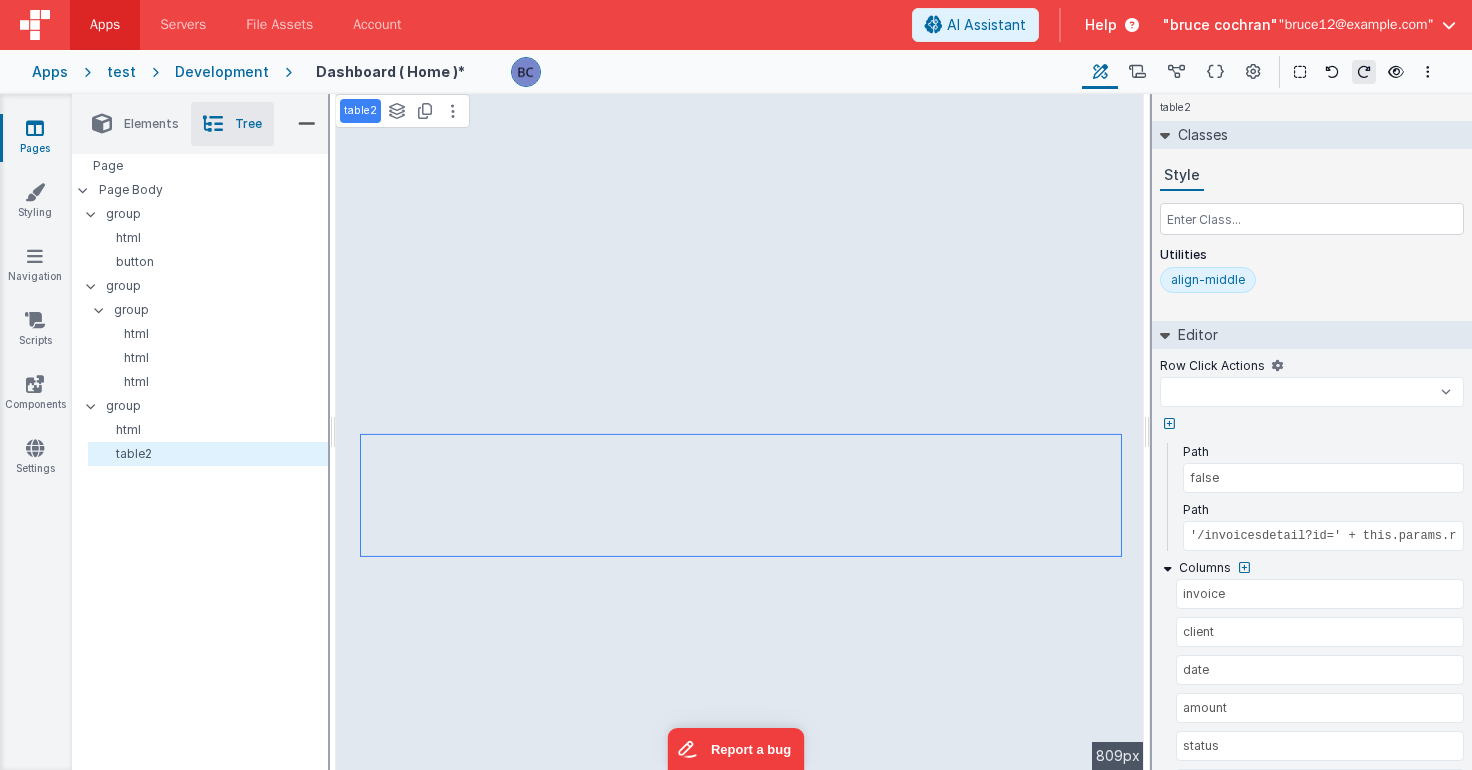select 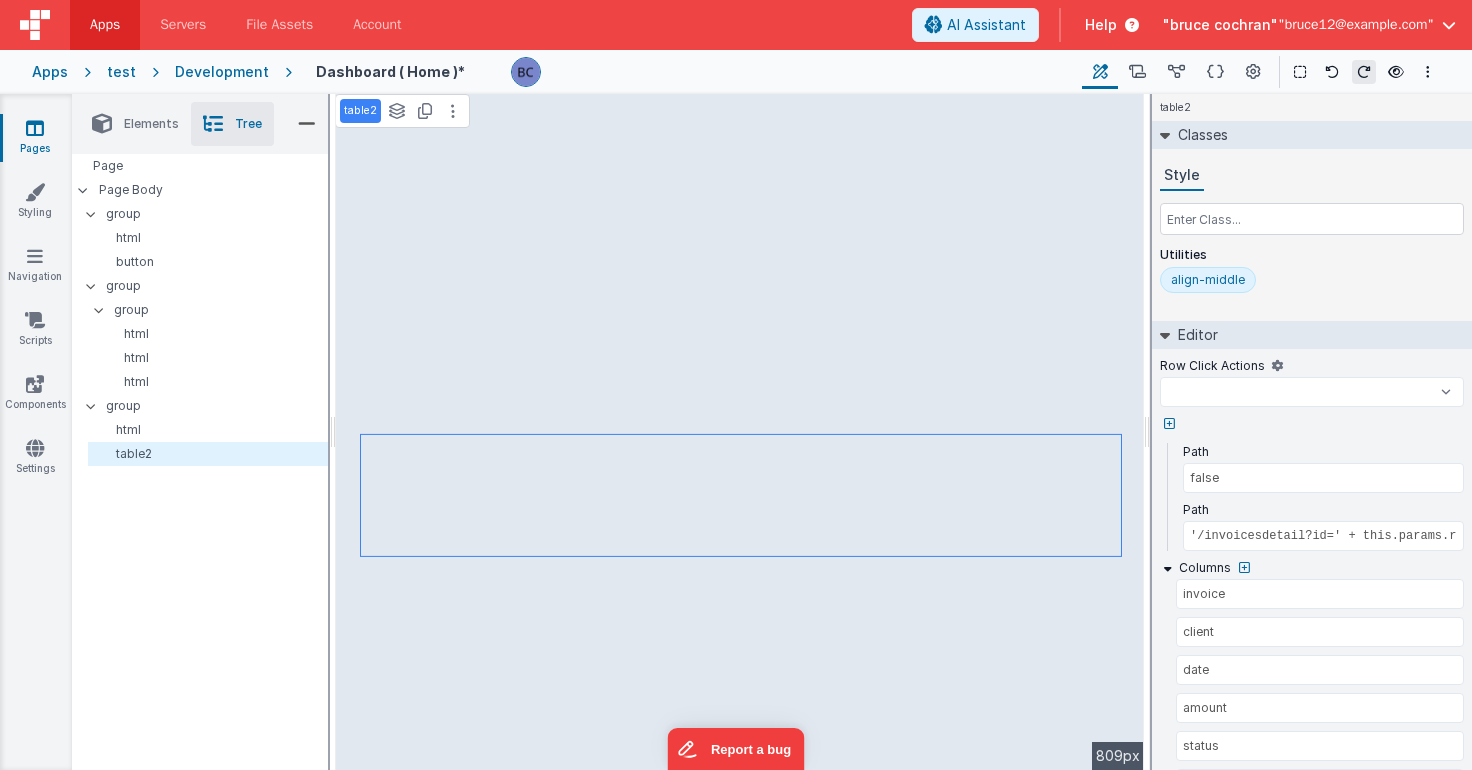 select 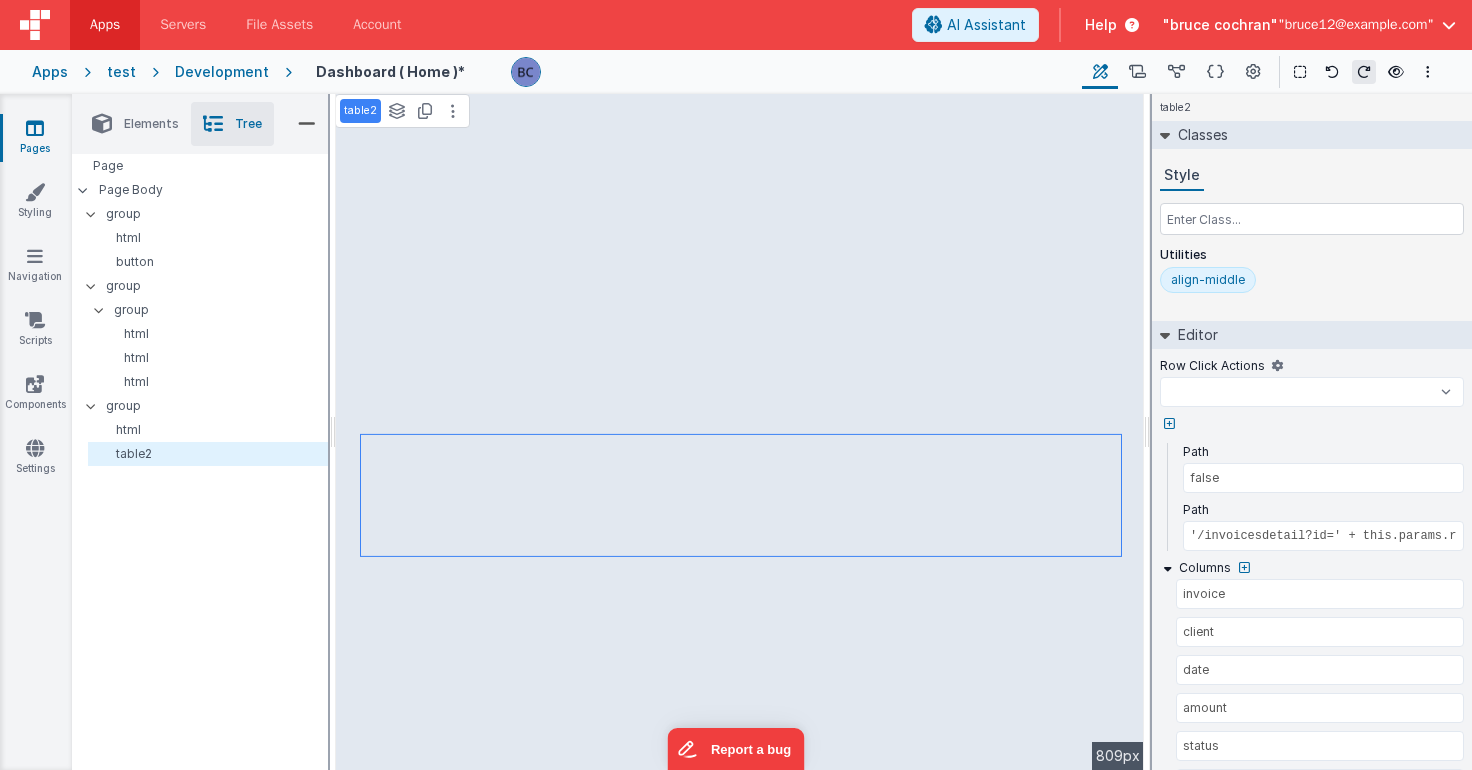 select 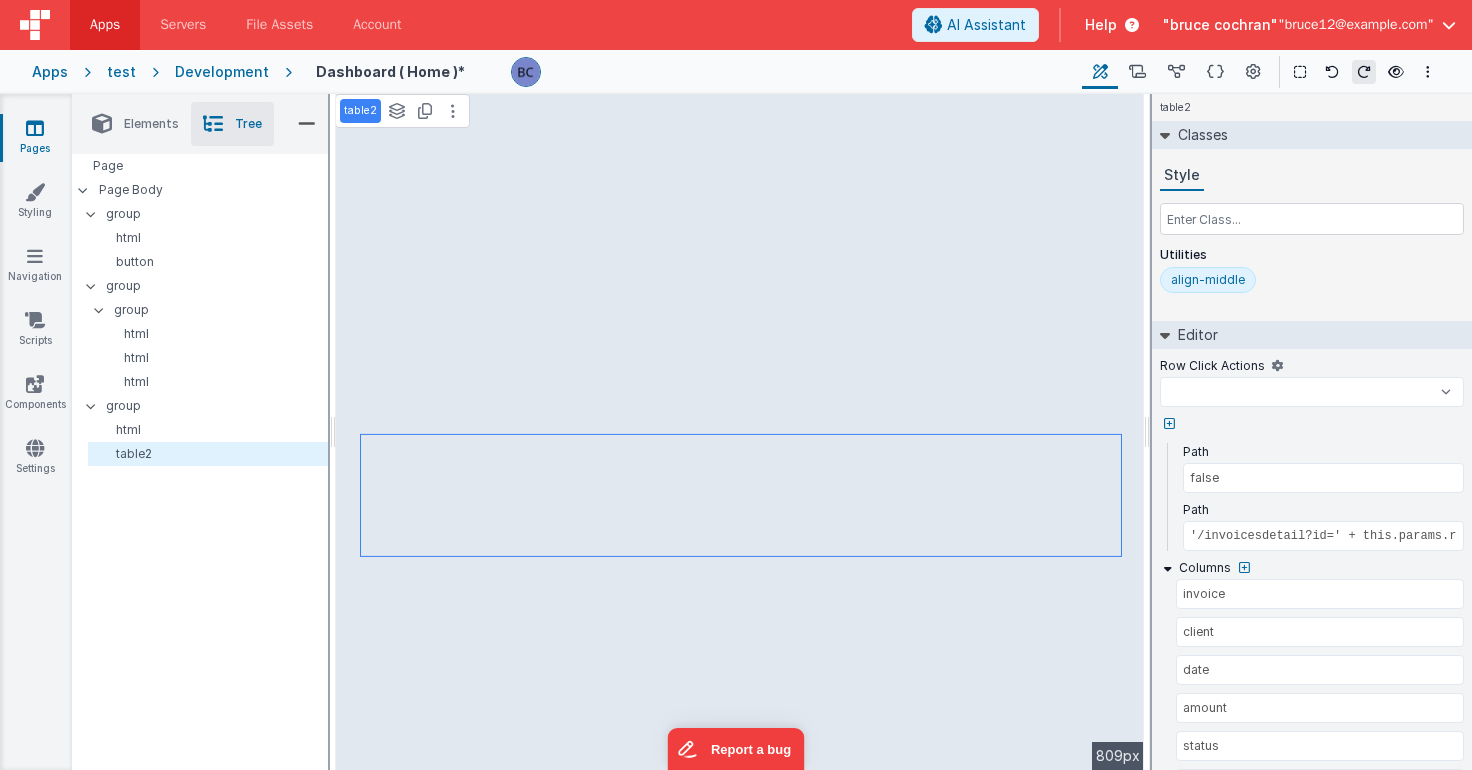 select 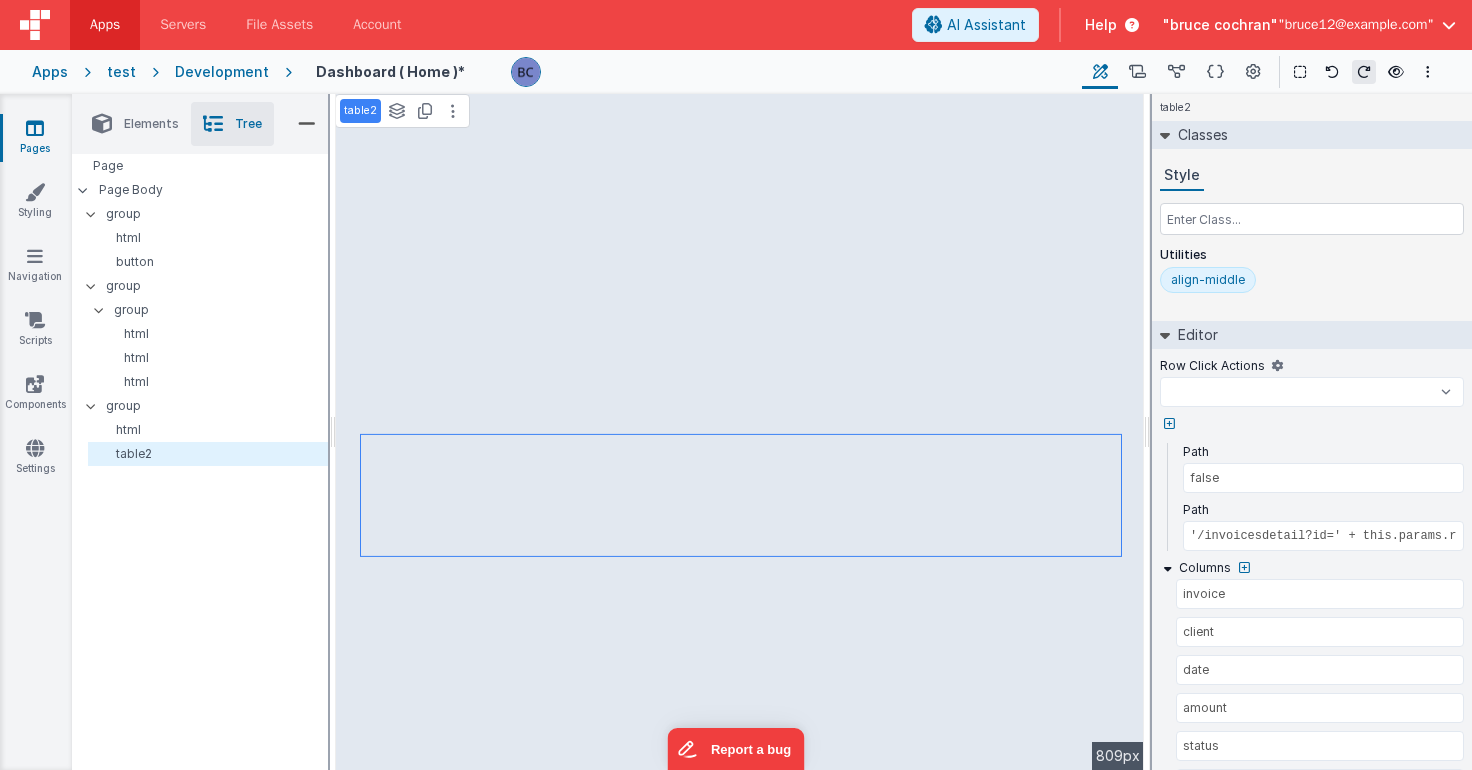 select 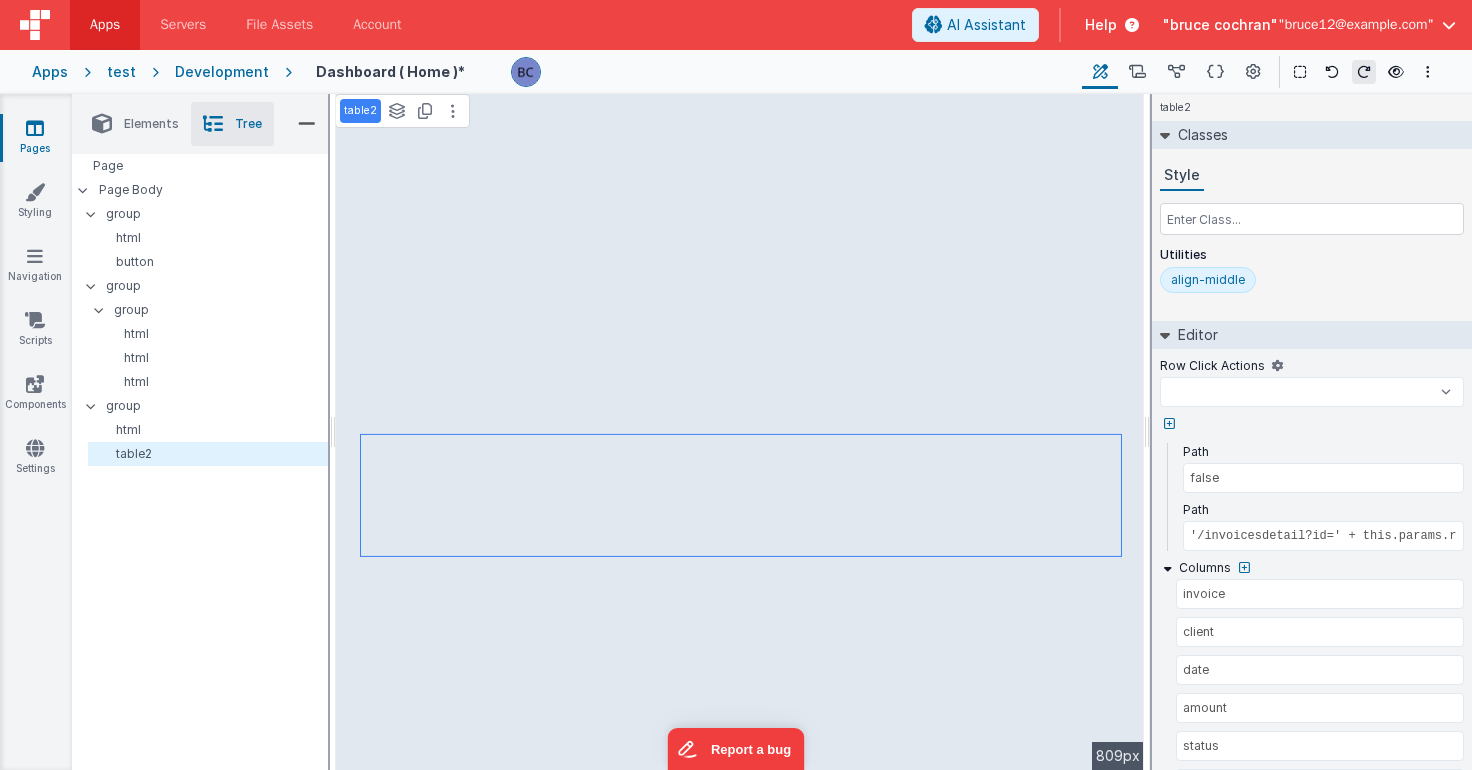 select 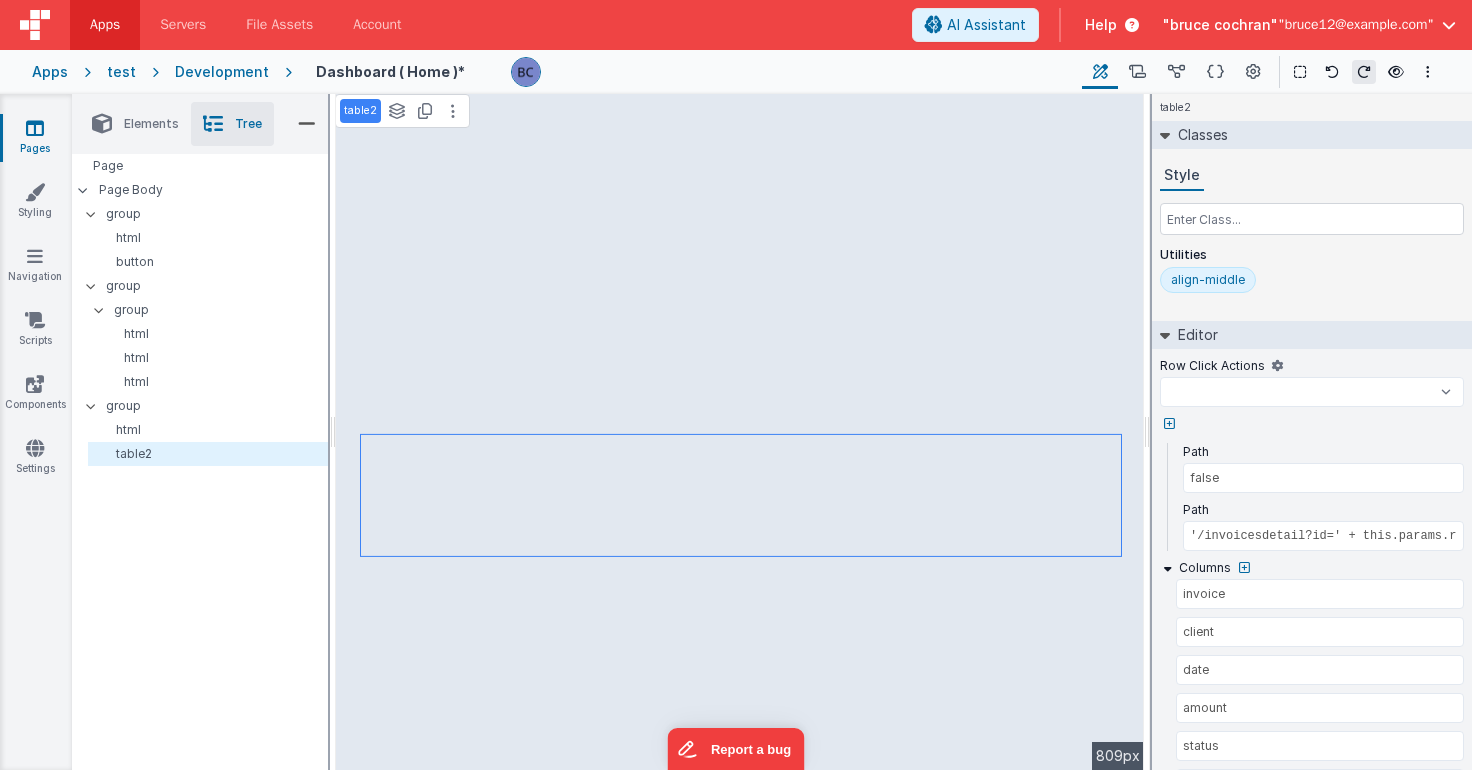 select 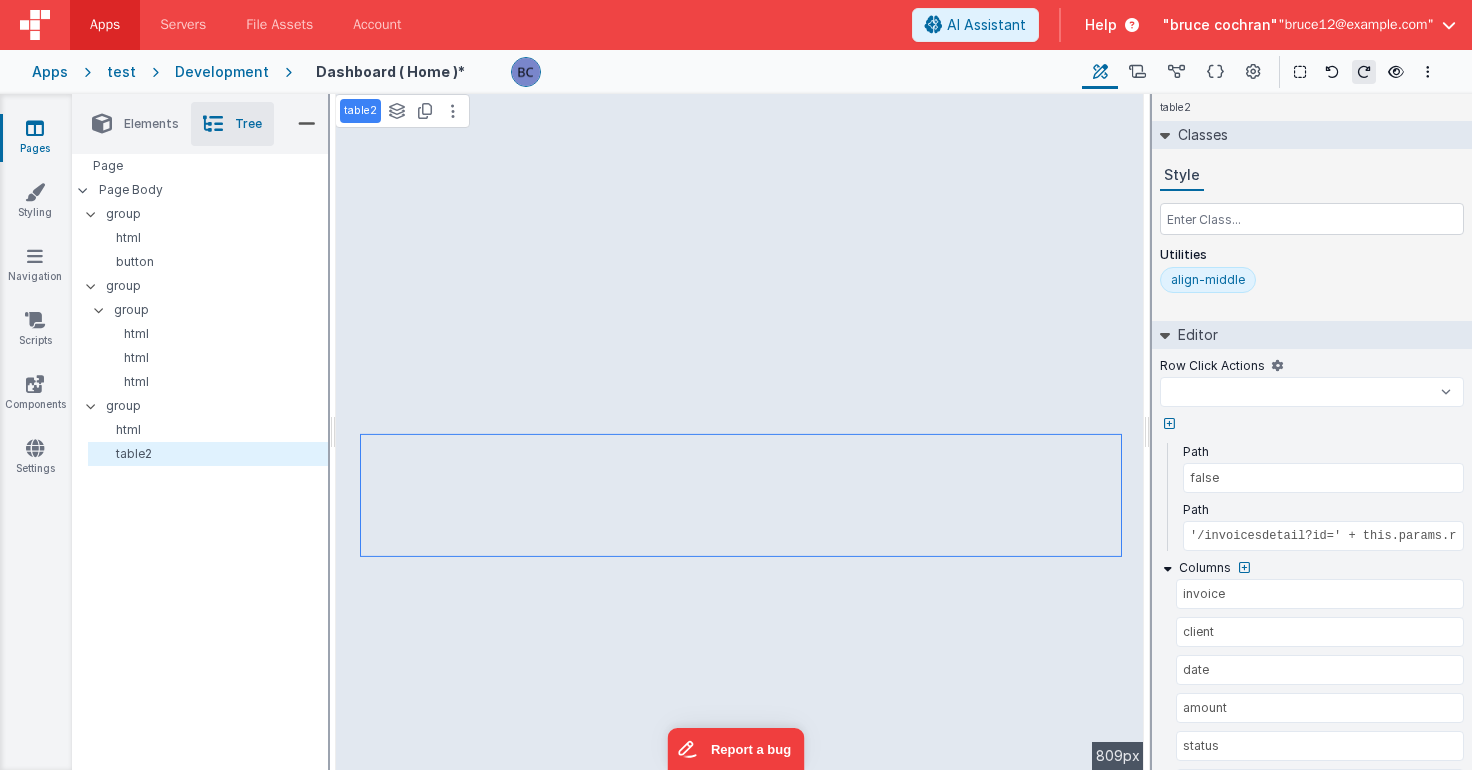 select 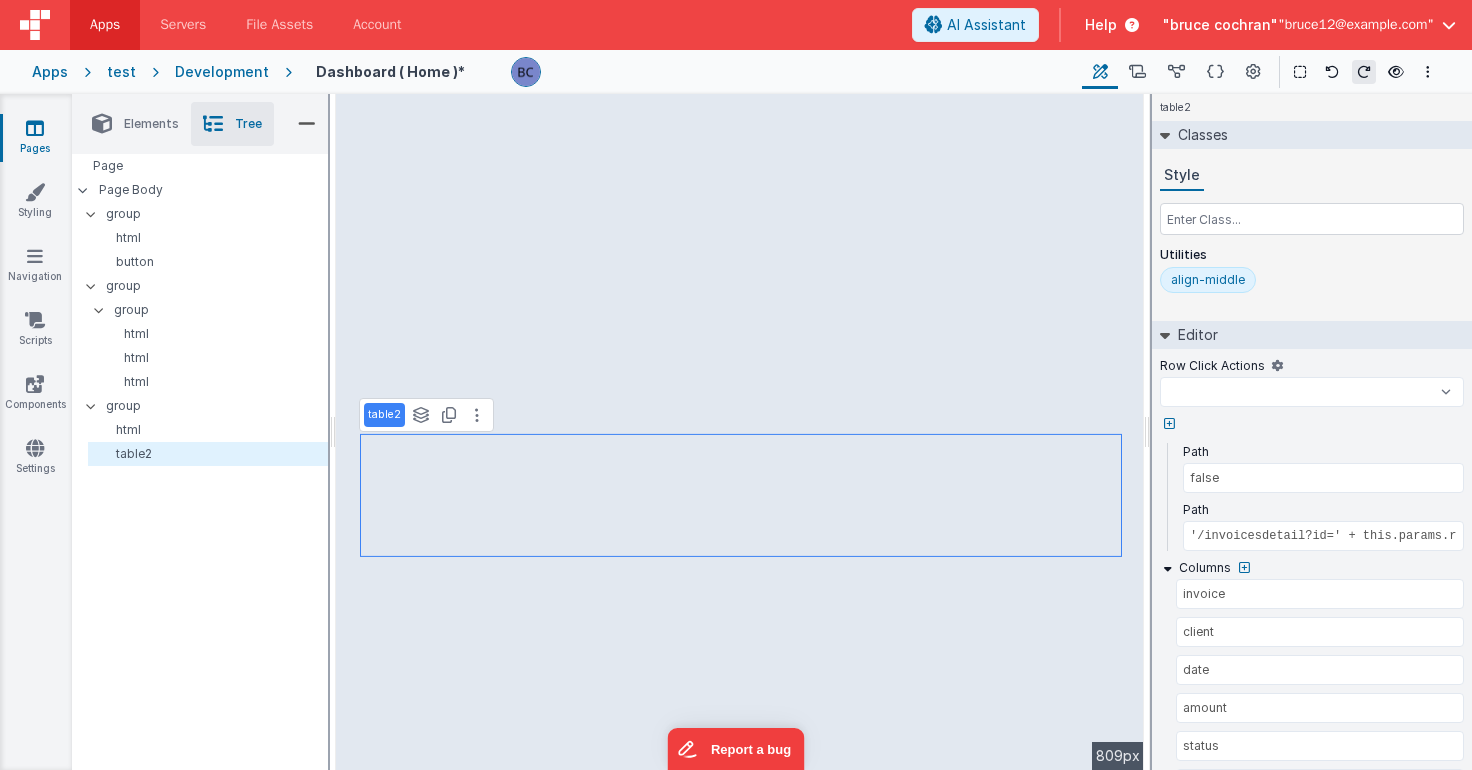 select 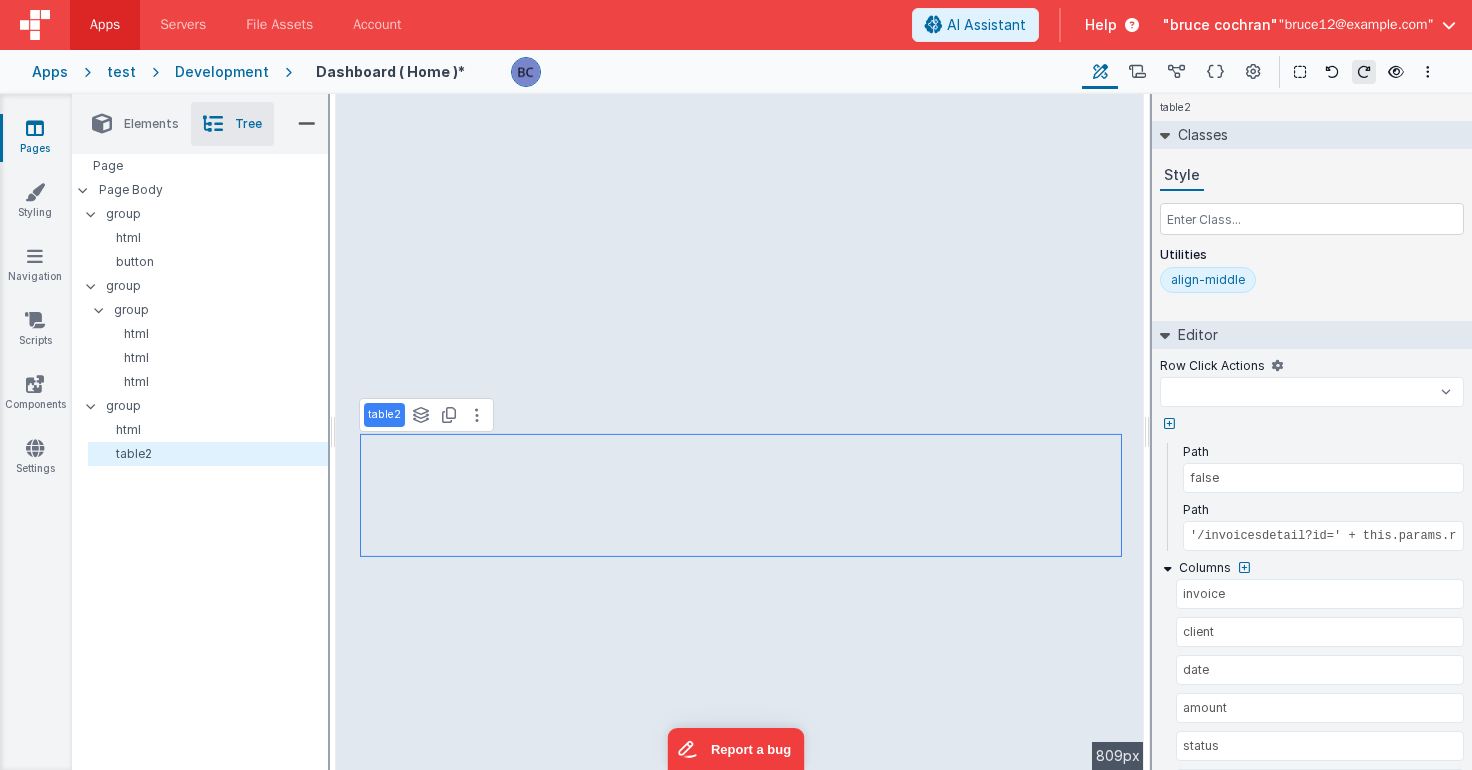 select 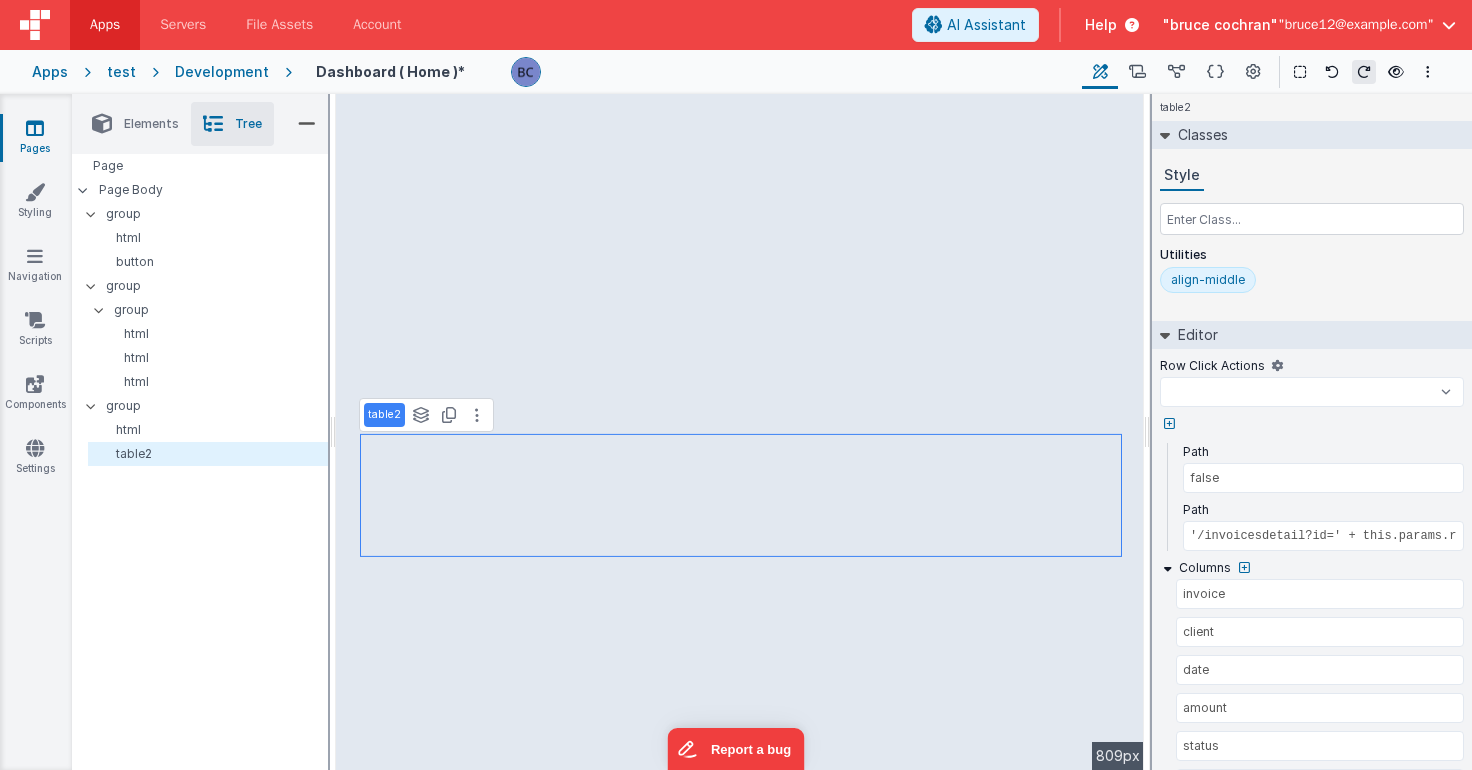 select 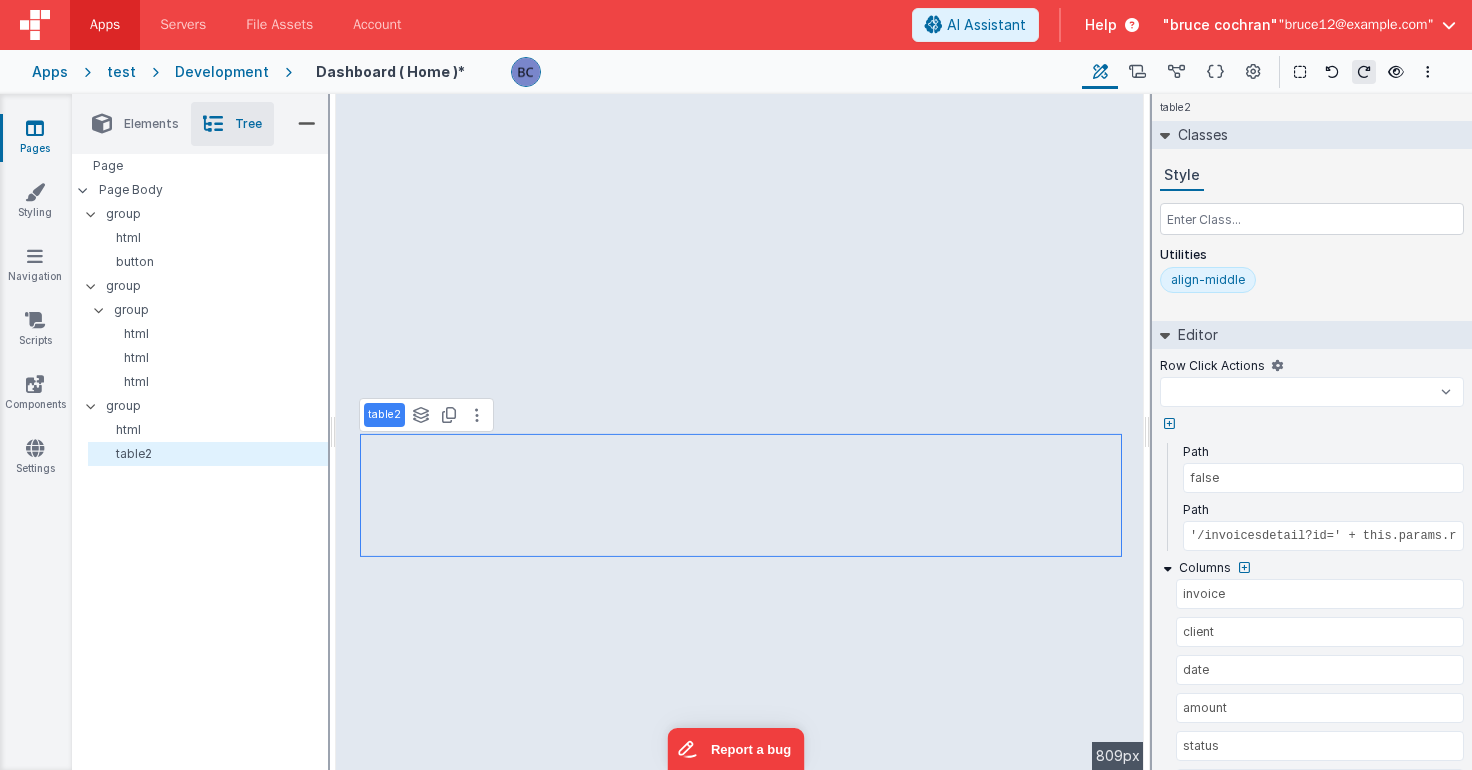 select 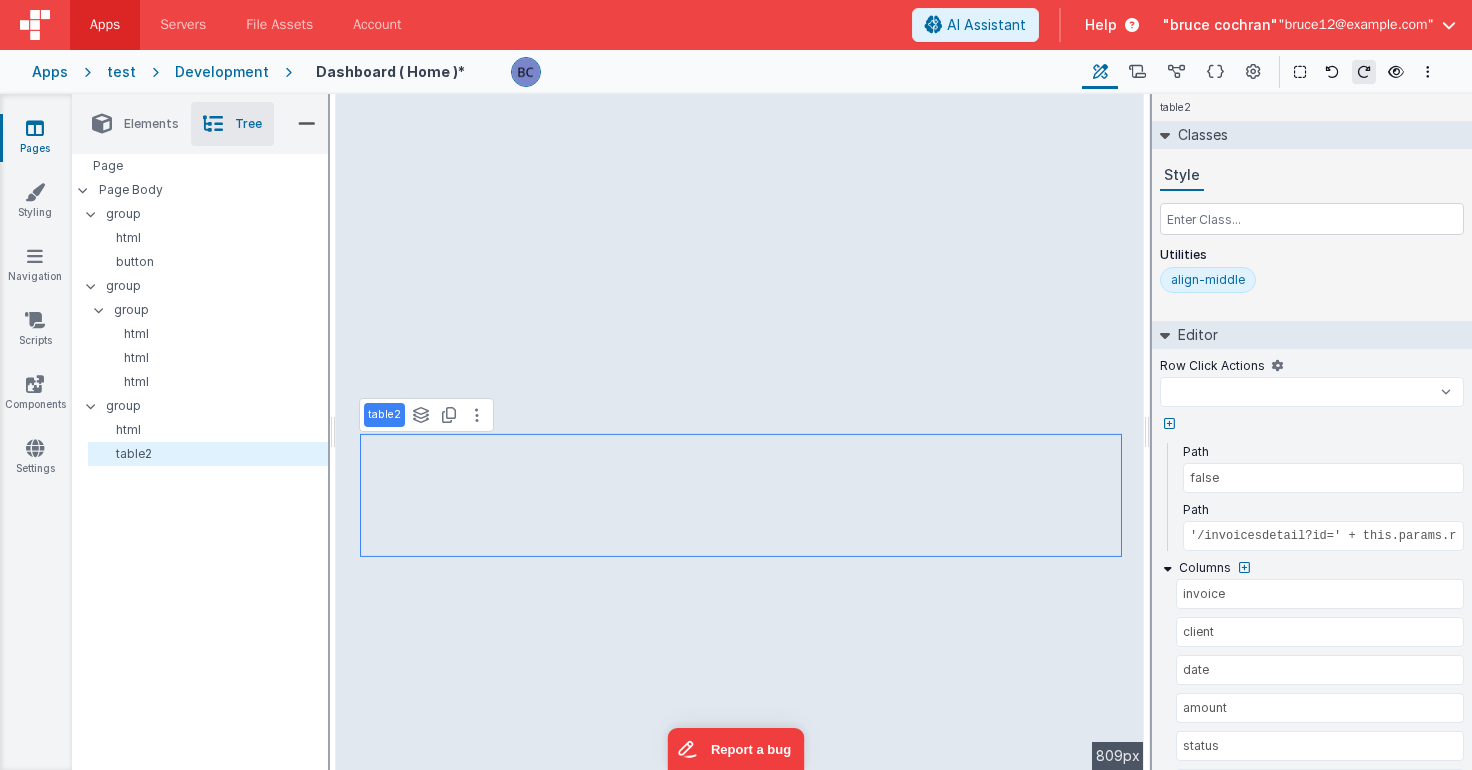 select 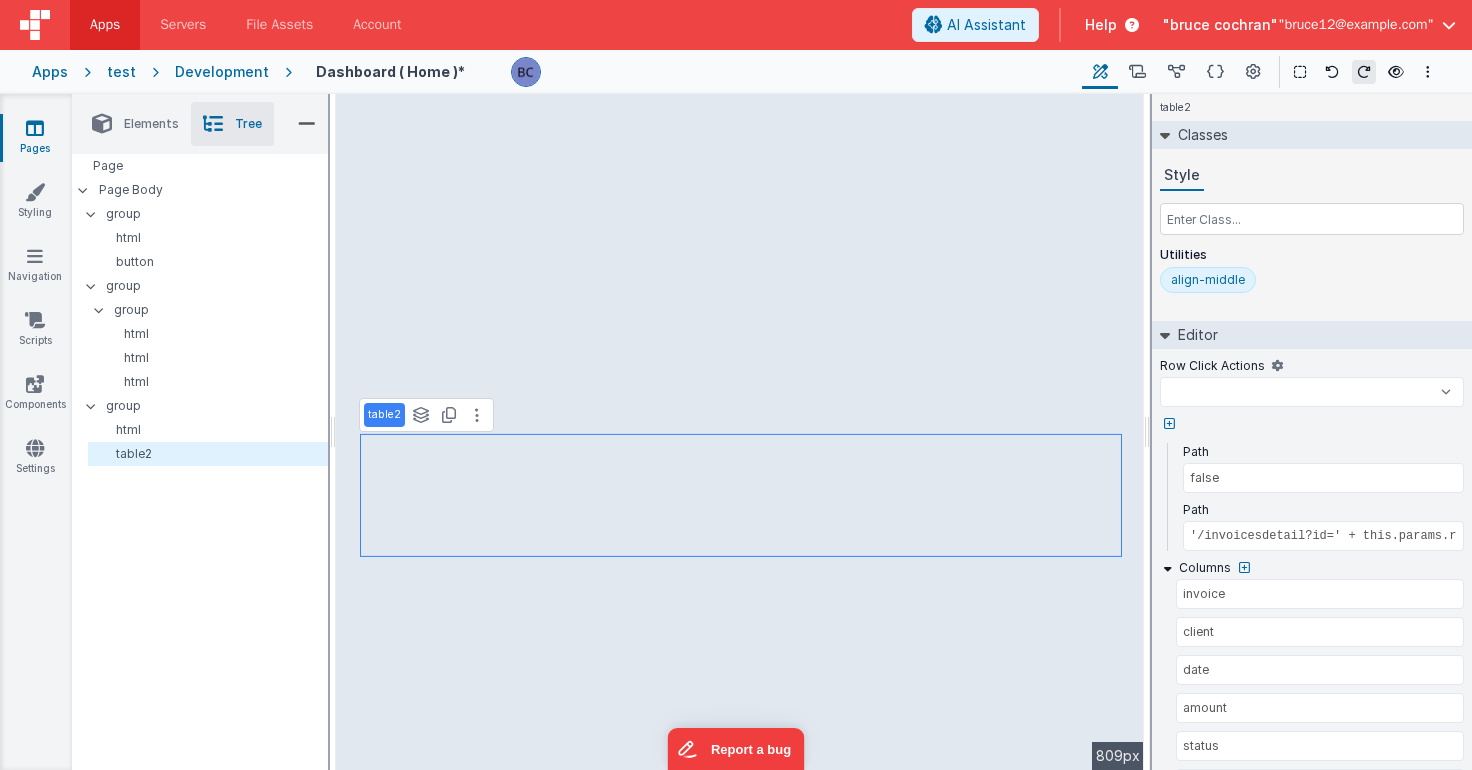 select 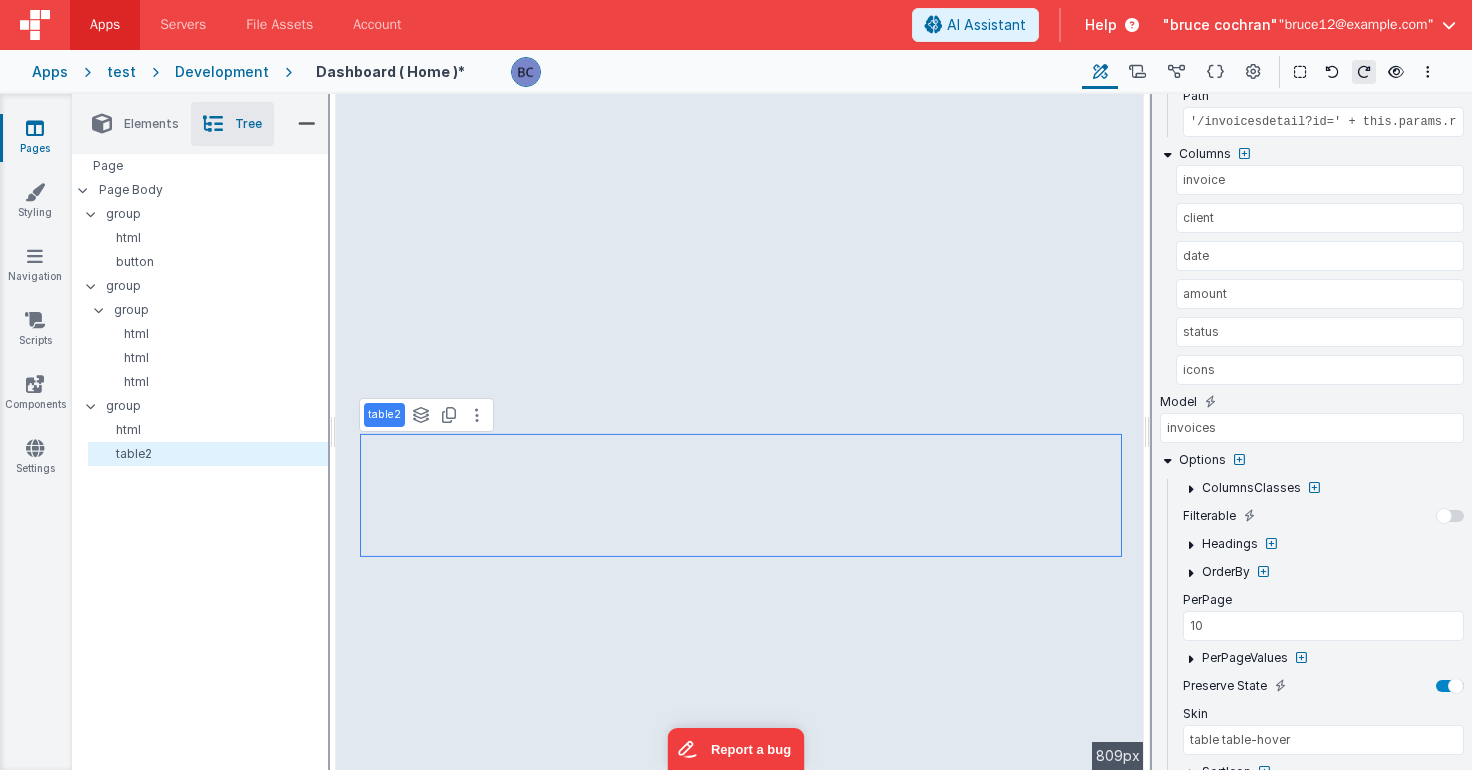 select 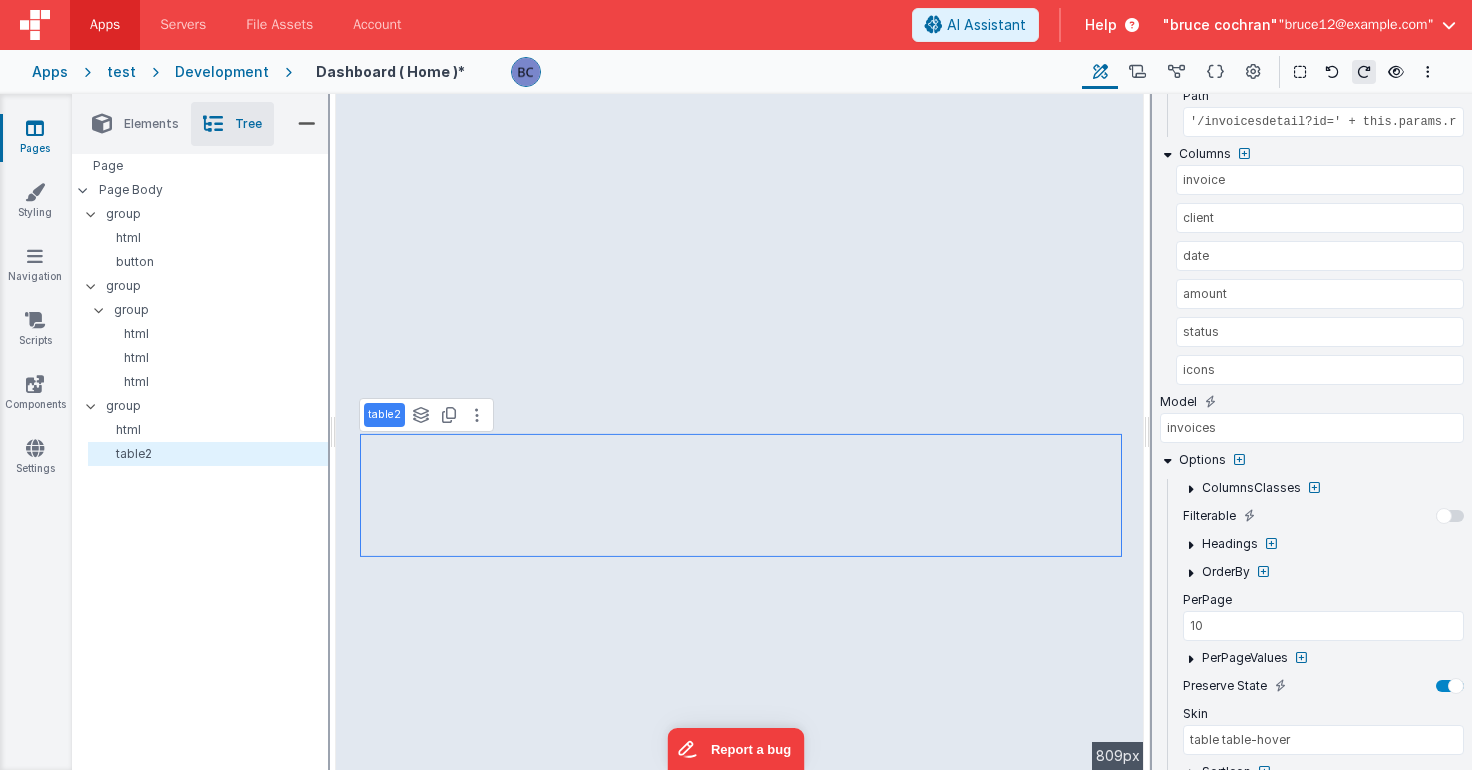 select 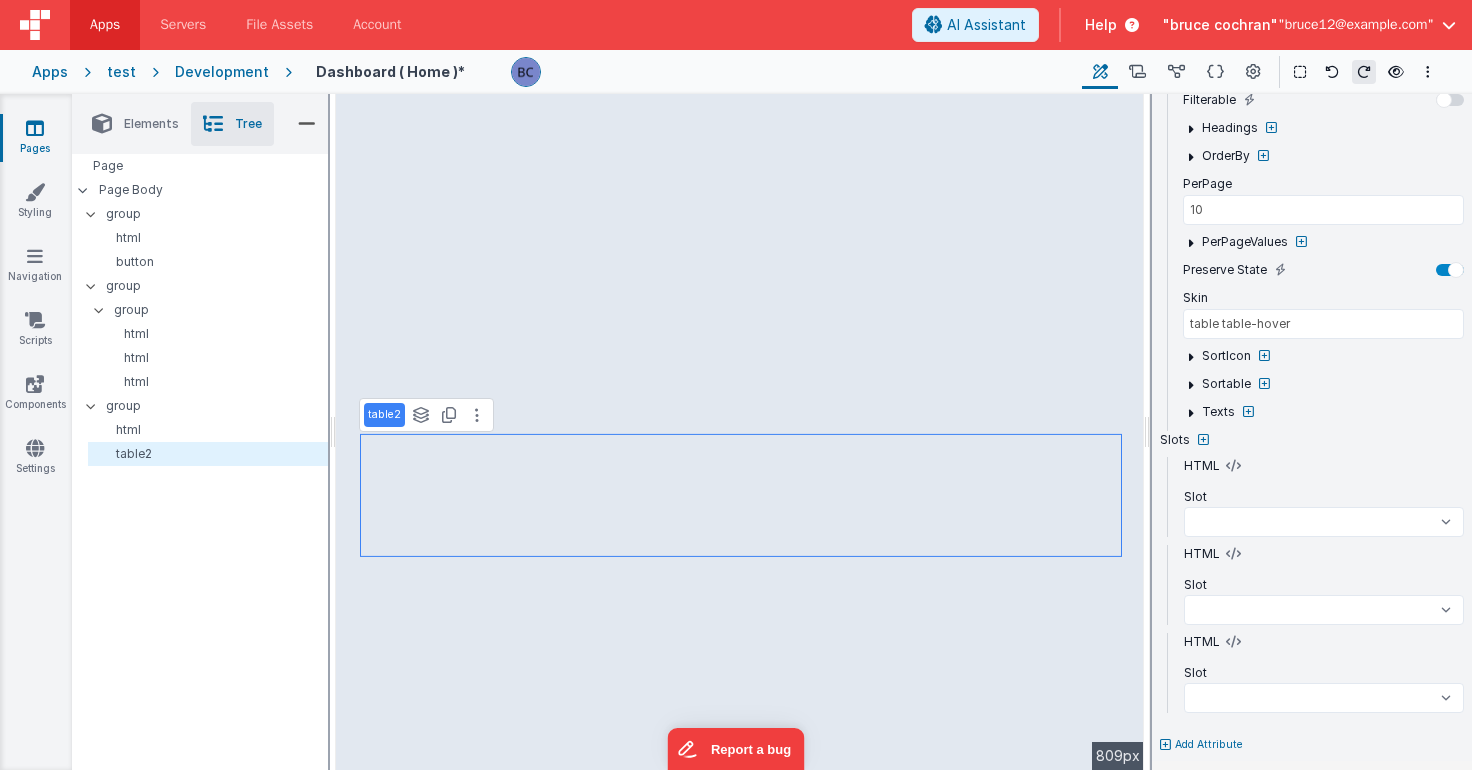 scroll, scrollTop: 600, scrollLeft: 0, axis: vertical 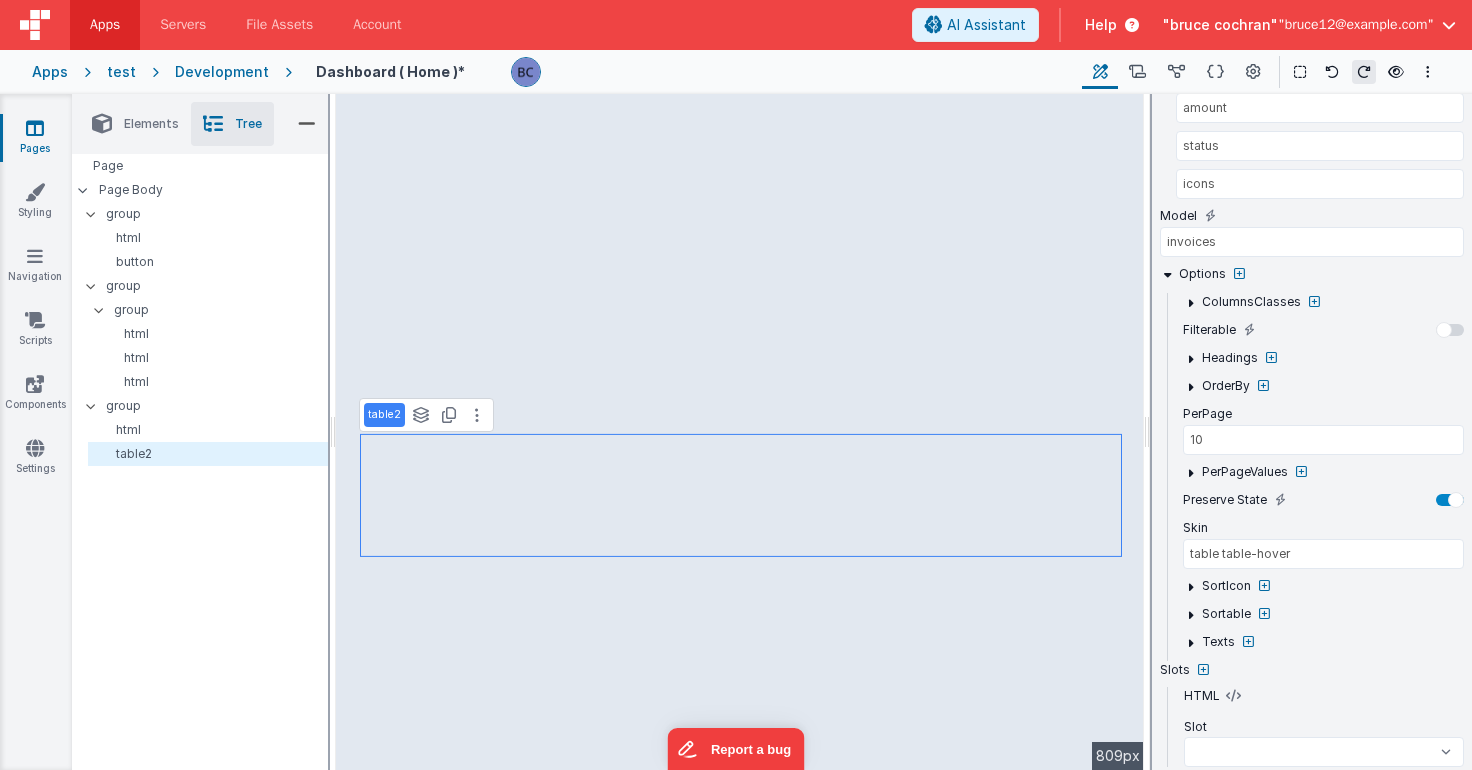select 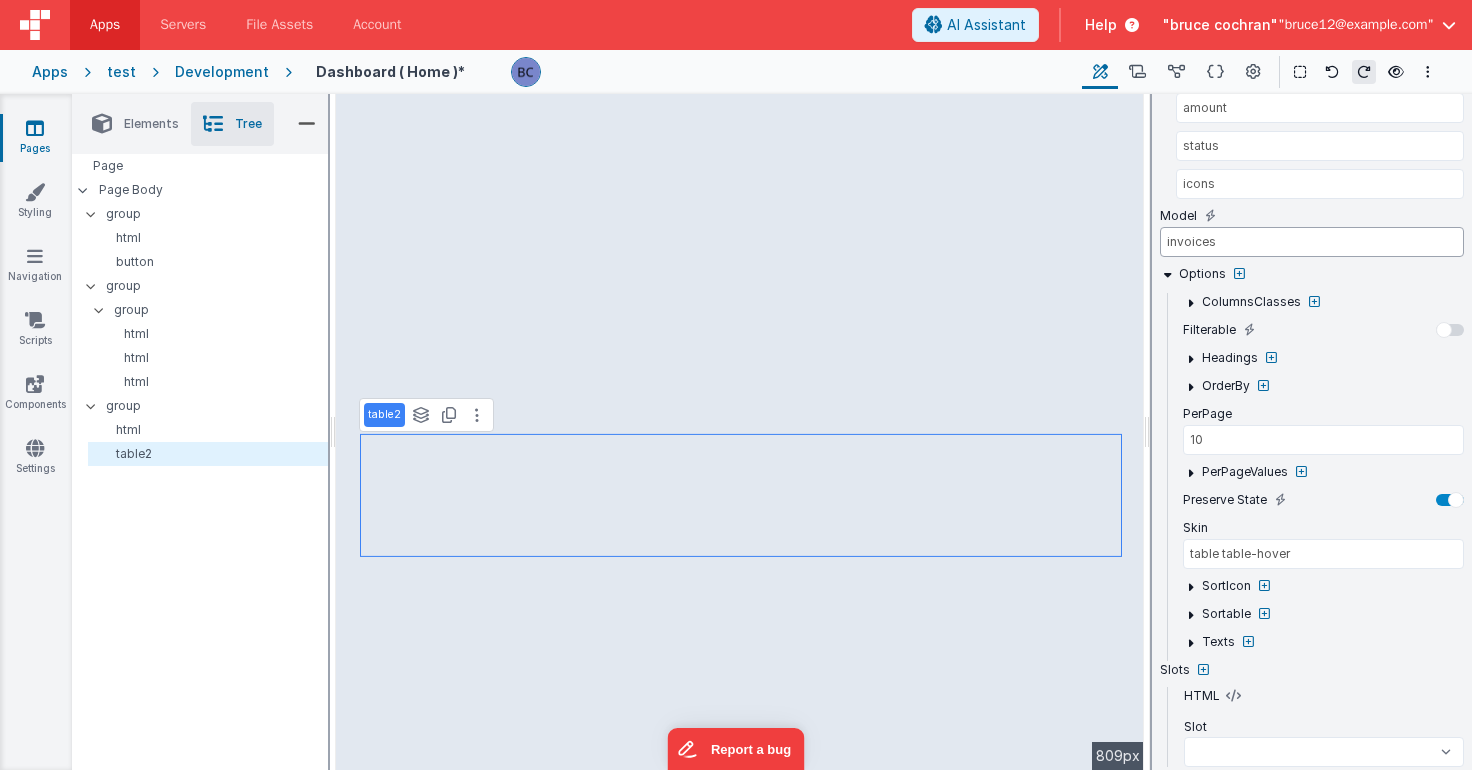 click on "invoices" at bounding box center [1312, 242] 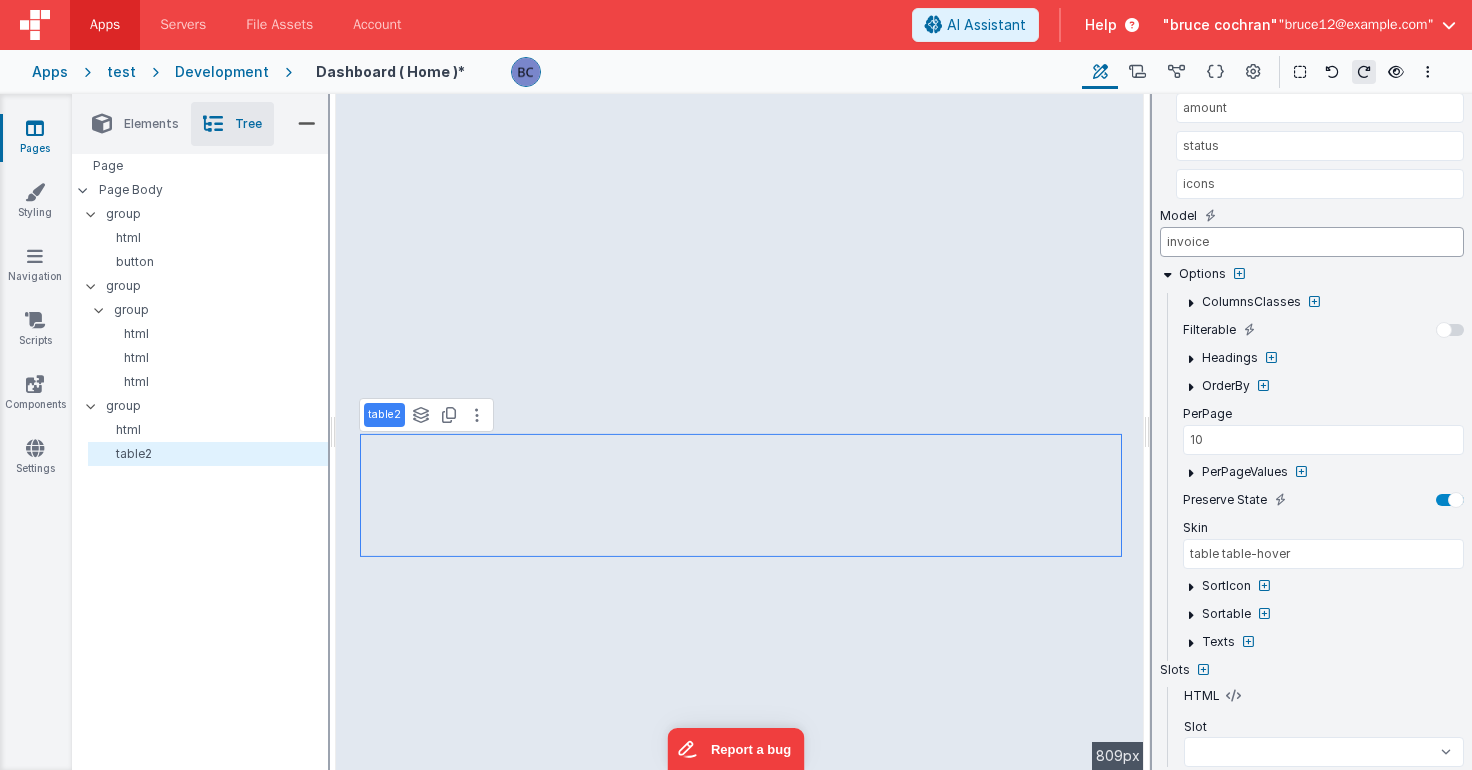 select 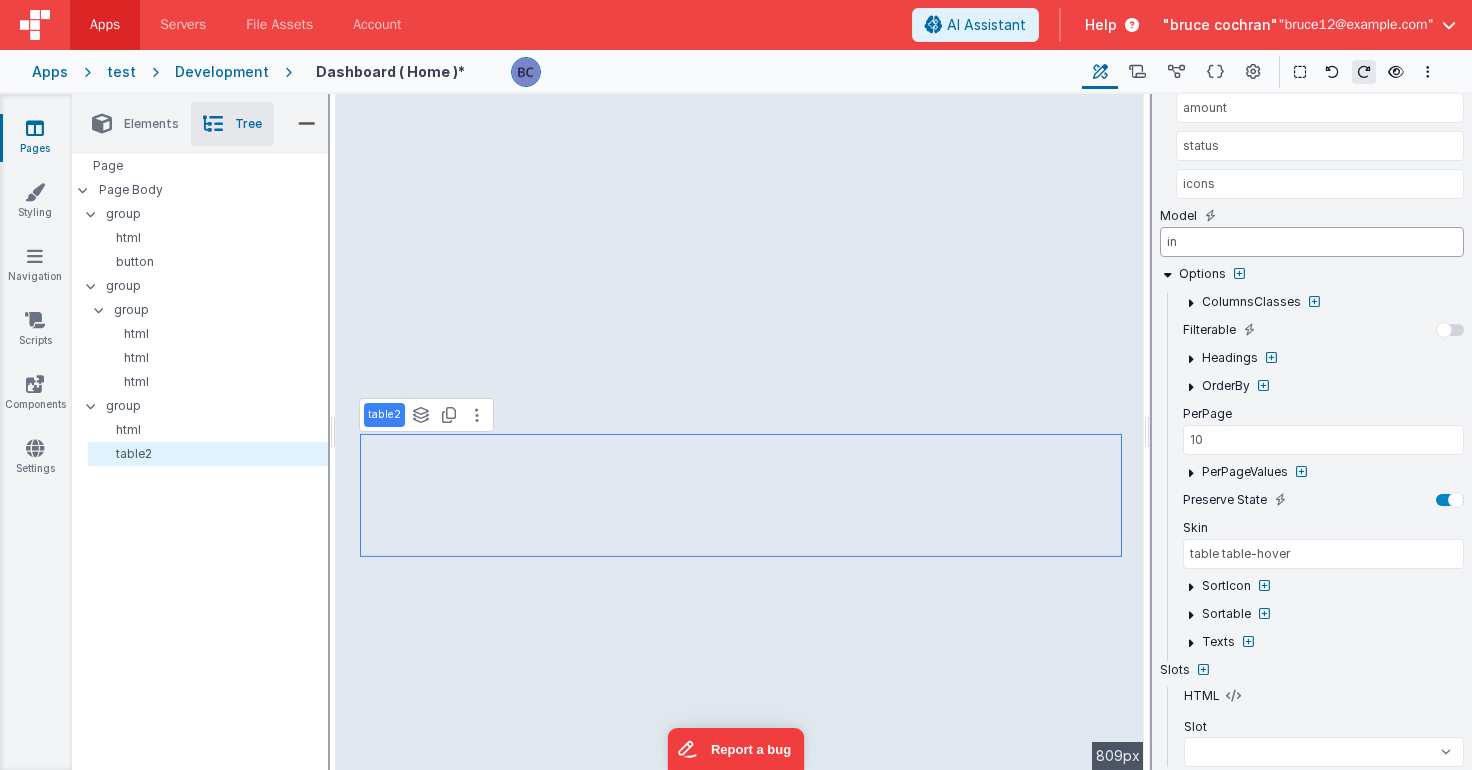 type on "i" 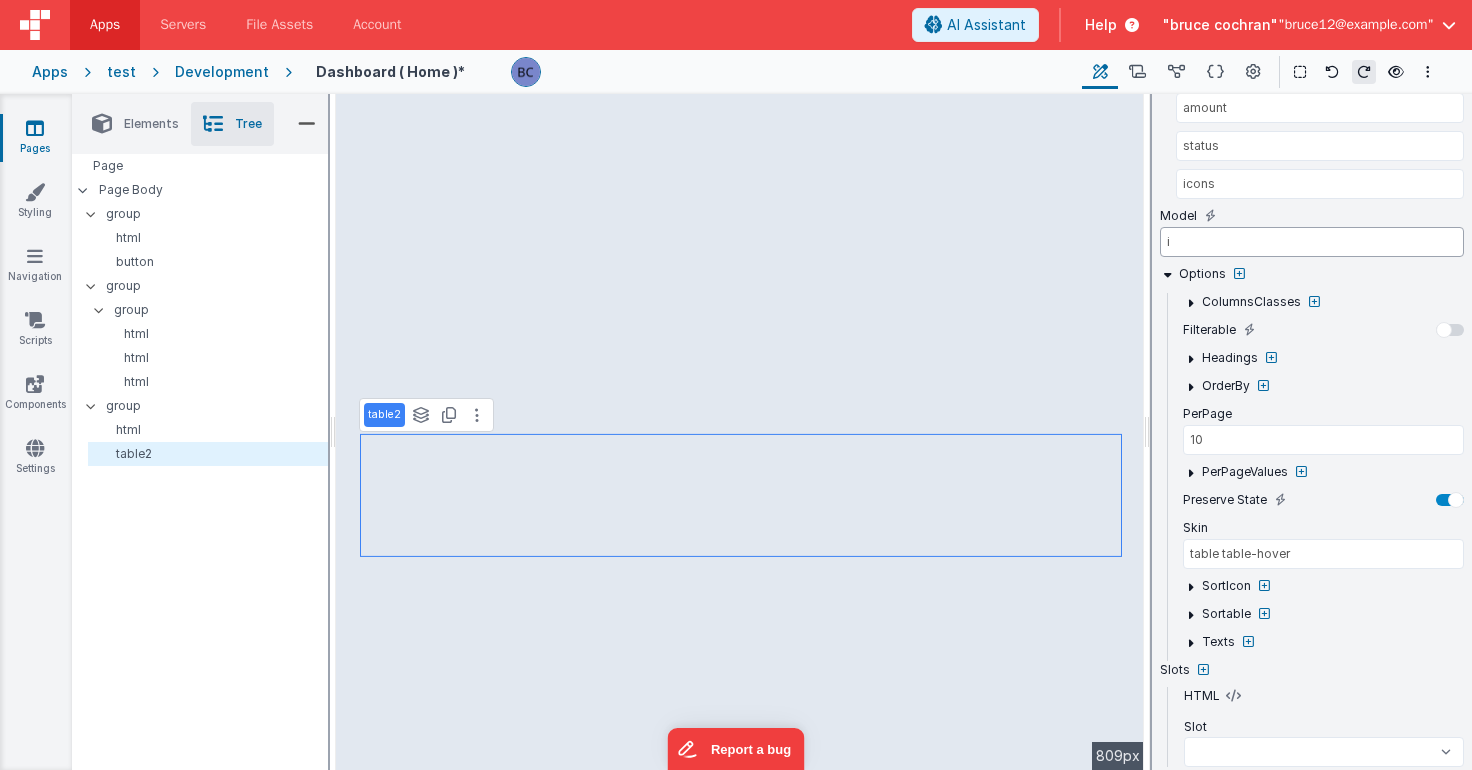type 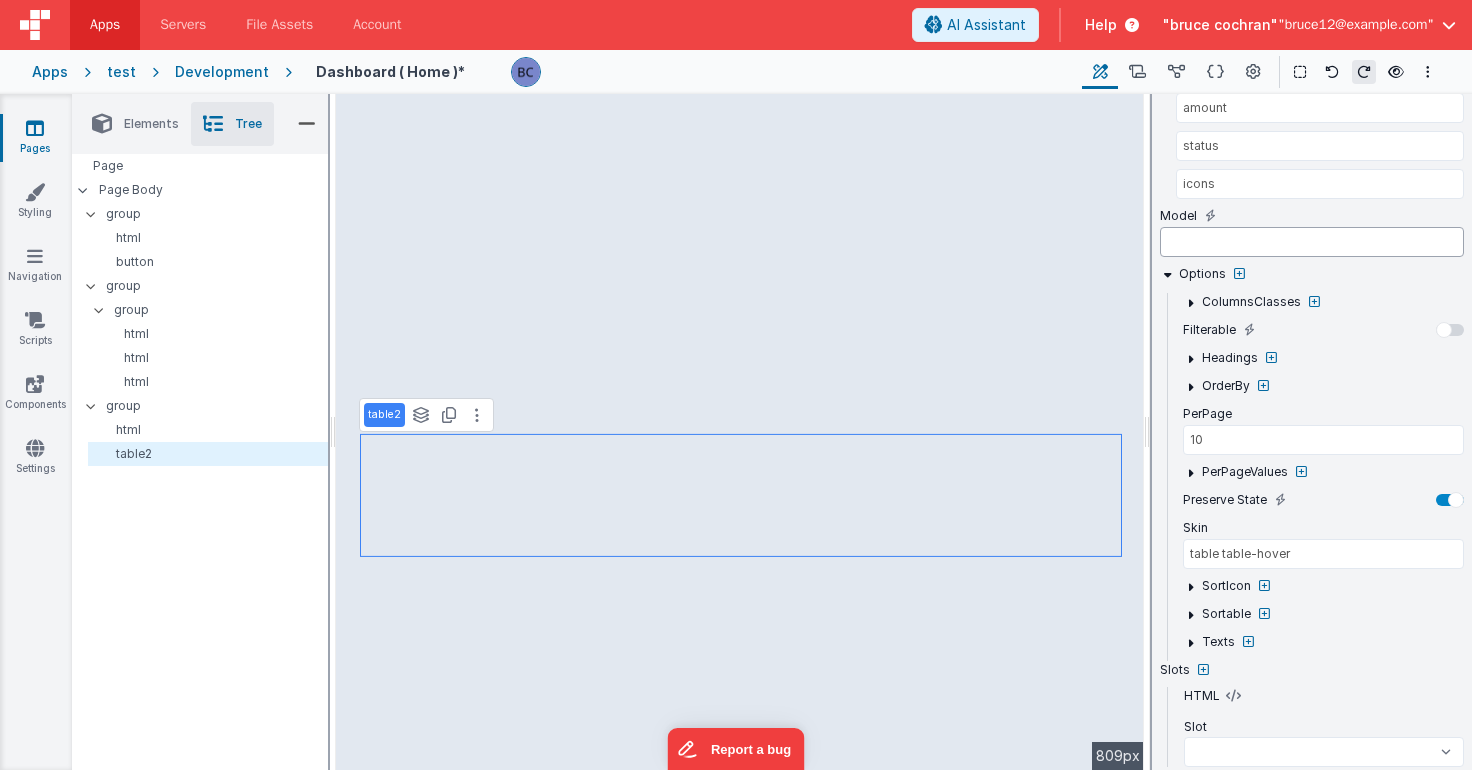 select 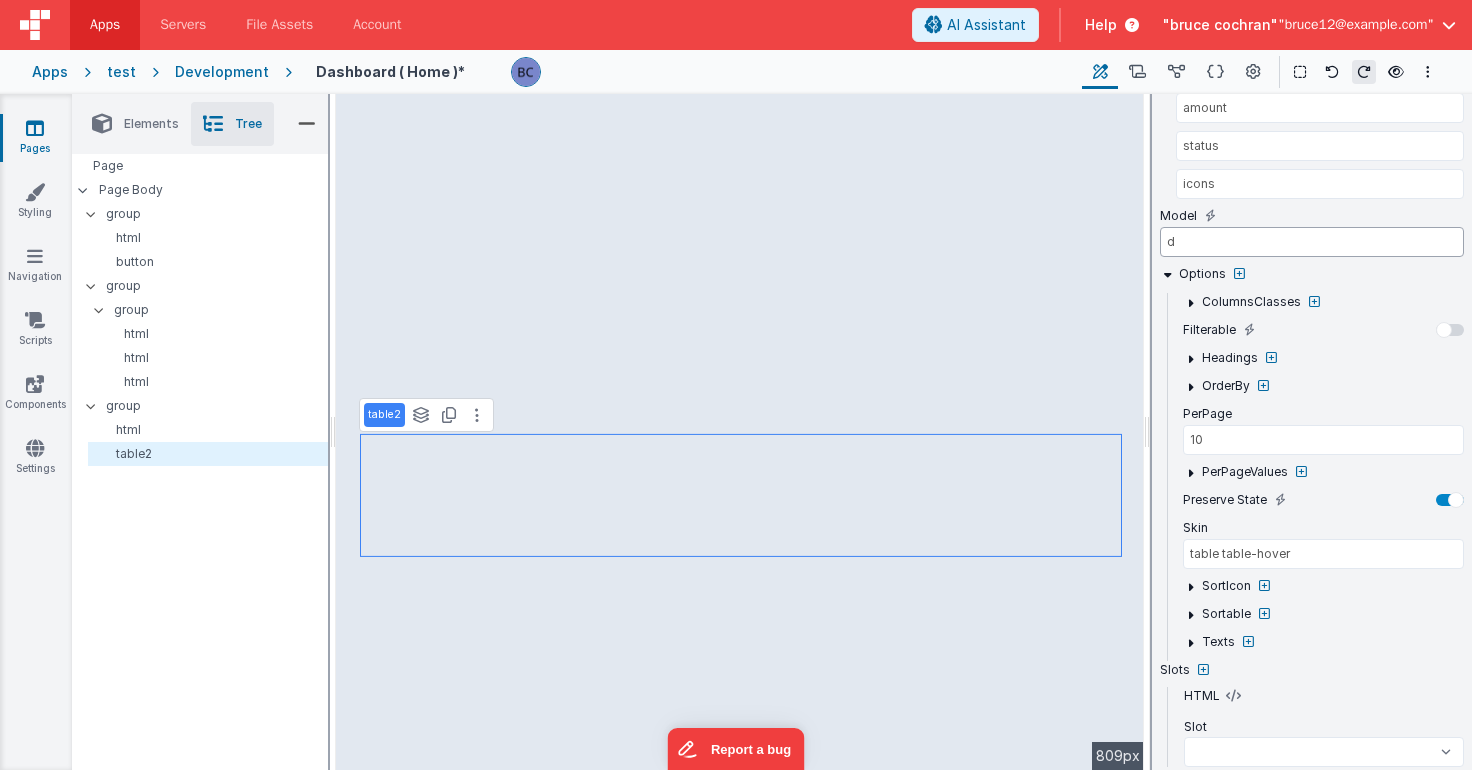 type on "de" 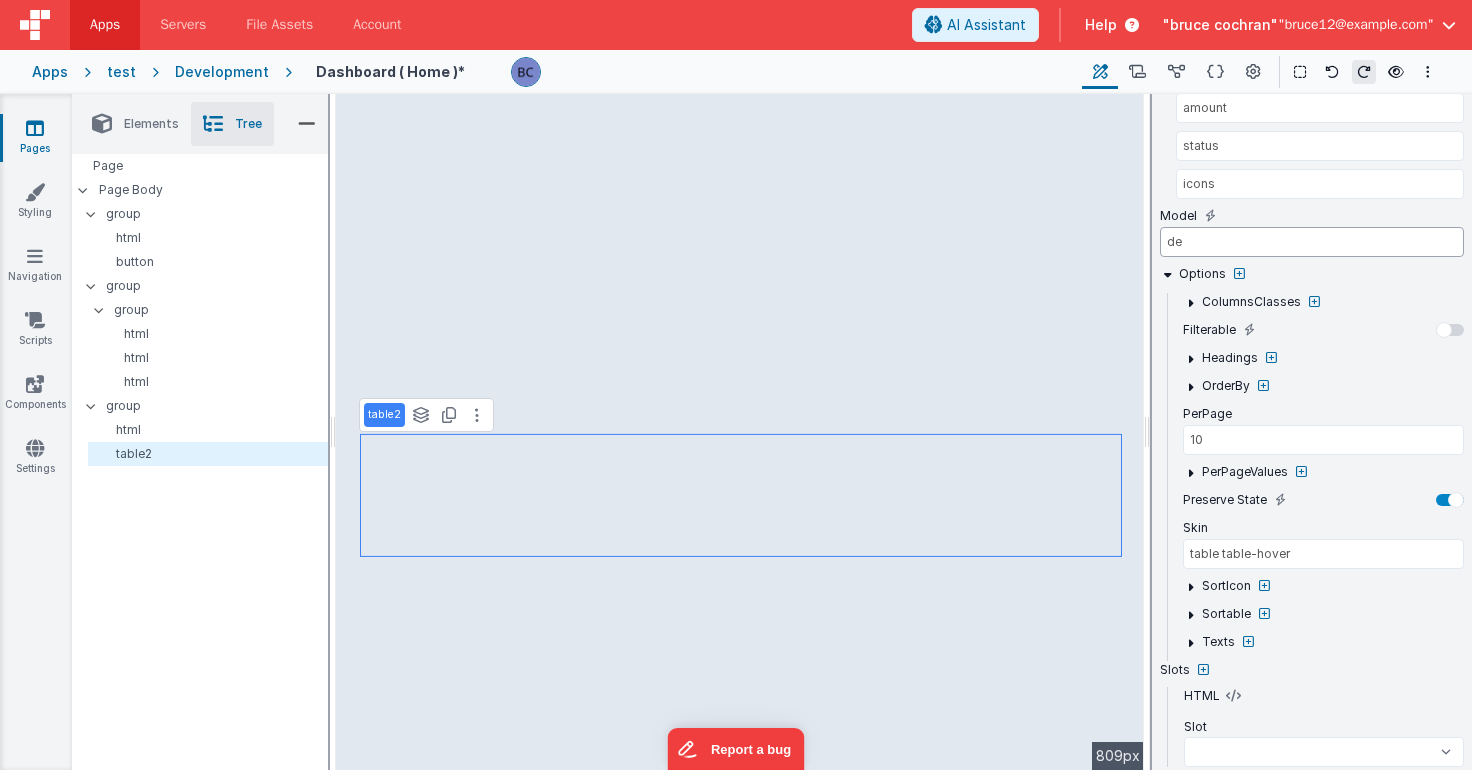 select 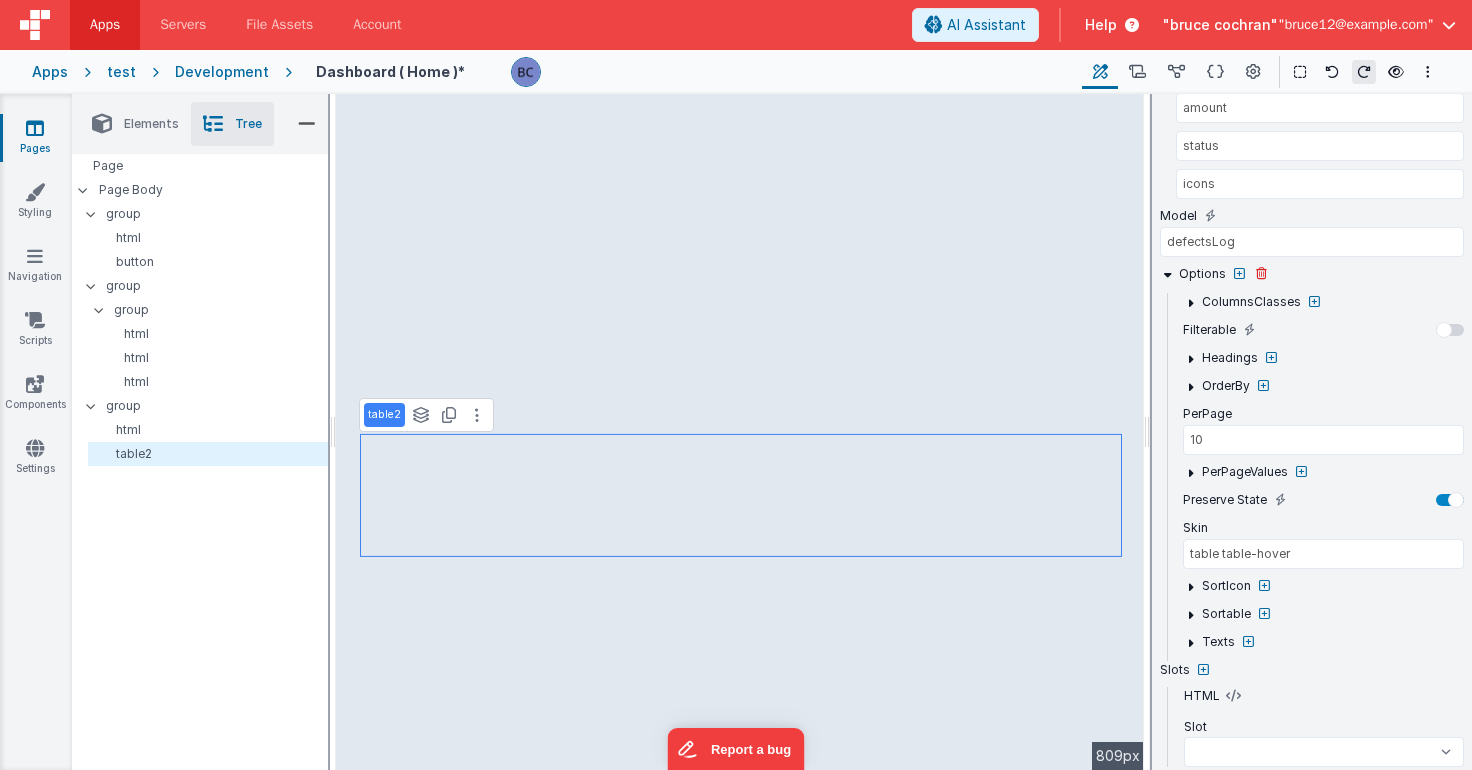 click on "Options" at bounding box center (1312, 274) 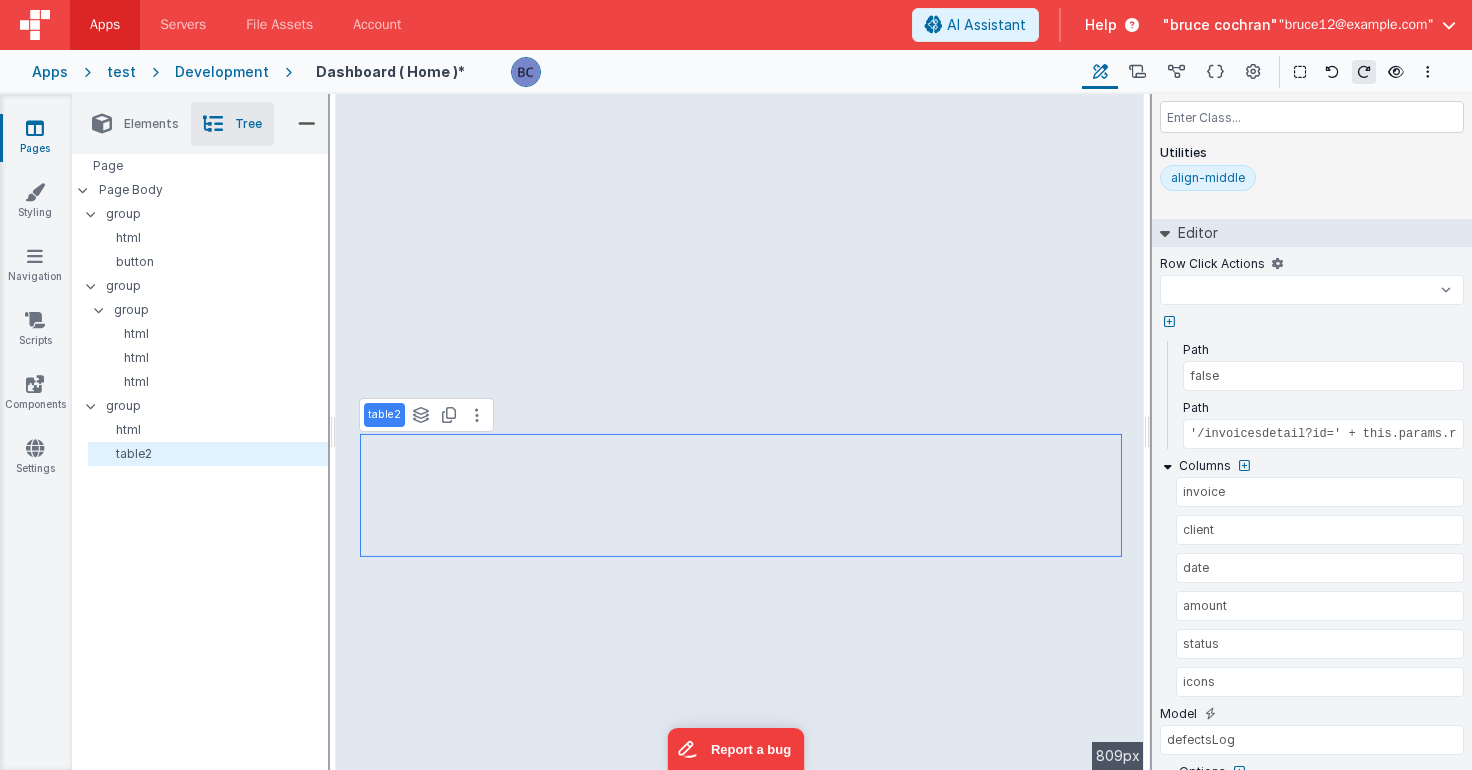 scroll, scrollTop: 0, scrollLeft: 0, axis: both 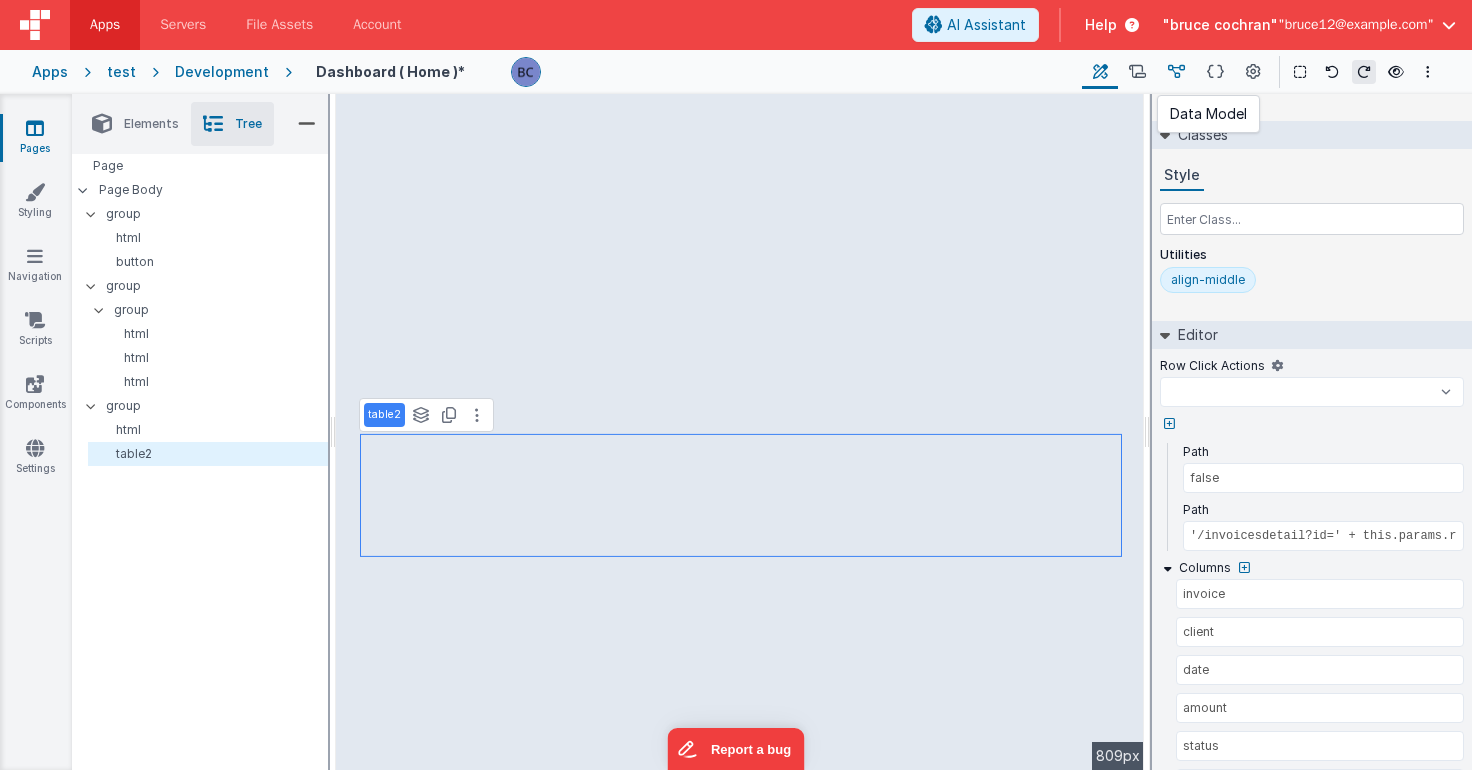 click at bounding box center [1176, 72] 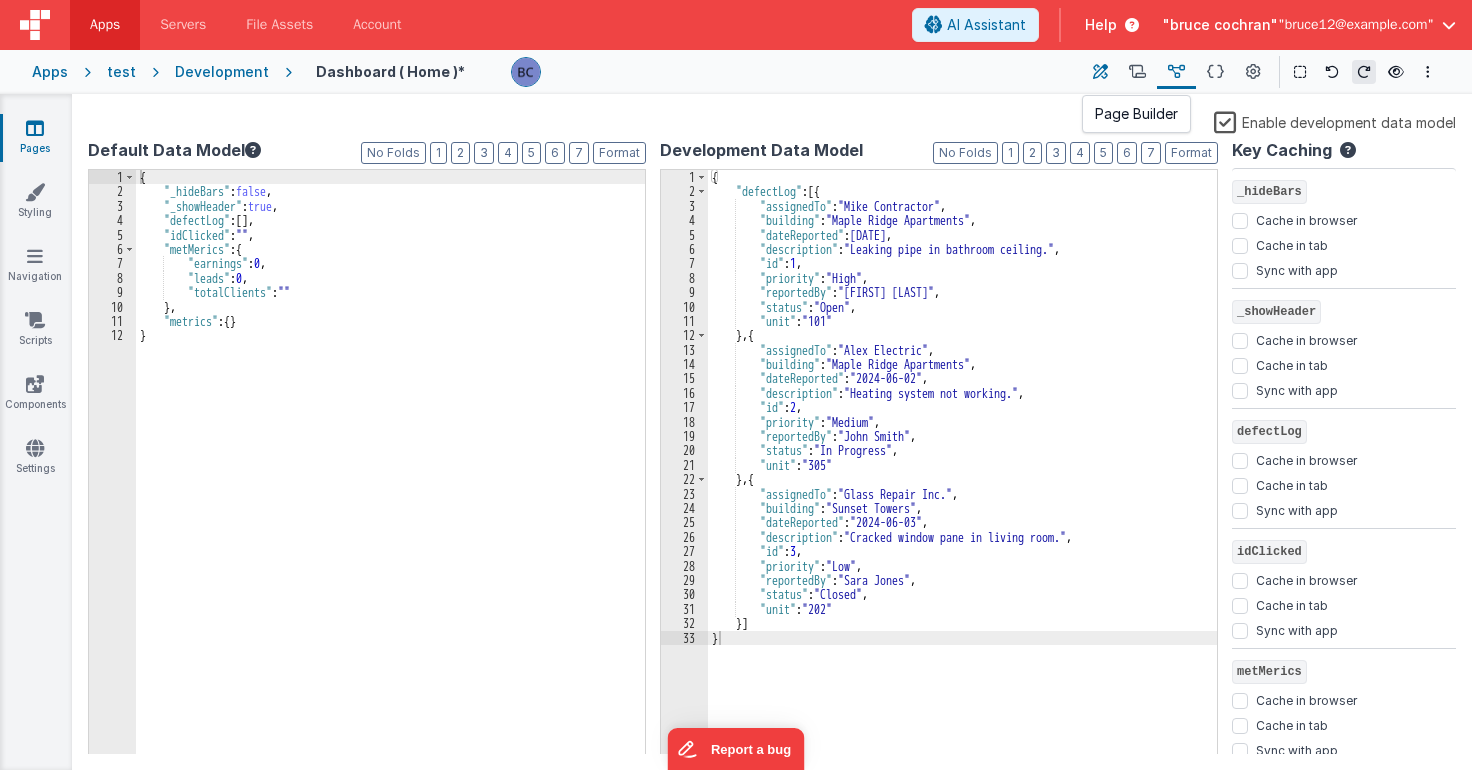 click at bounding box center [1100, 72] 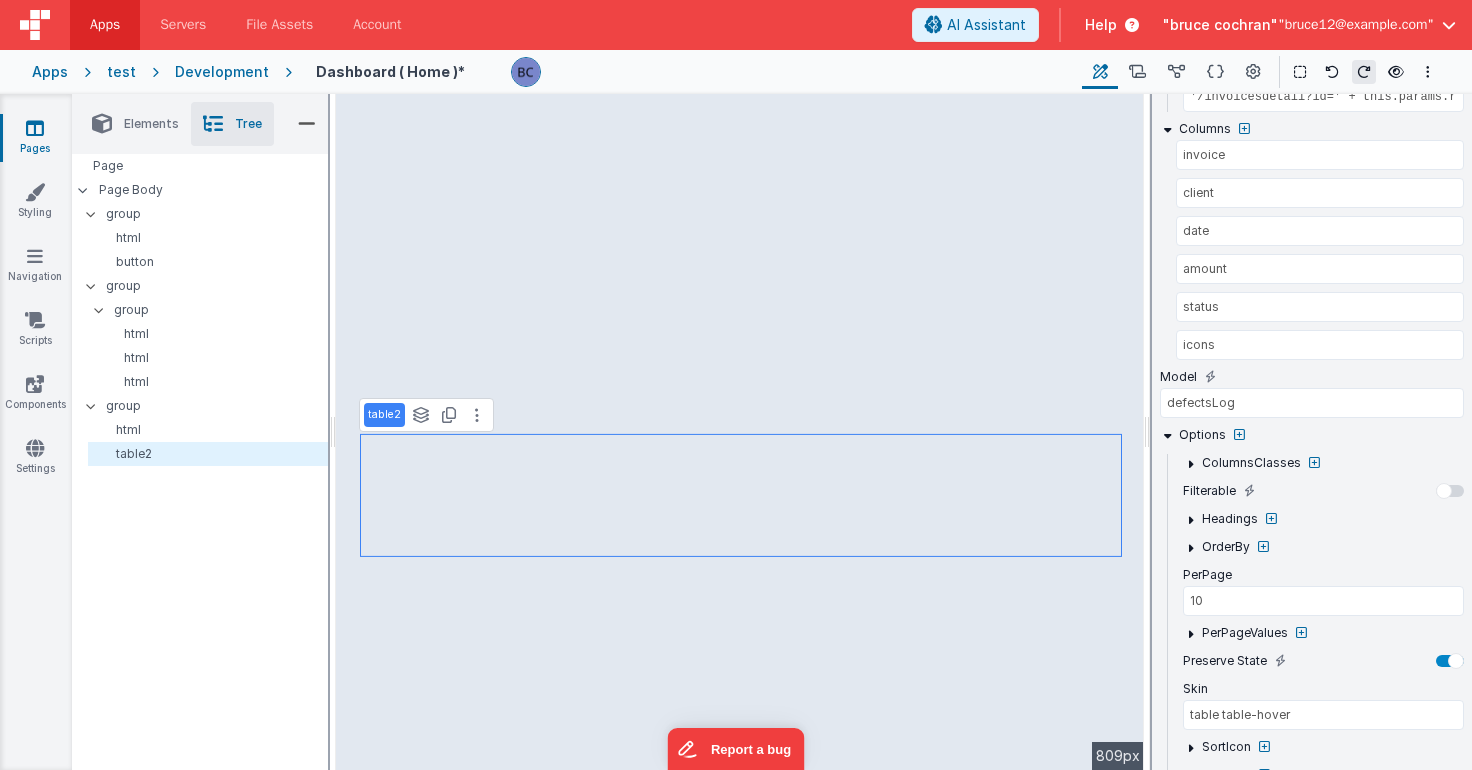 scroll, scrollTop: 511, scrollLeft: 0, axis: vertical 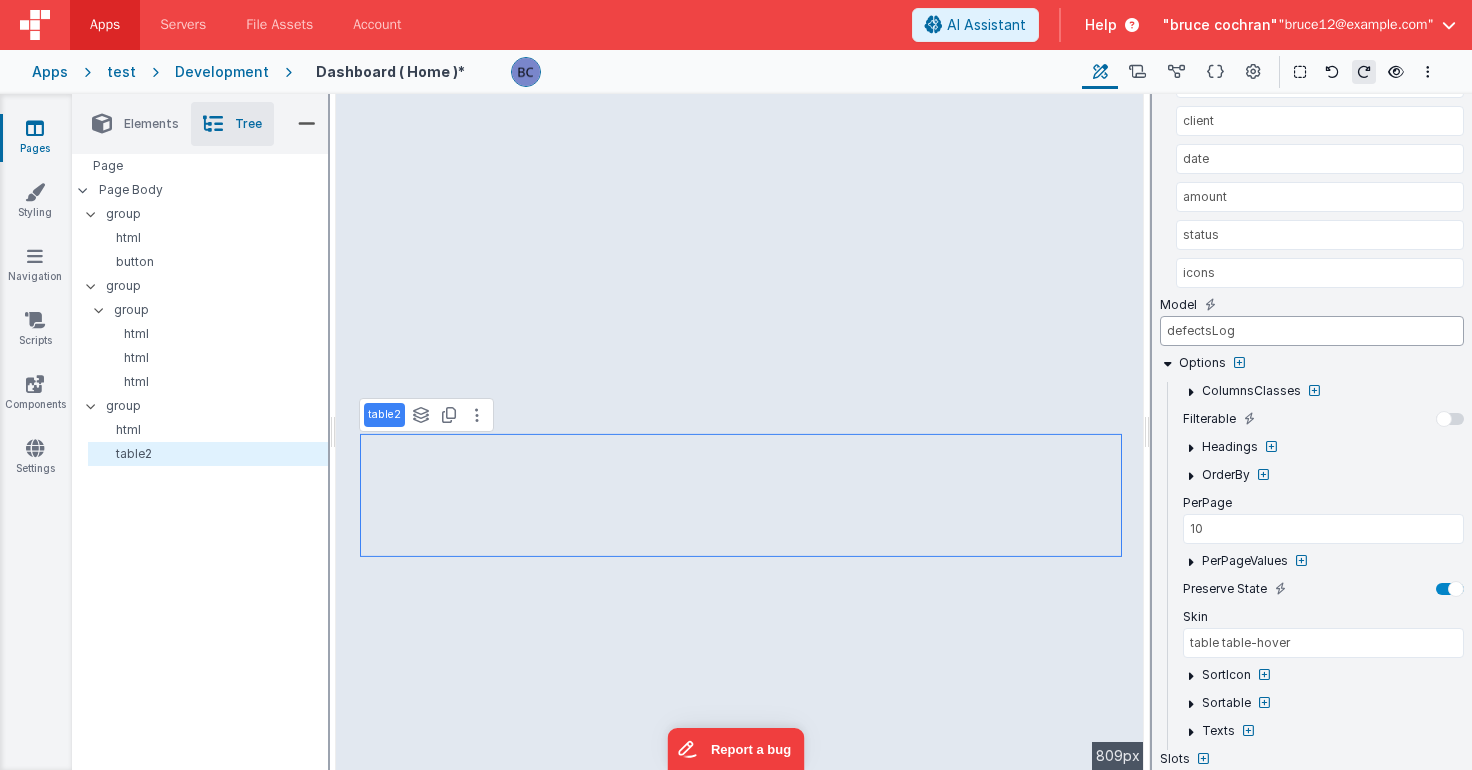 click on "defectsLog" at bounding box center [1312, 331] 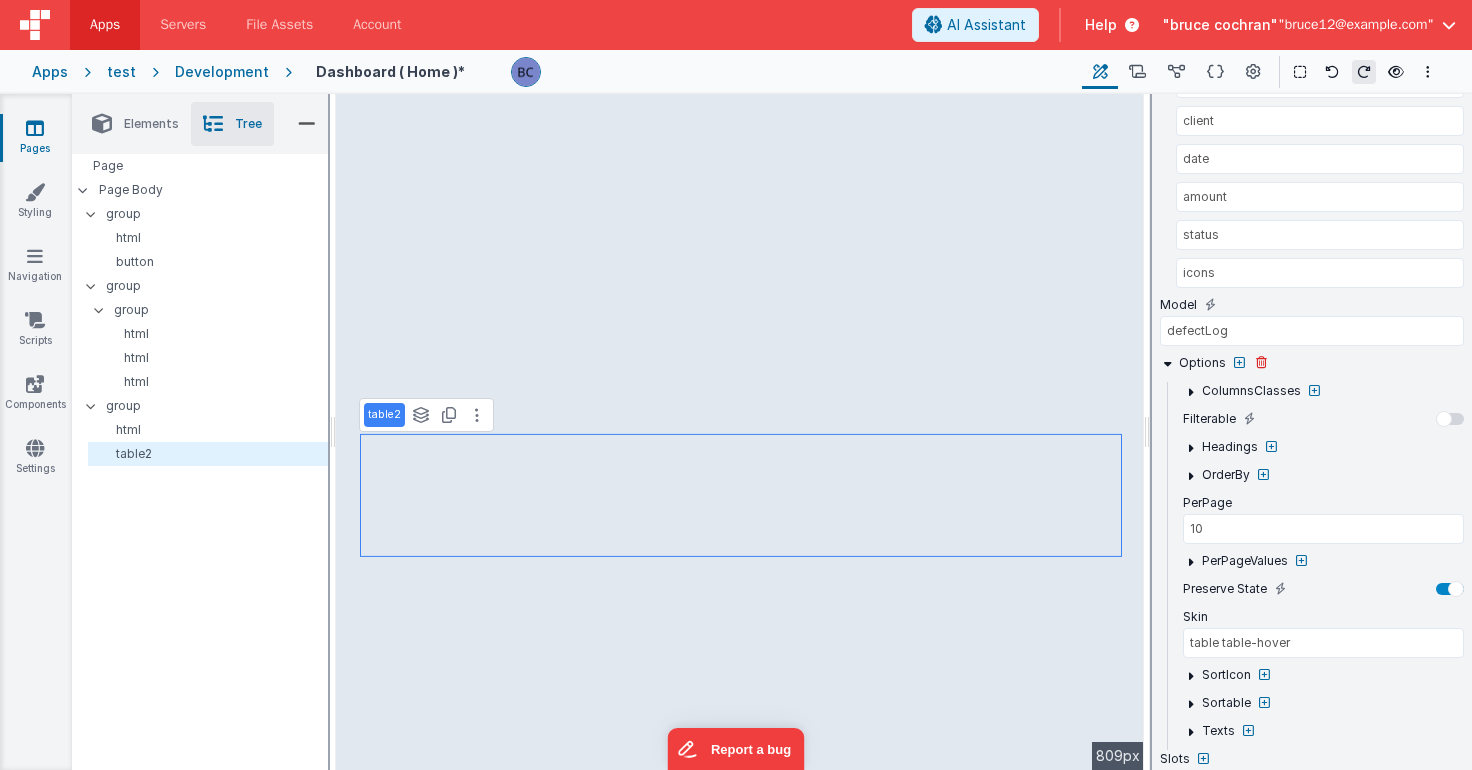 click on "Options" at bounding box center (1312, 363) 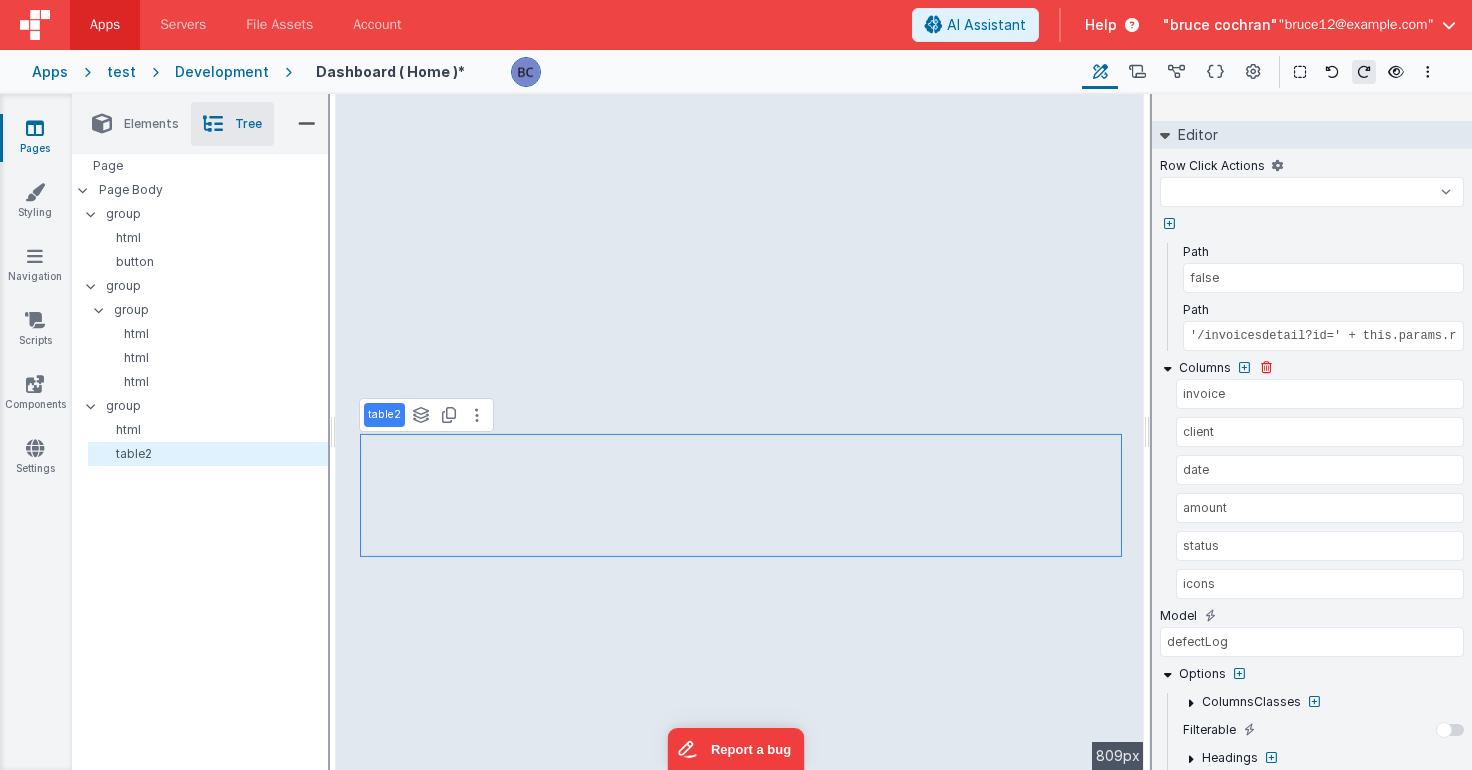 scroll, scrollTop: 203, scrollLeft: 0, axis: vertical 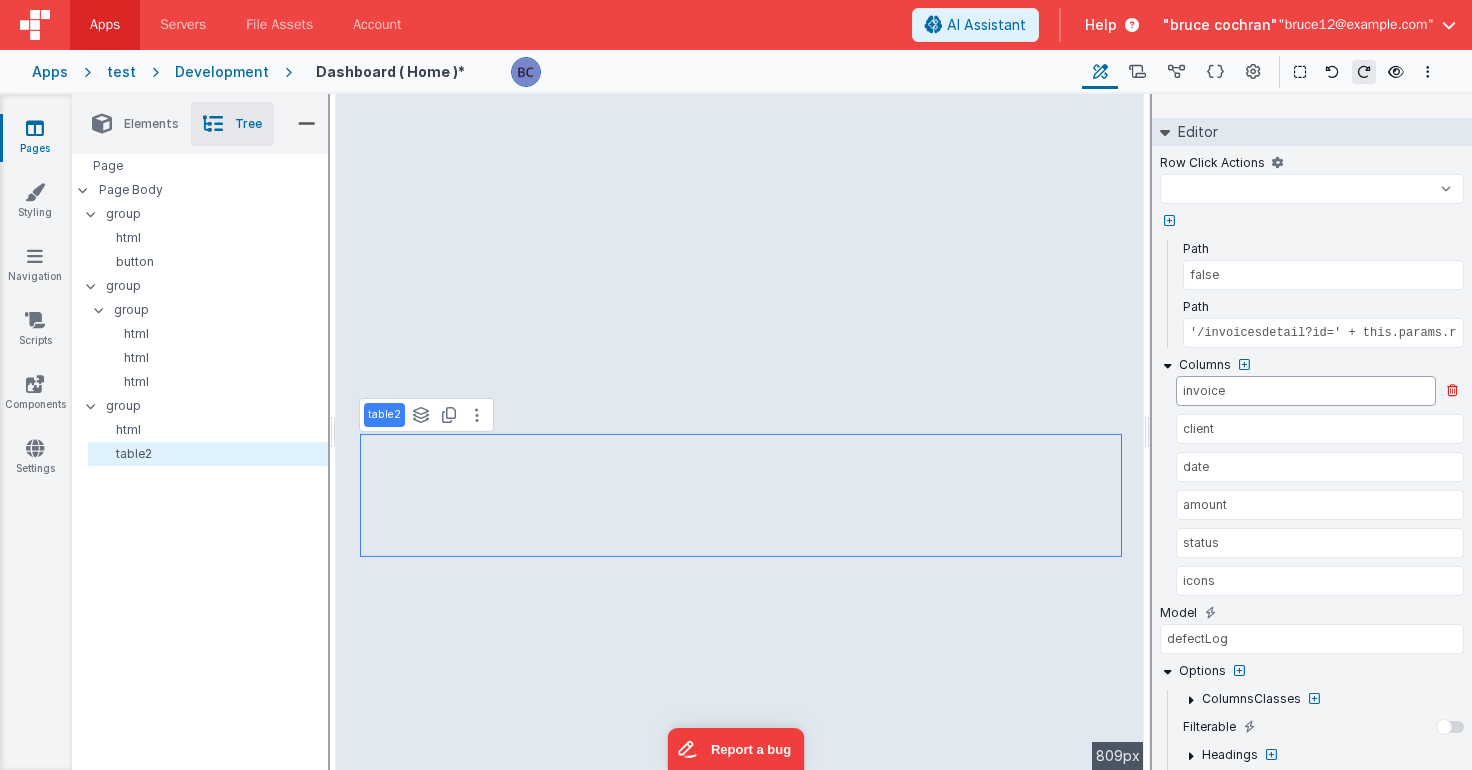 click on "invoice" at bounding box center (1306, 391) 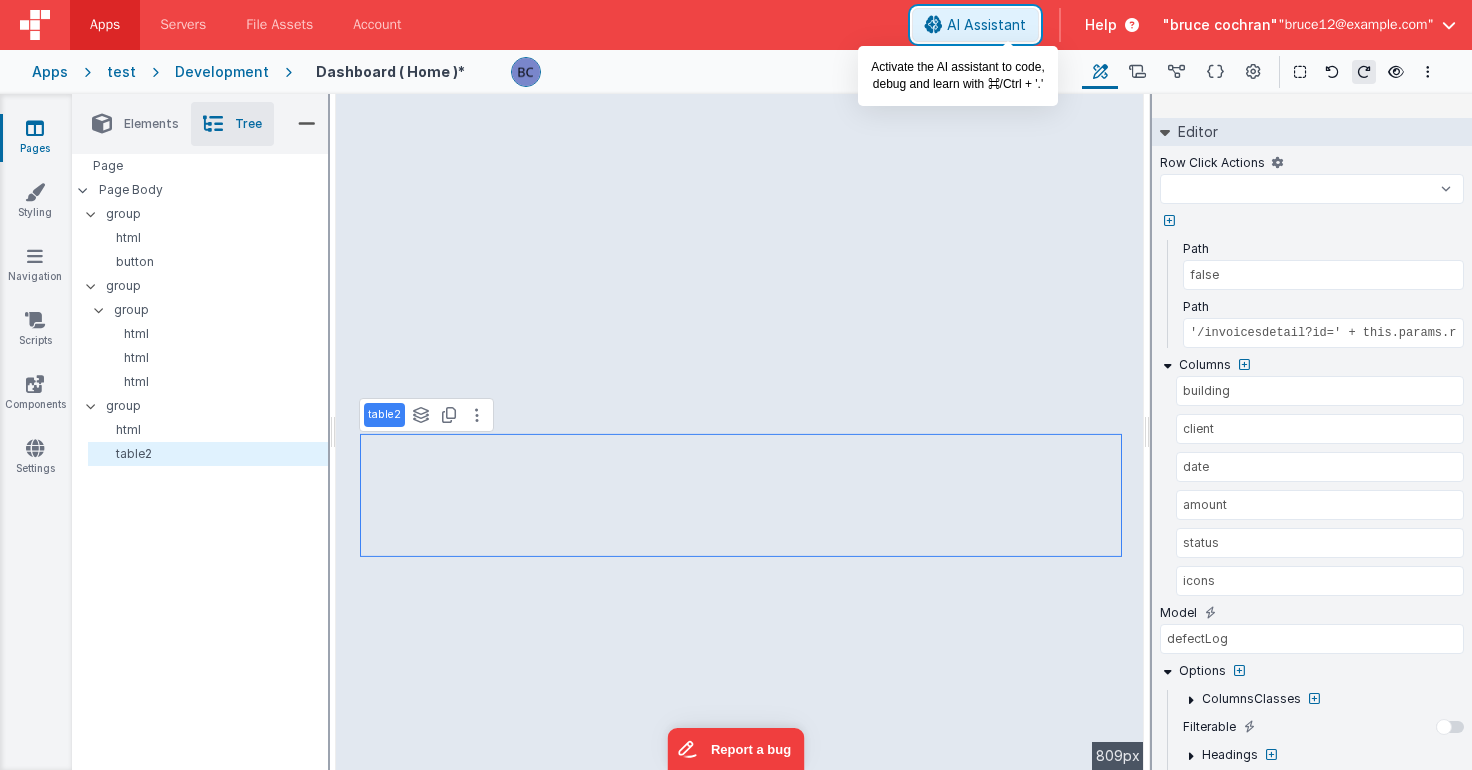 click on "AI Assistant" at bounding box center [986, 25] 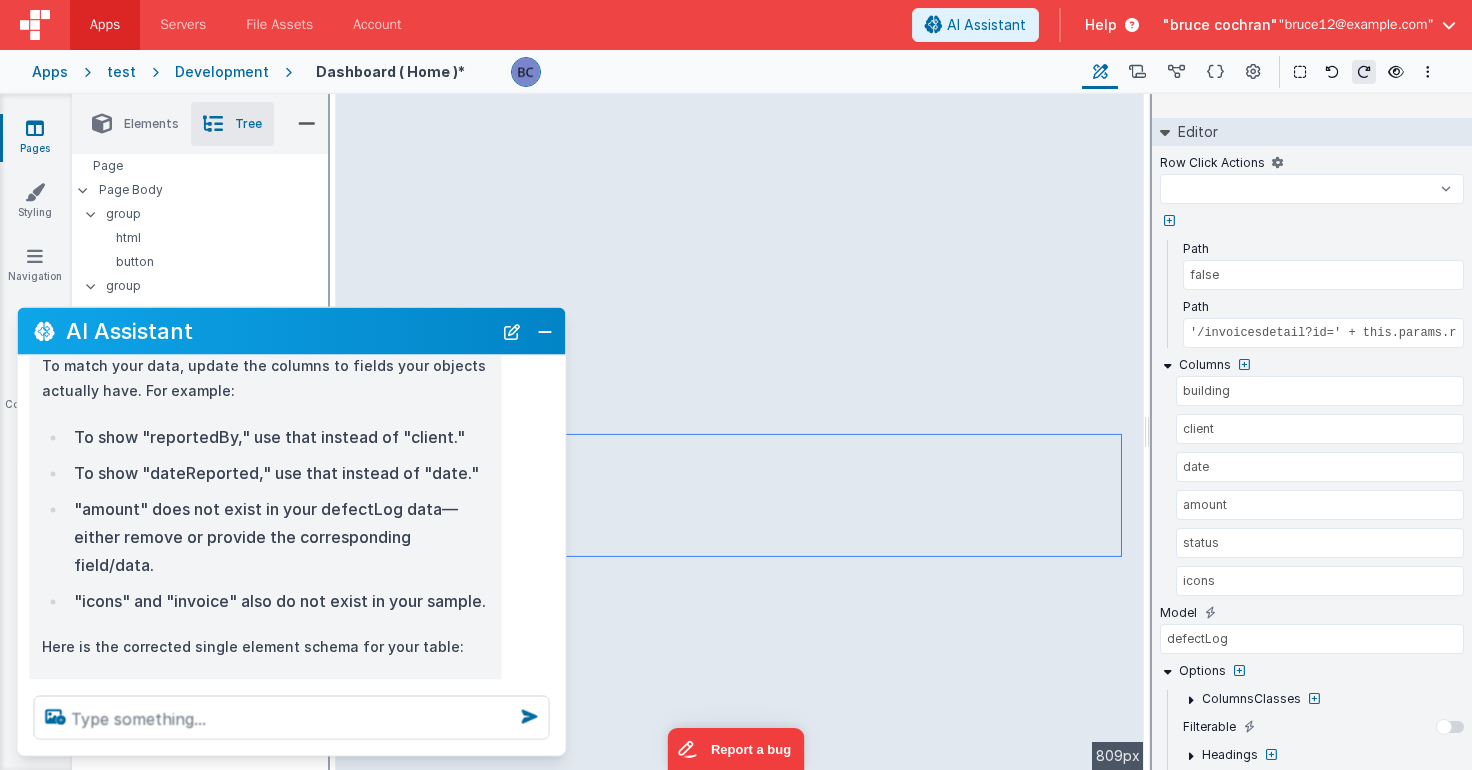 scroll, scrollTop: 354, scrollLeft: 0, axis: vertical 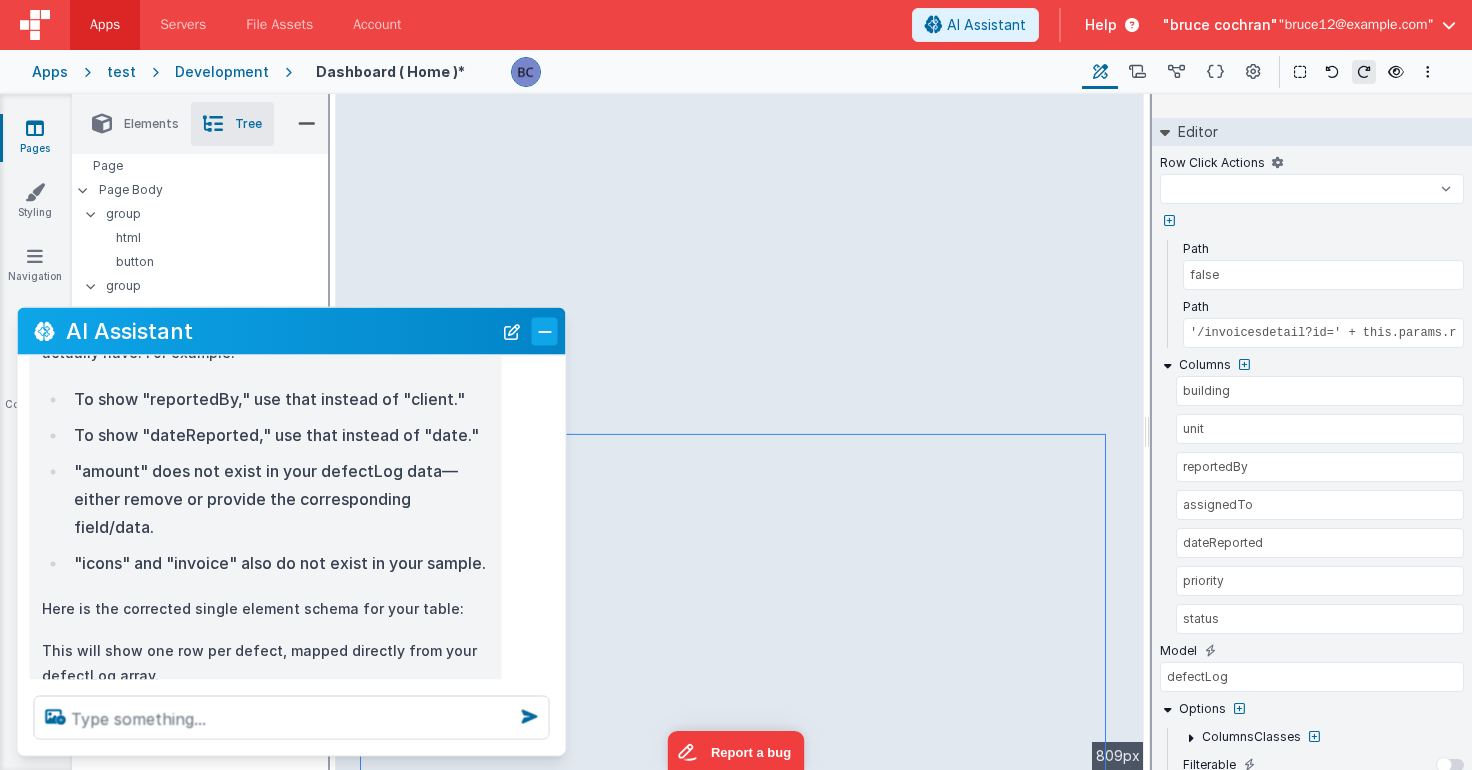 click at bounding box center [545, 331] 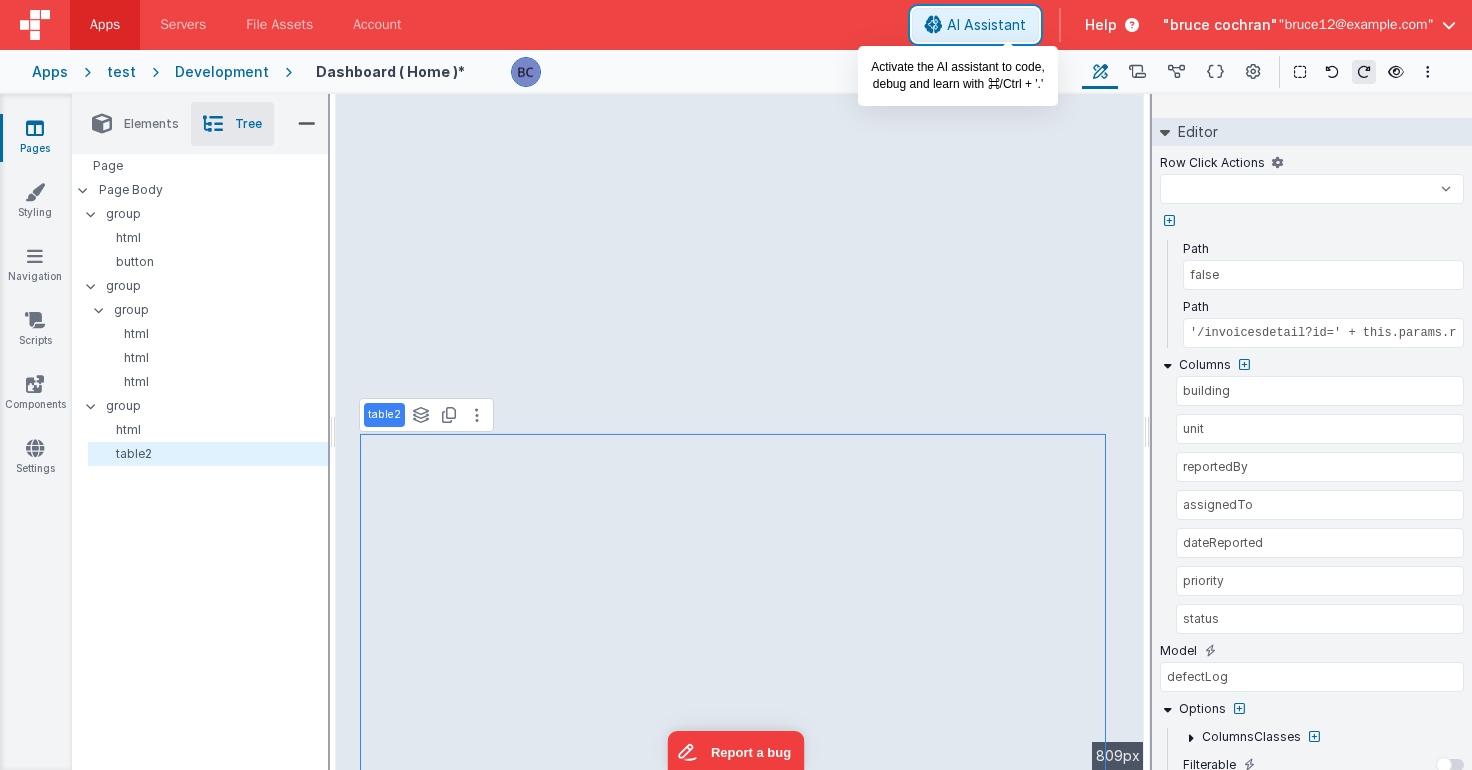 click on "AI Assistant" at bounding box center (986, 25) 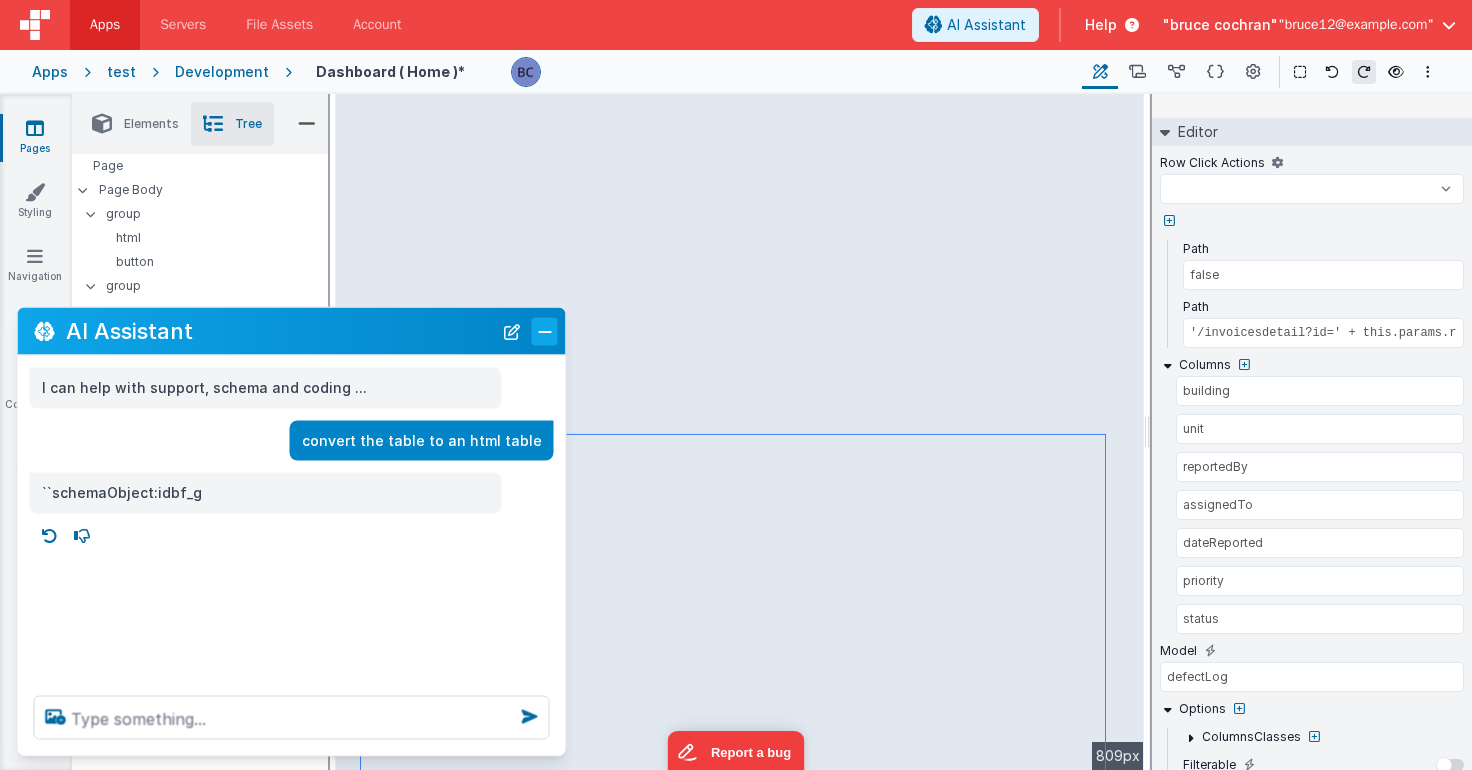 click at bounding box center [545, 331] 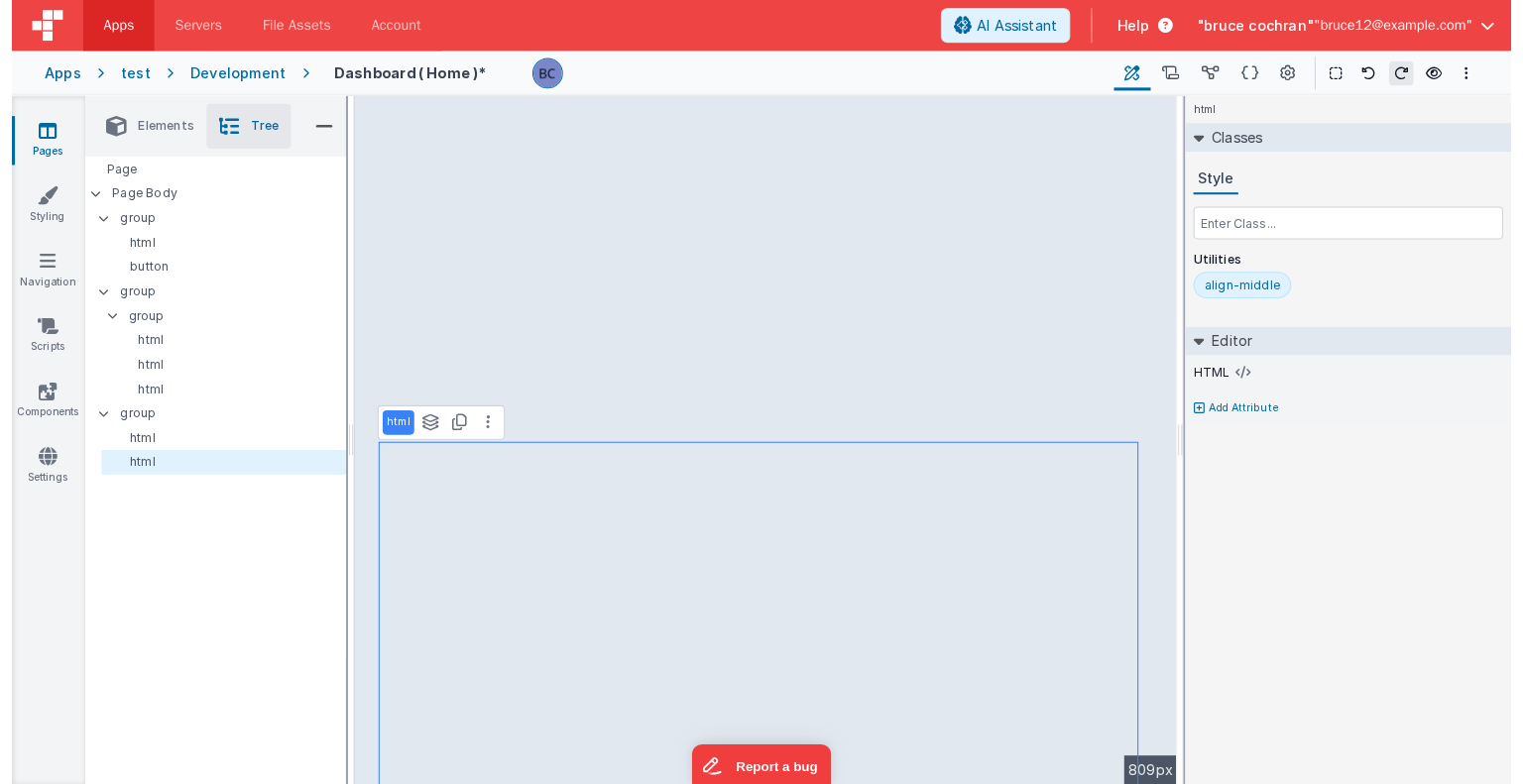 scroll, scrollTop: 0, scrollLeft: 0, axis: both 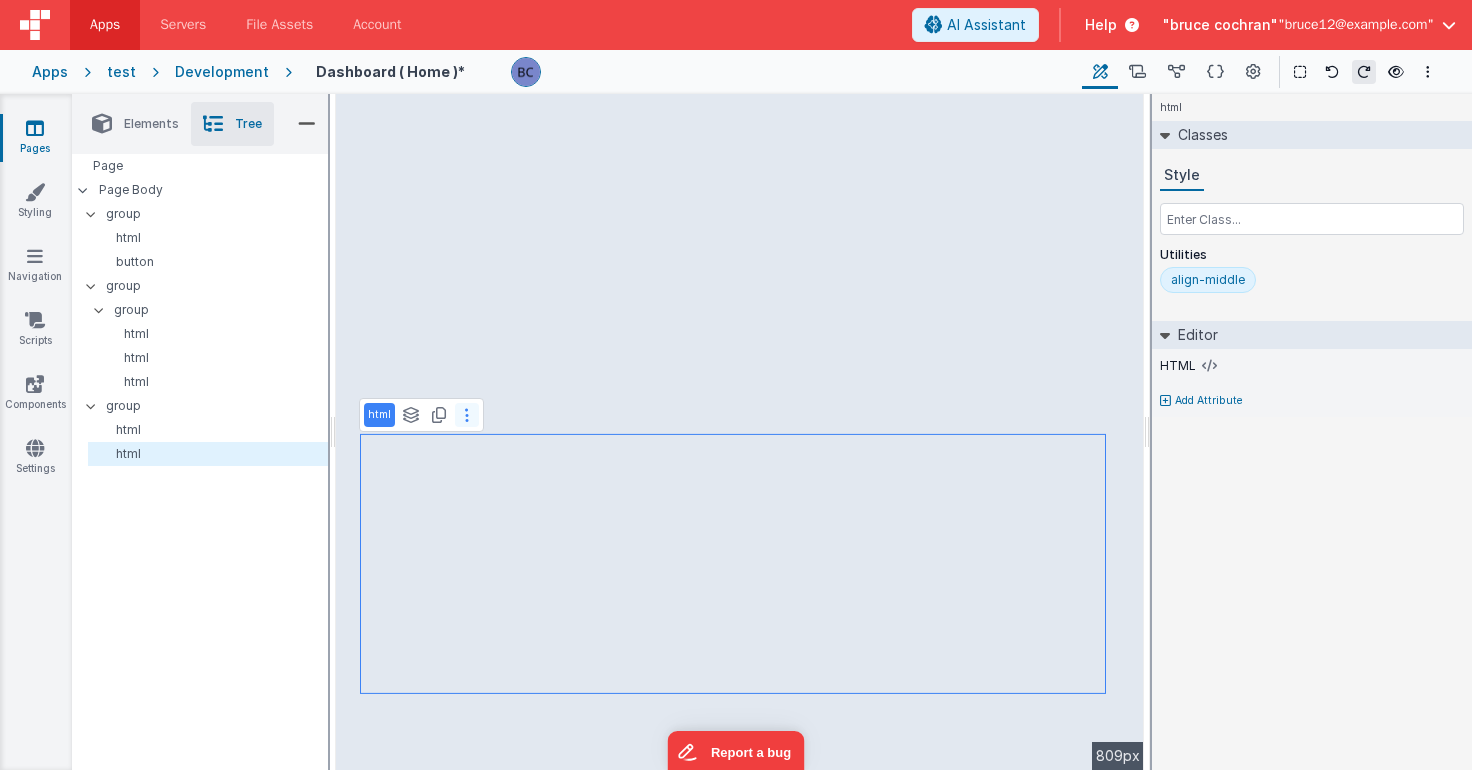 click at bounding box center [467, 415] 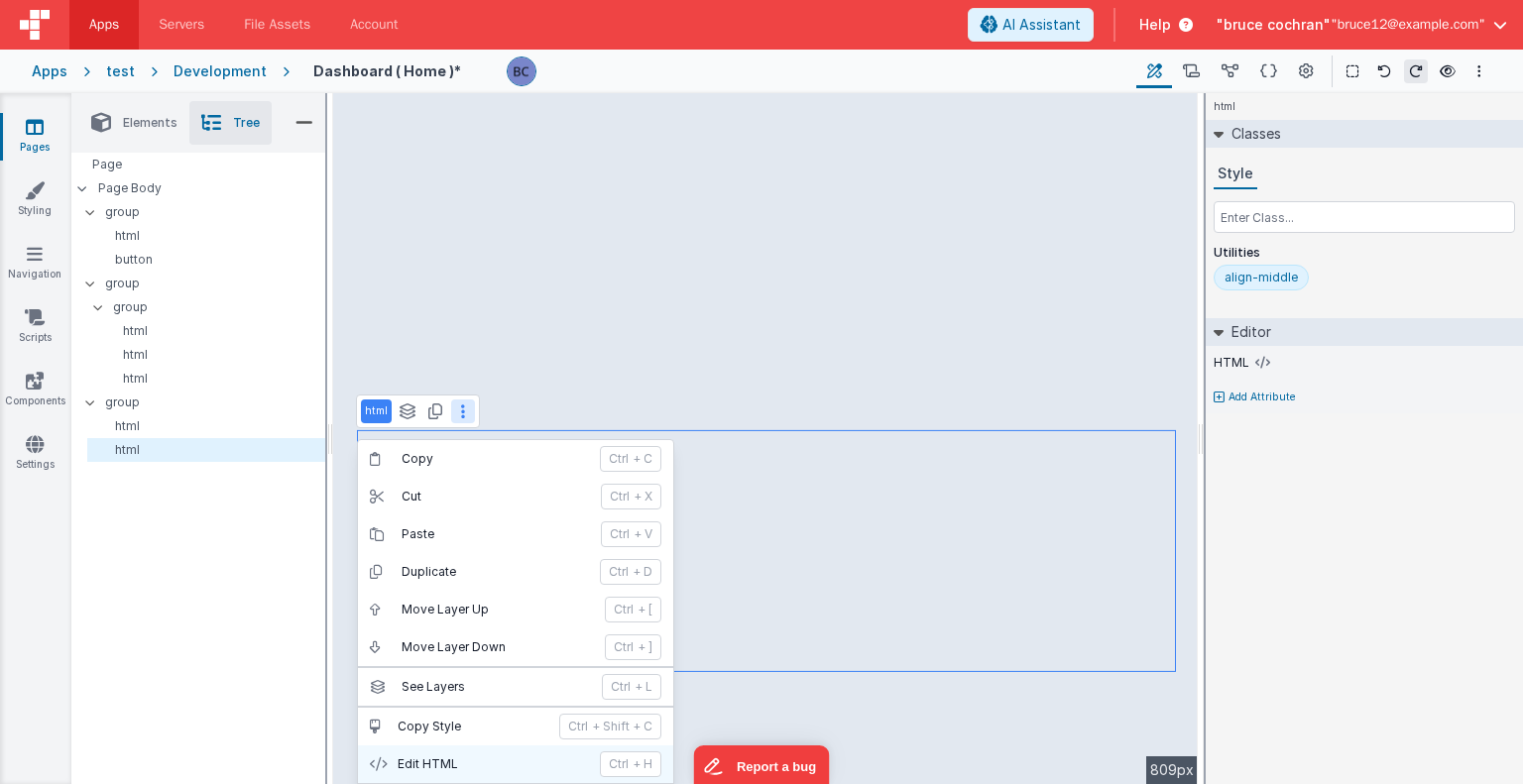 click on "Edit HTML" at bounding box center [493, 764] 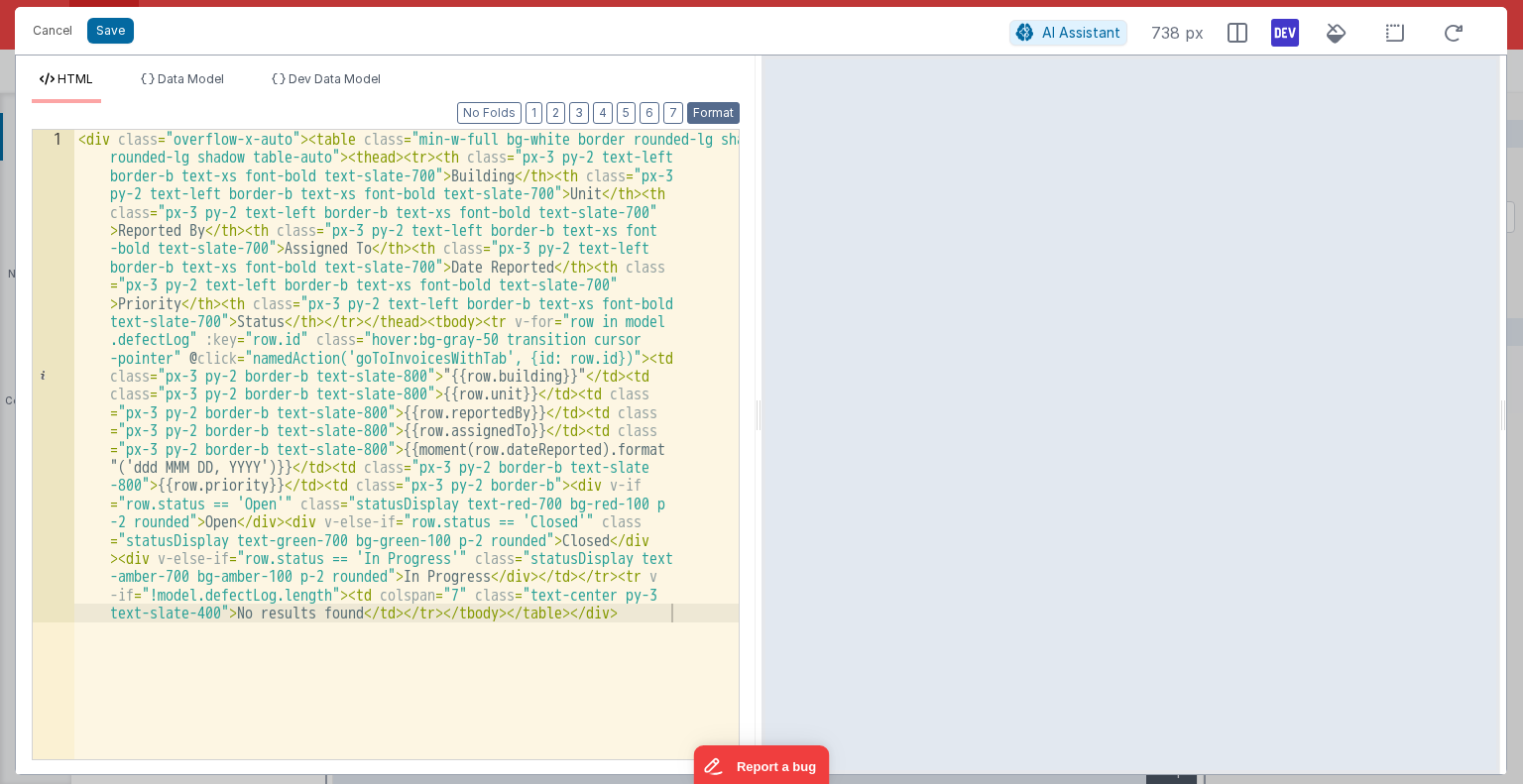 click on "Format" at bounding box center [713, 113] 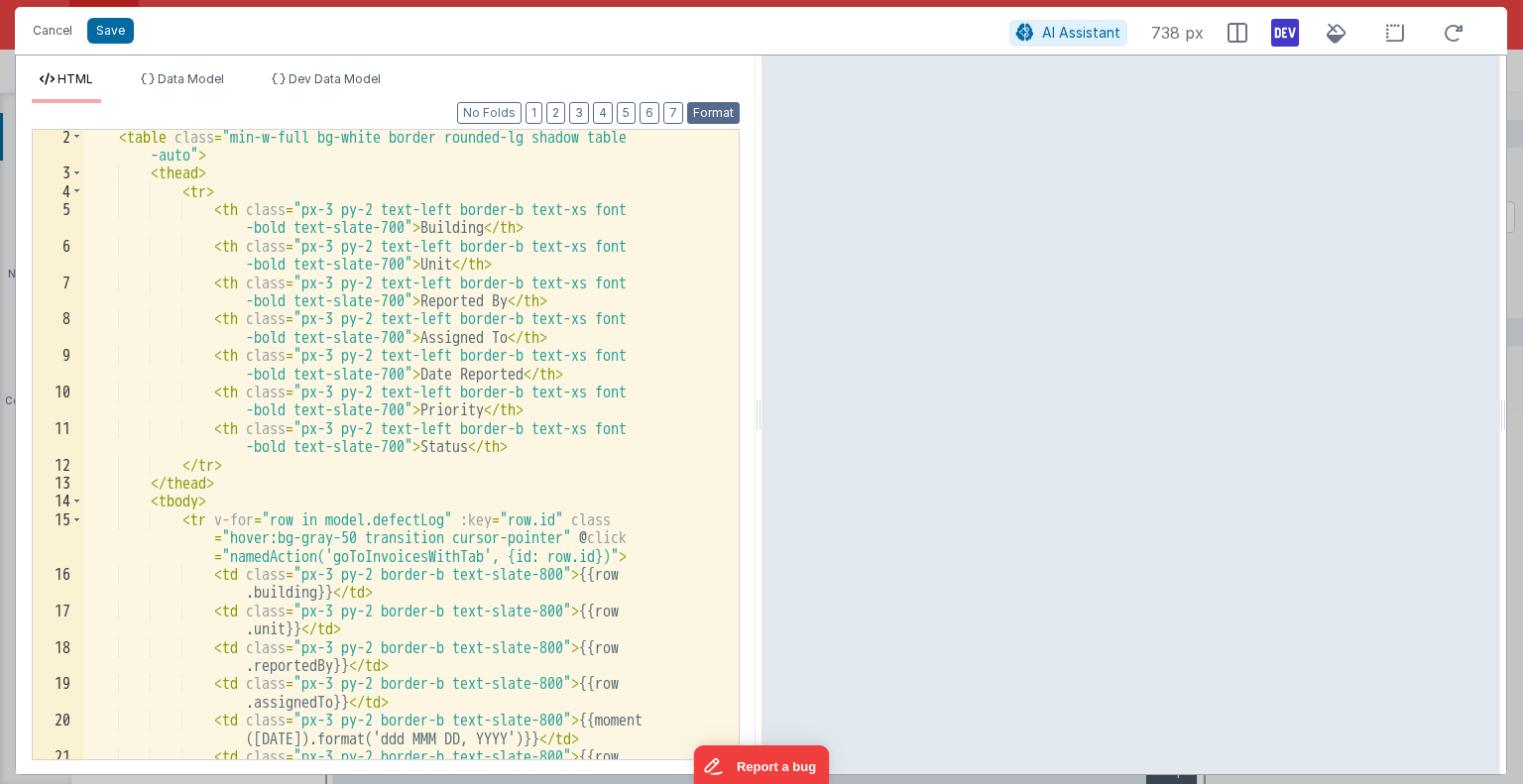 scroll, scrollTop: 19, scrollLeft: 0, axis: vertical 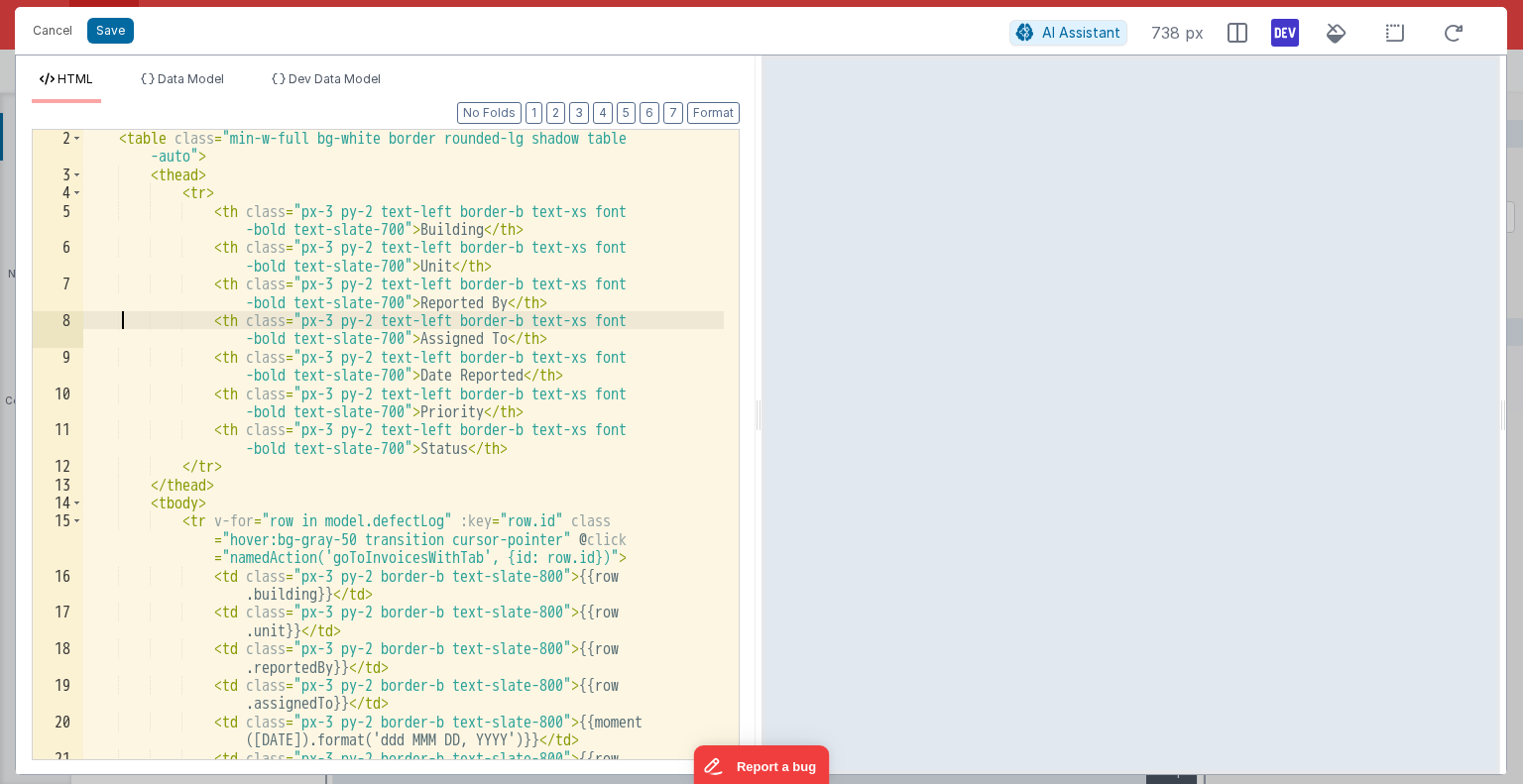 click on "< table   class = "min-w-full bg-white border rounded-lg shadow table          -auto" >           < thead >                < tr >                     < th   class = "px-3 py-2 text-left border-b text-xs font                      -bold text-slate-700" > Building </ th >                     < th   class = "px-3 py-2 text-left border-b text-xs font                      -bold text-slate-700" > Unit </ th >                     < th   class = "px-3 py-2 text-left border-b text-xs font                      -bold text-slate-700" > Reported By </ th >                     < th   class = "px-3 py-2 text-left border-b text-xs font                      -bold text-slate-700" > Assigned To </ th >                     < th   class = "px-3 py-2 text-left border-b text-xs font                      -bold text-slate-700" > Date Reported </ th >                     < th   class = -bold text-slate-700" > Priority </ th" at bounding box center (404, 481) 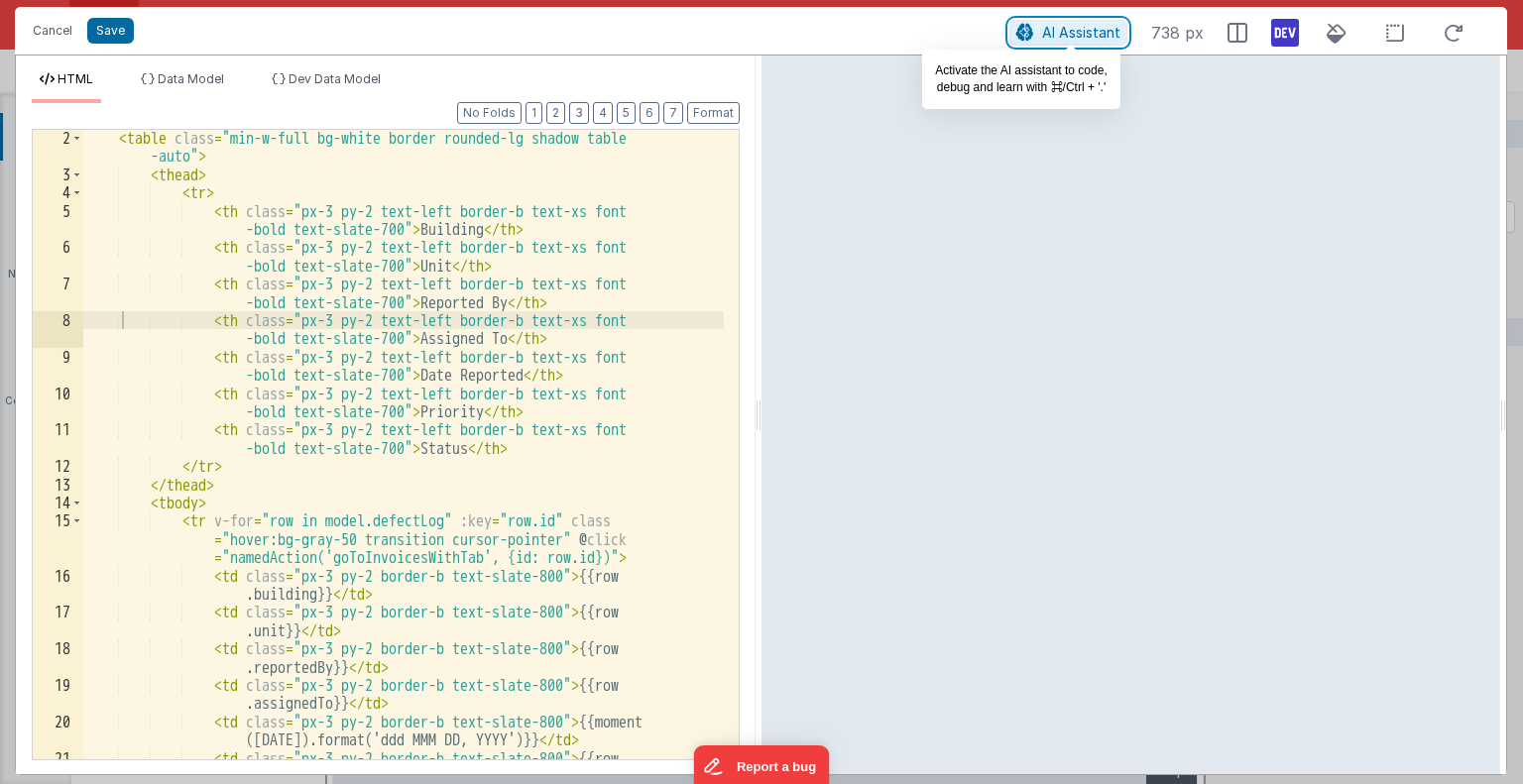 click on "AI Assistant" at bounding box center (1081, 32) 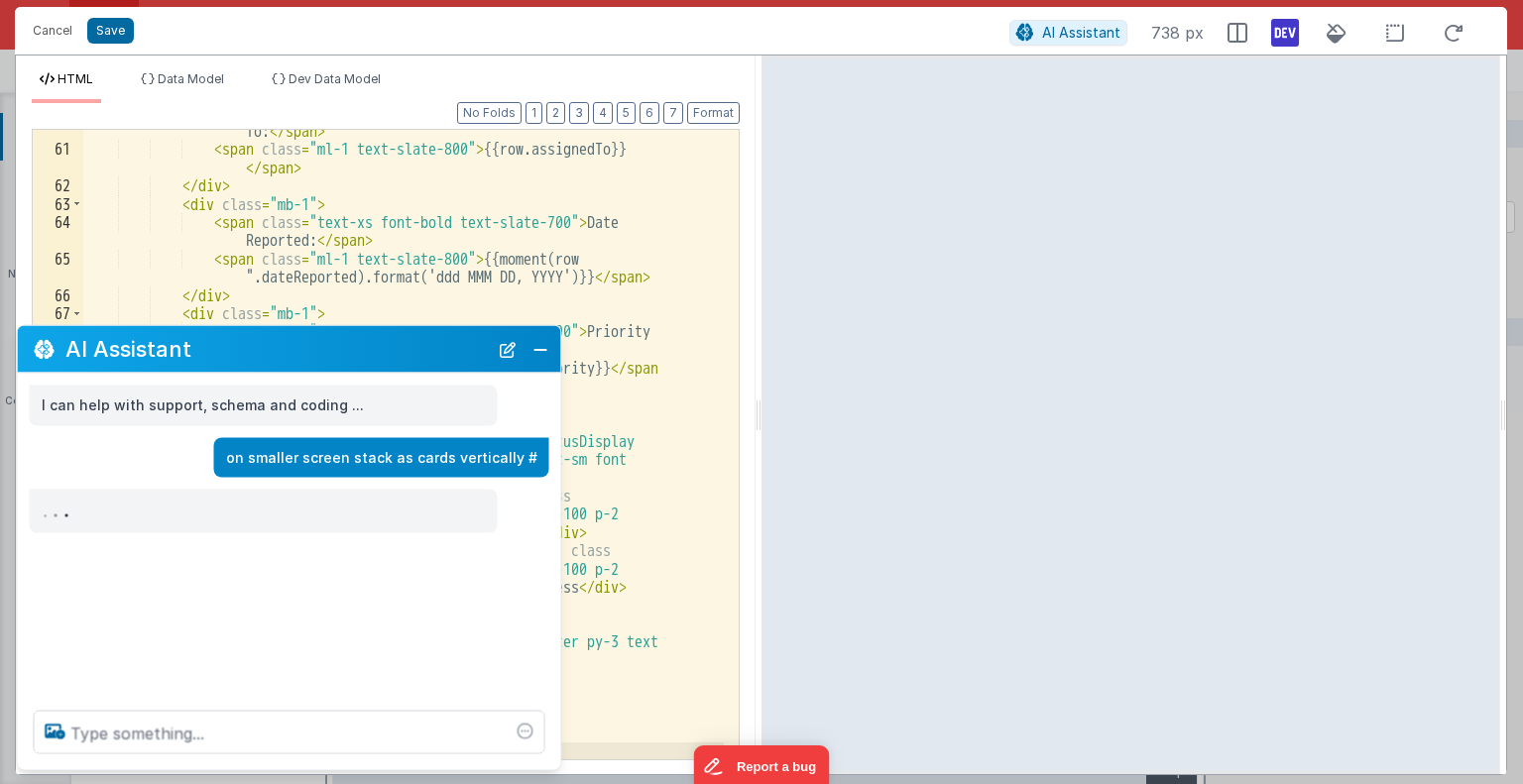 scroll, scrollTop: 1685, scrollLeft: 0, axis: vertical 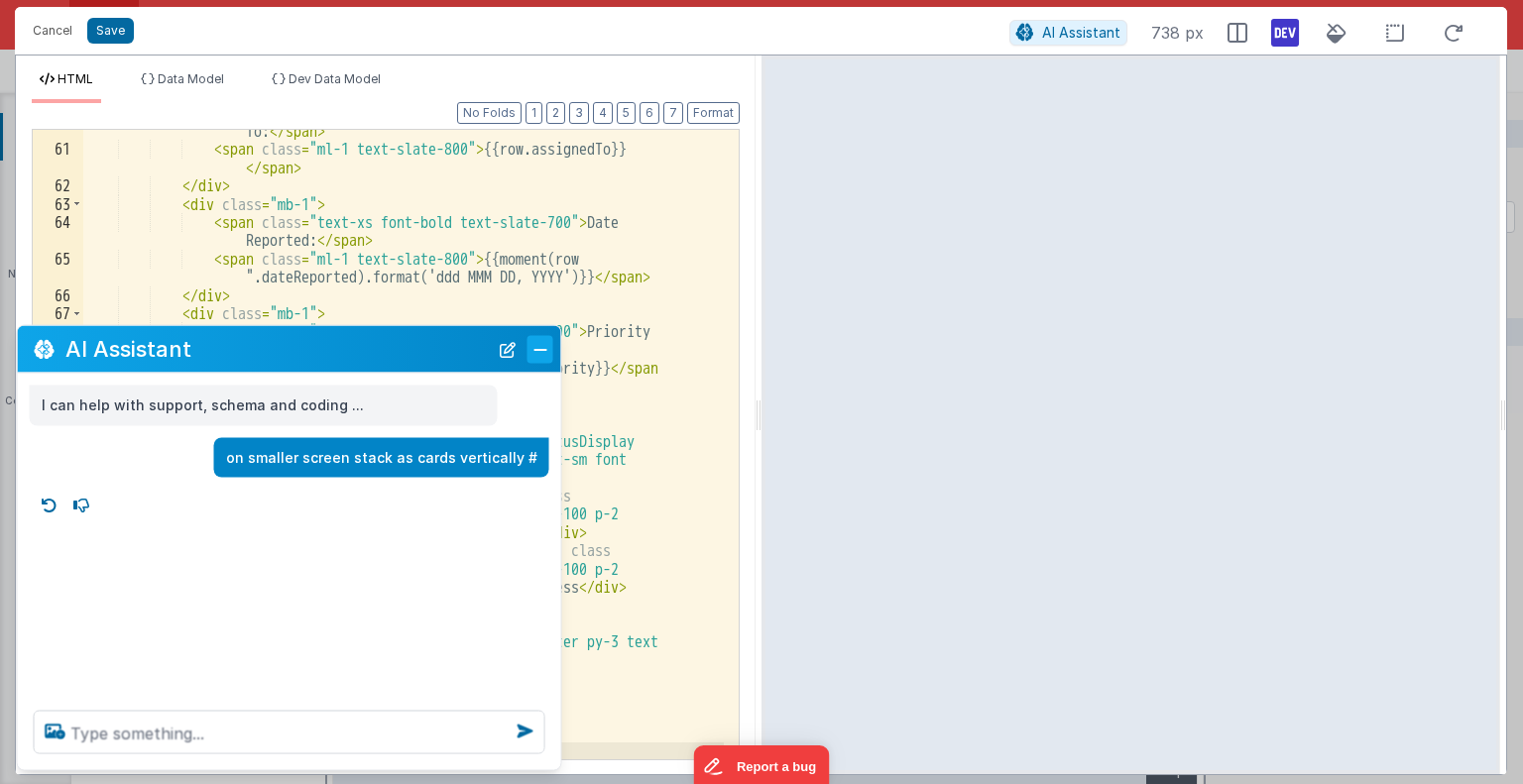 click at bounding box center [540, 349] 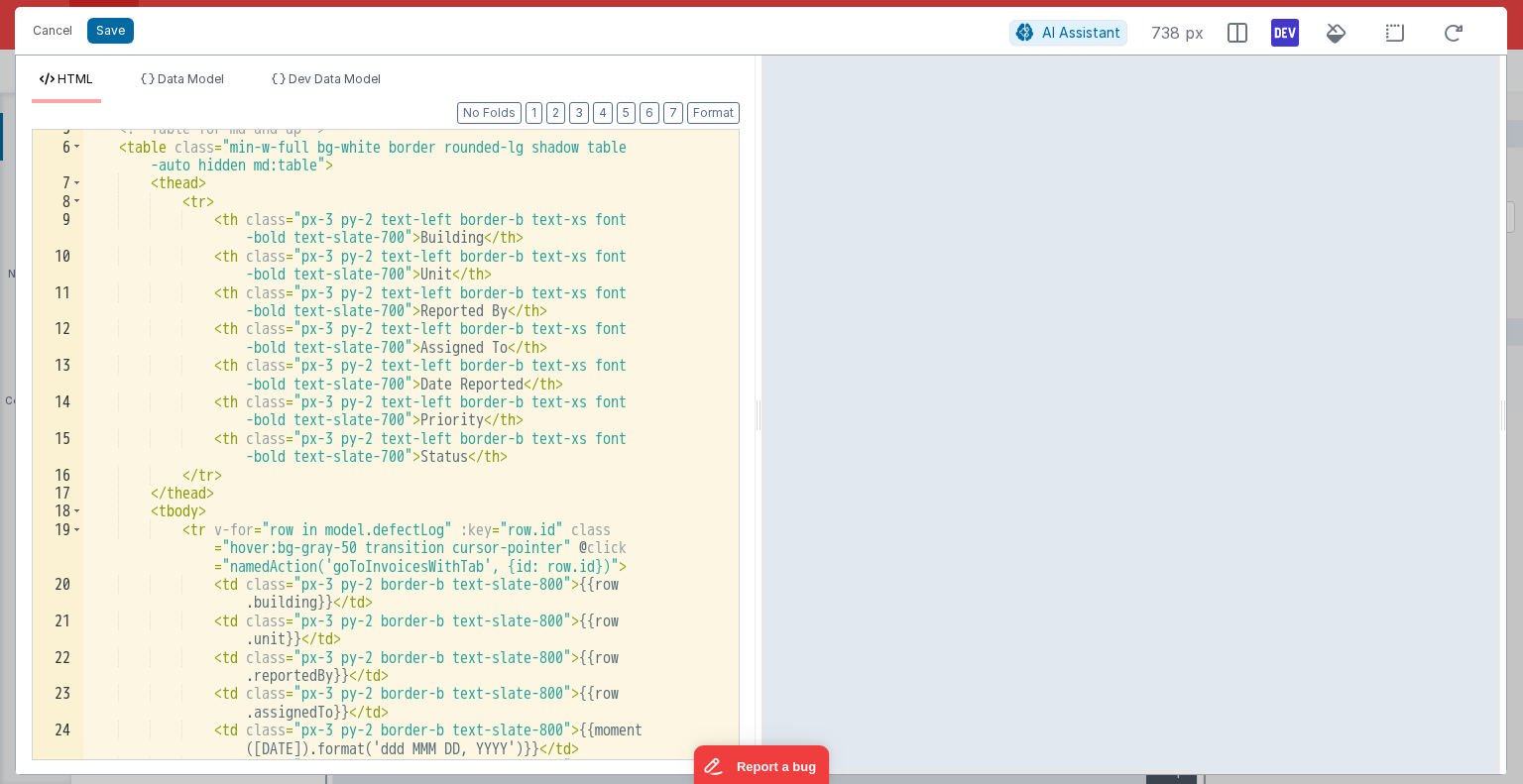 scroll, scrollTop: 0, scrollLeft: 0, axis: both 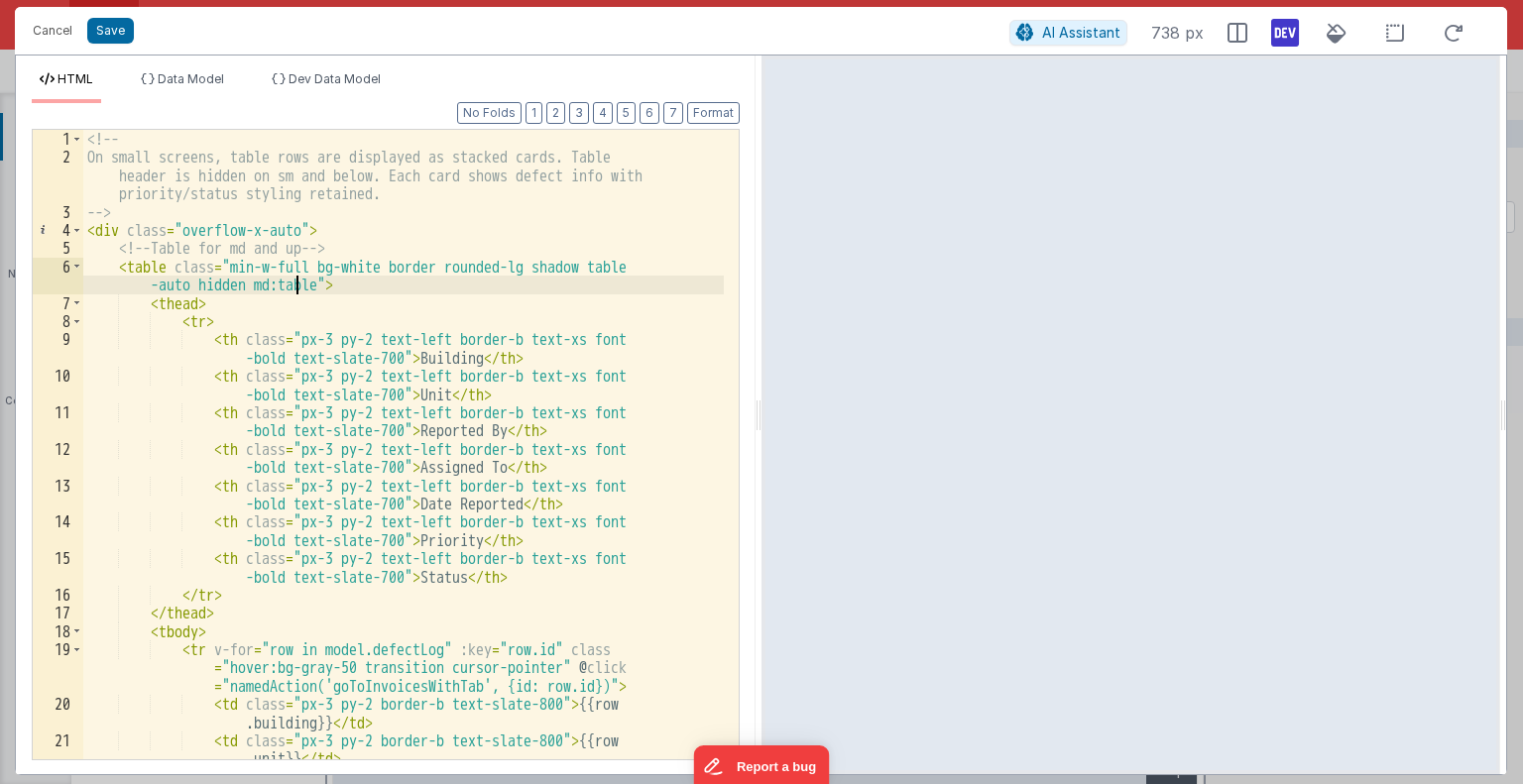 click on "<!-- On small screens, table rows are displayed as stacked cards. Table       header is hidden on sm and below. Each card shows defect info with       priority/status styling retained. --> < div   class = "overflow-x-auto" >      <!--  Table for md and up  -->      < table   class = "min-w-full bg-white border rounded-lg shadow table          -auto hidden md:table" >           < thead >                < tr >                     < th   class = "px-3 py-2 text-left border-b text-xs font                      -bold text-slate-700" > Building </ th >                     < th   class = "px-3 py-2 text-left border-b text-xs font                      -bold text-slate-700" > Unit </ th >                     < th   class = "px-3 py-2 text-left border-b text-xs font                      -bold text-slate-700" > Reported By </ th >                     < th   class = "px-3 py-2 text-left border-b text-xs font -bold text-slate-700" > Assigned To </" at bounding box center (404, 472) 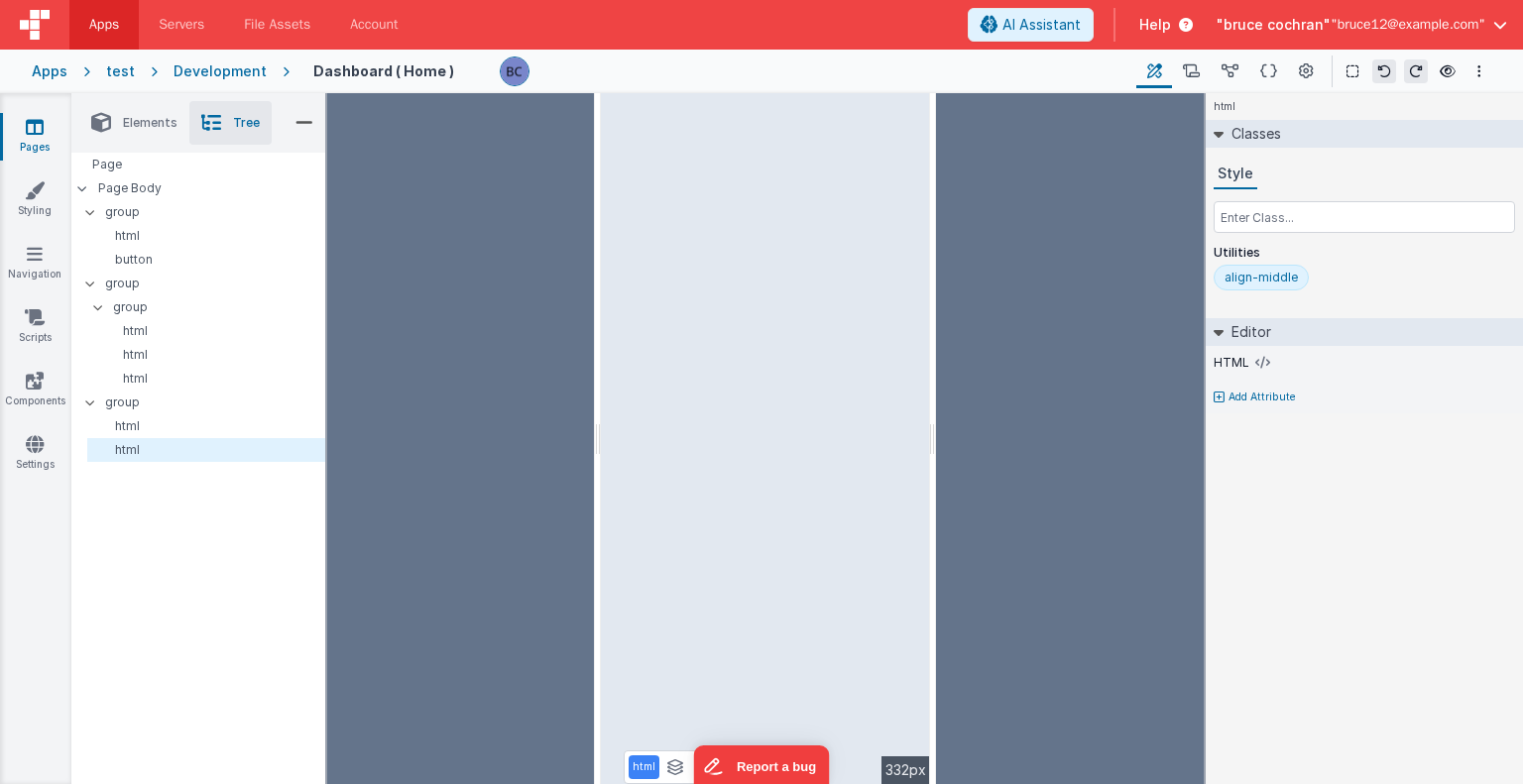 drag, startPoint x: 331, startPoint y: 411, endPoint x: 599, endPoint y: 411, distance: 268 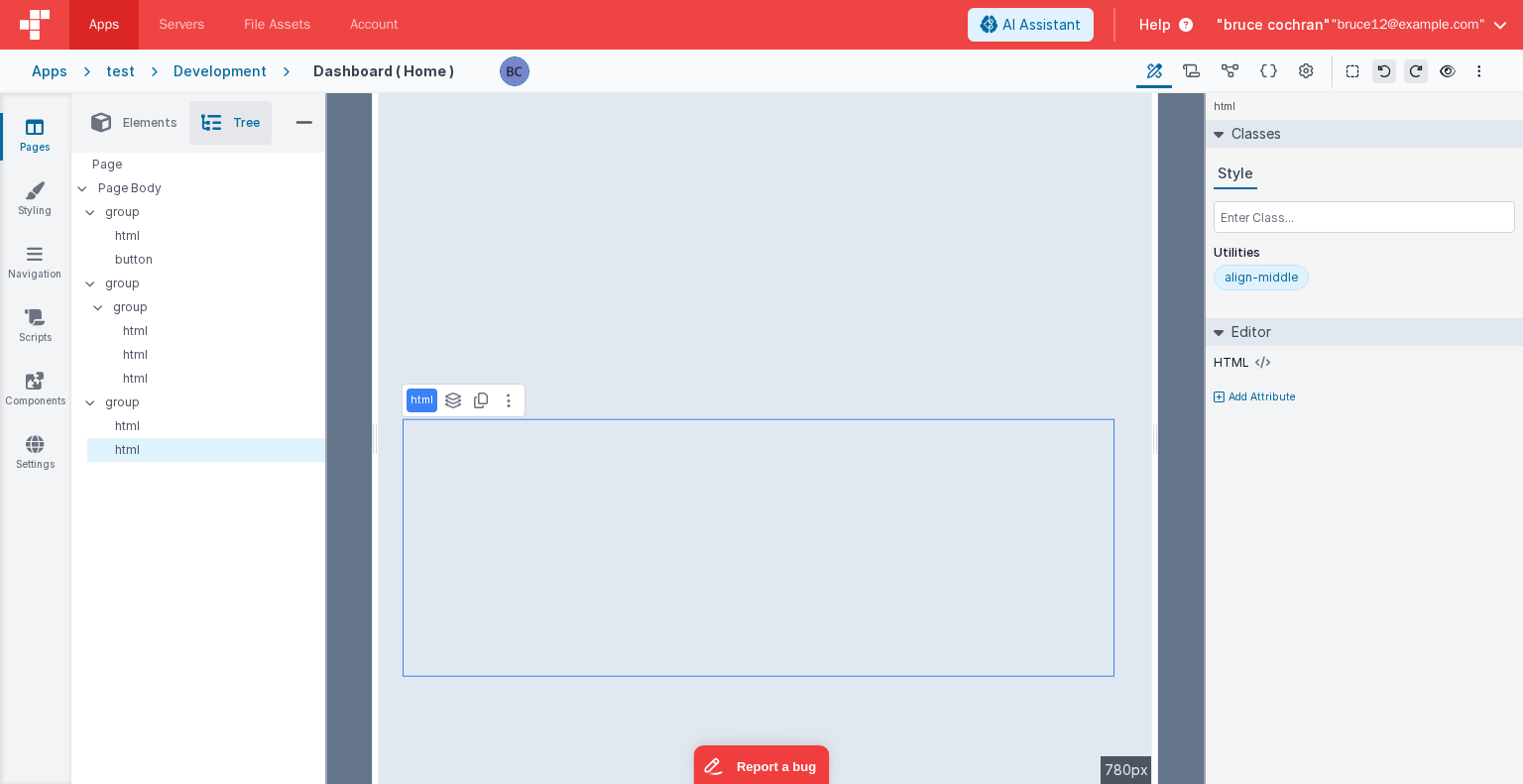 drag, startPoint x: 932, startPoint y: 552, endPoint x: 1158, endPoint y: 571, distance: 226.7973 